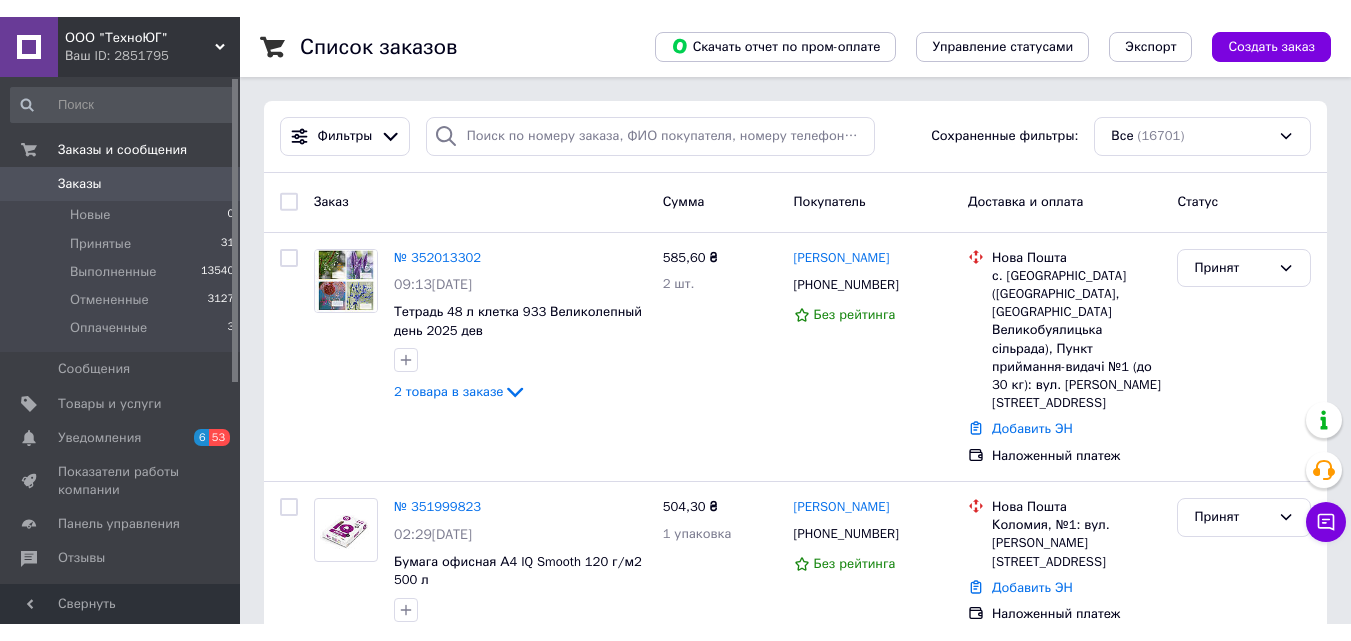 scroll, scrollTop: 0, scrollLeft: 0, axis: both 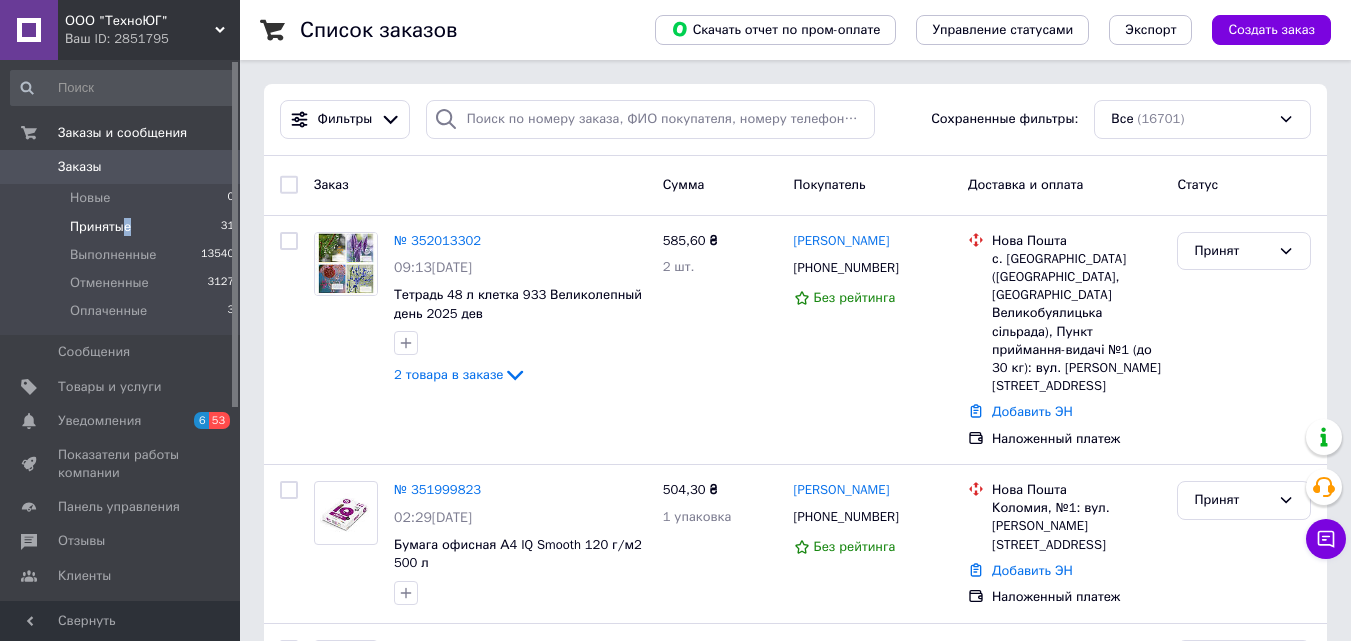 drag, startPoint x: 126, startPoint y: 227, endPoint x: 203, endPoint y: 225, distance: 77.02597 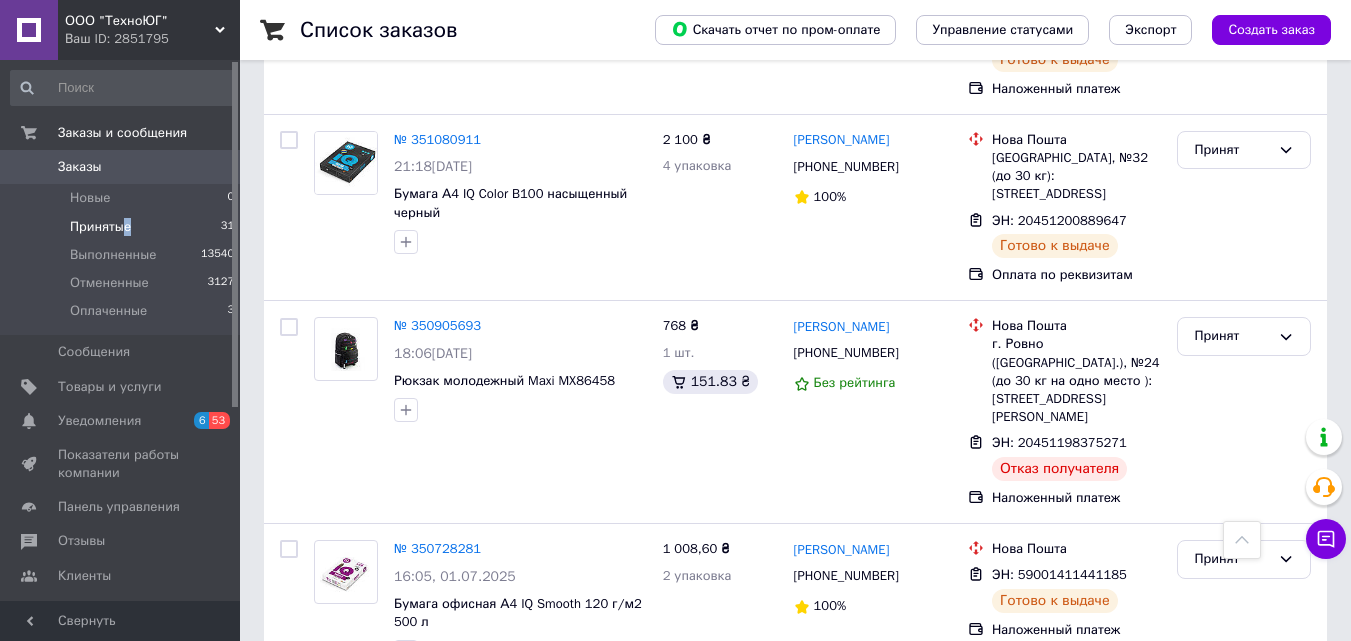 scroll, scrollTop: 5477, scrollLeft: 0, axis: vertical 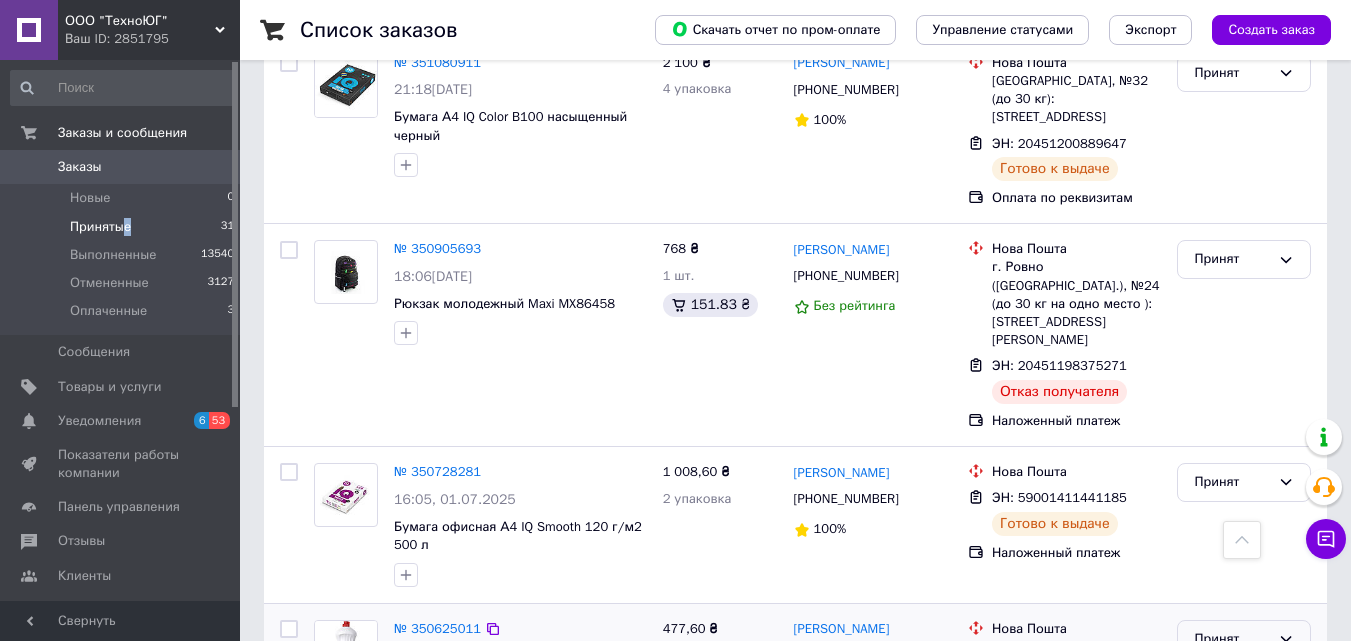 click on "Принят" at bounding box center (1244, 639) 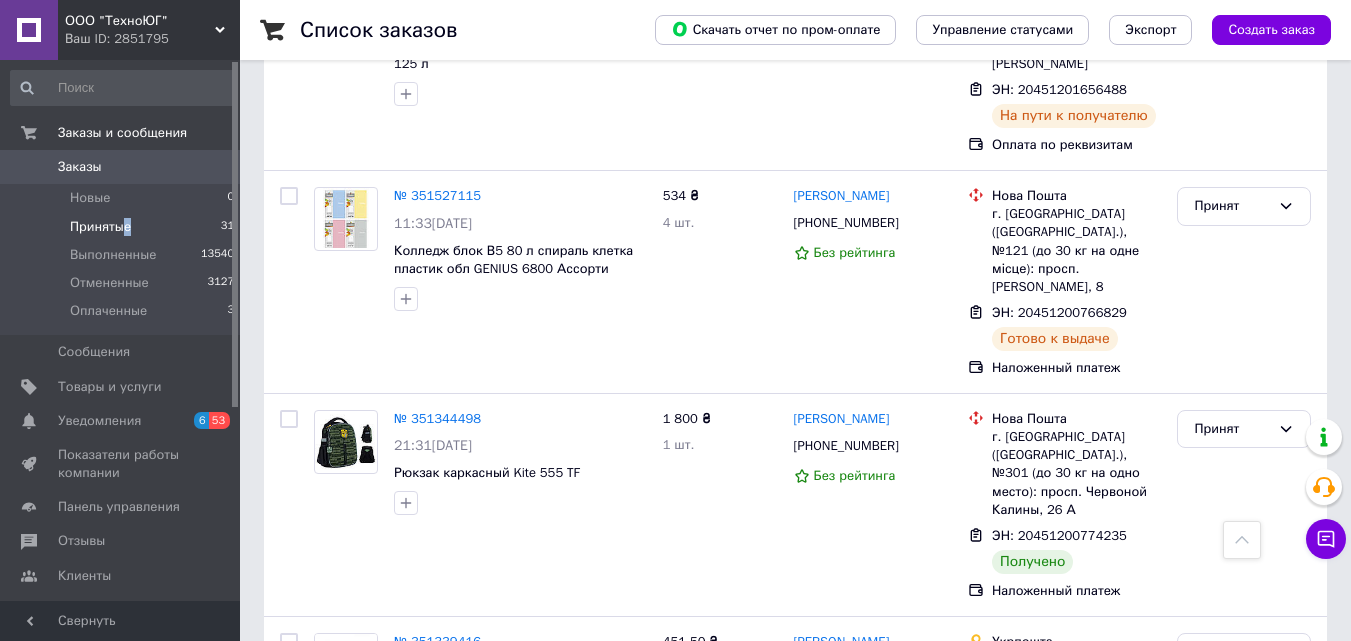 scroll, scrollTop: 3877, scrollLeft: 0, axis: vertical 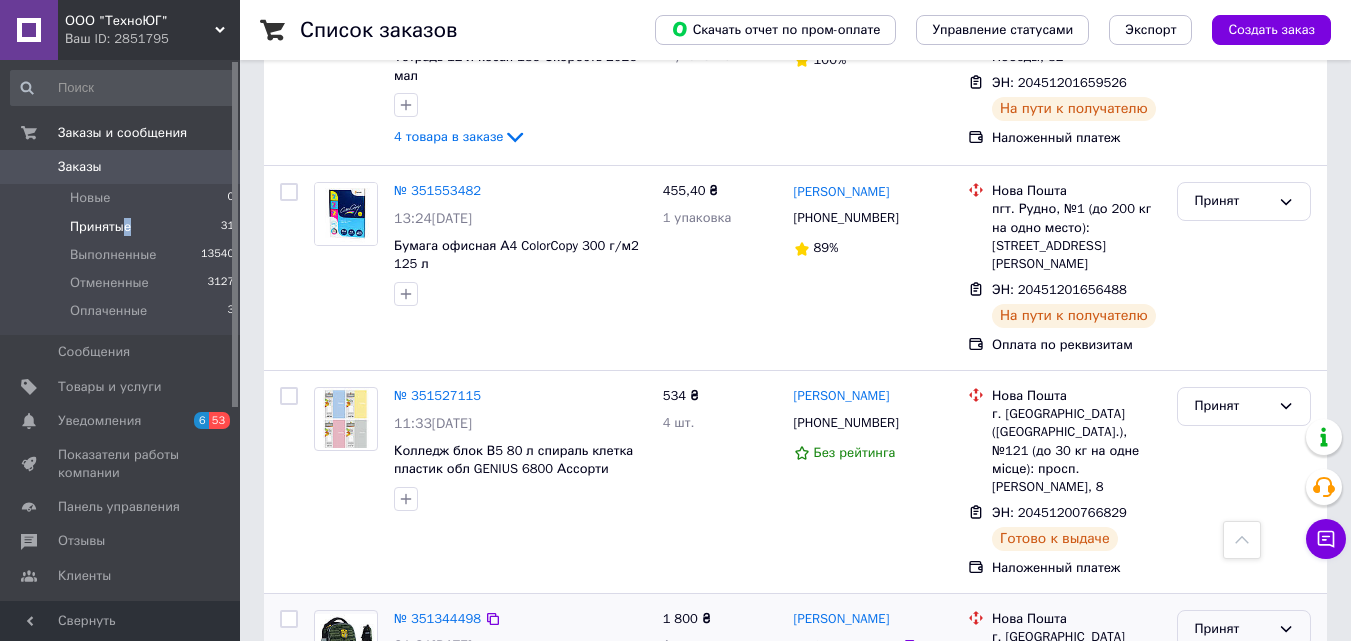 click on "Принят" at bounding box center (1232, 629) 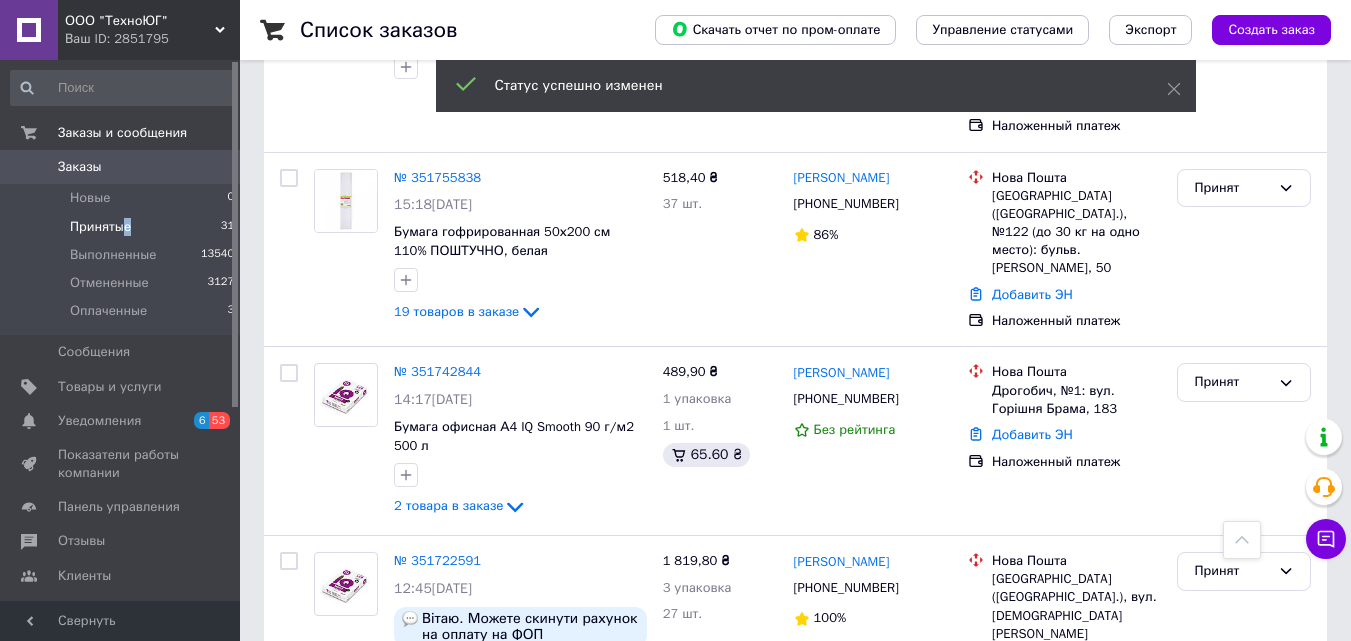 scroll, scrollTop: 2677, scrollLeft: 0, axis: vertical 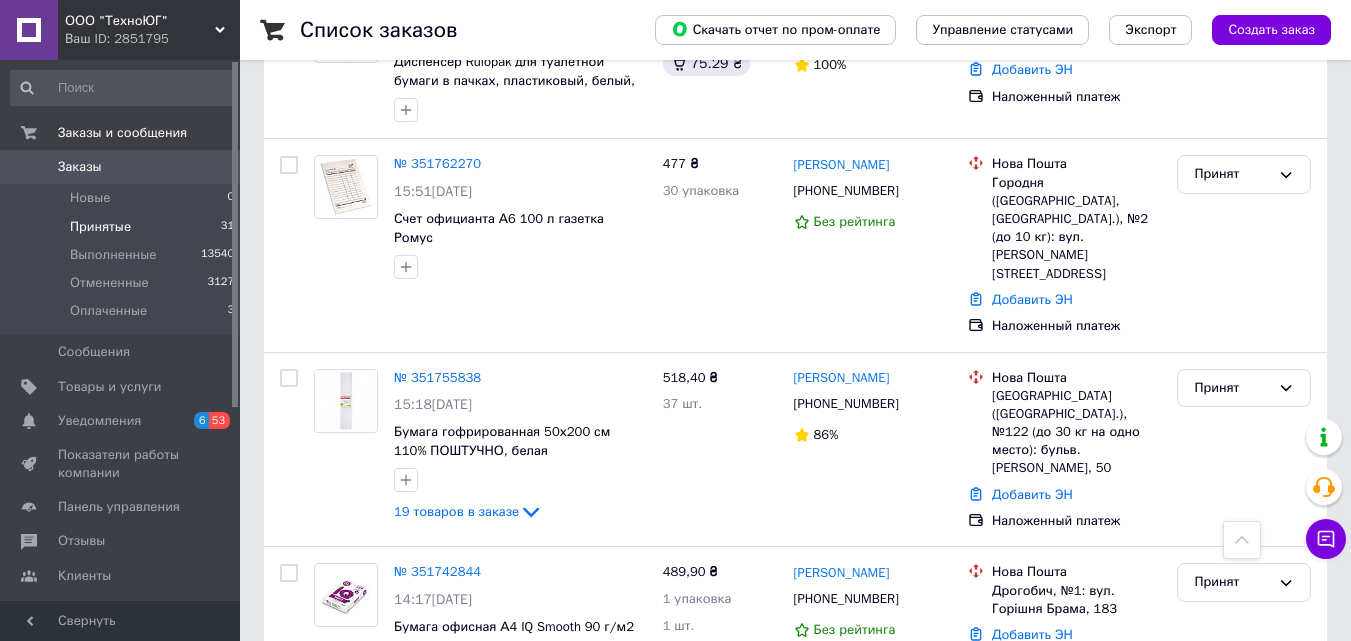 click on "Ваш ID: 2851795" at bounding box center [152, 39] 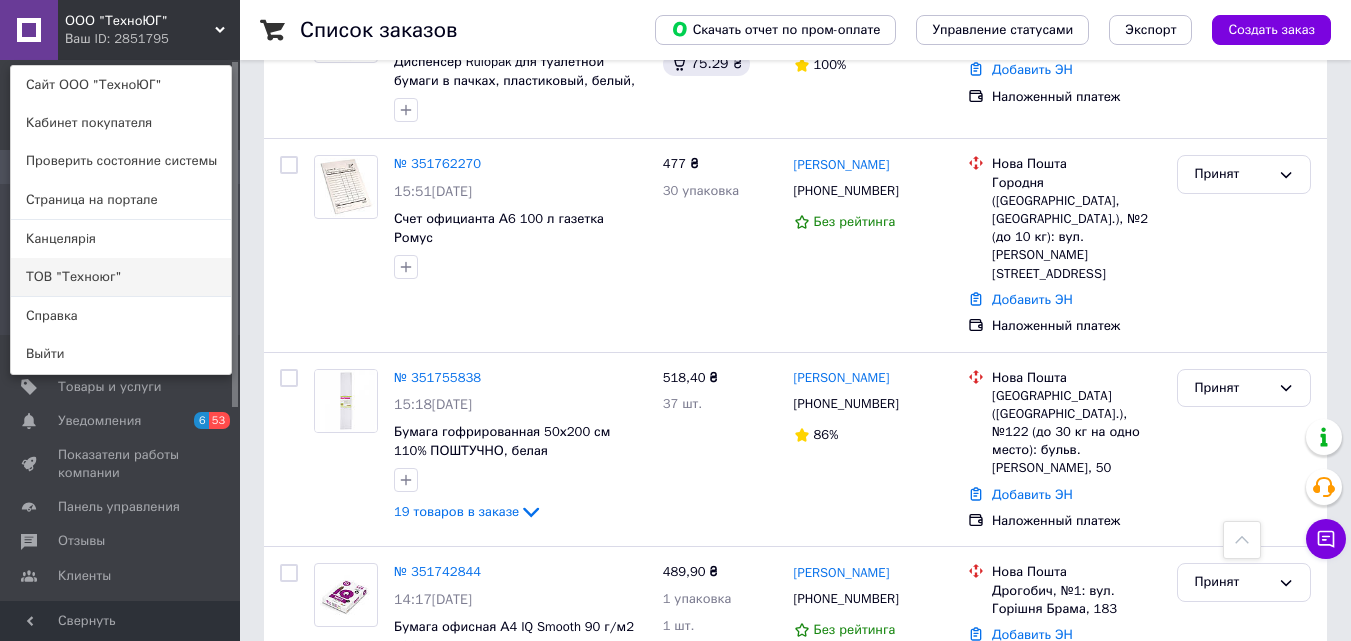 click on "ТОВ "Техноюг"" at bounding box center (121, 277) 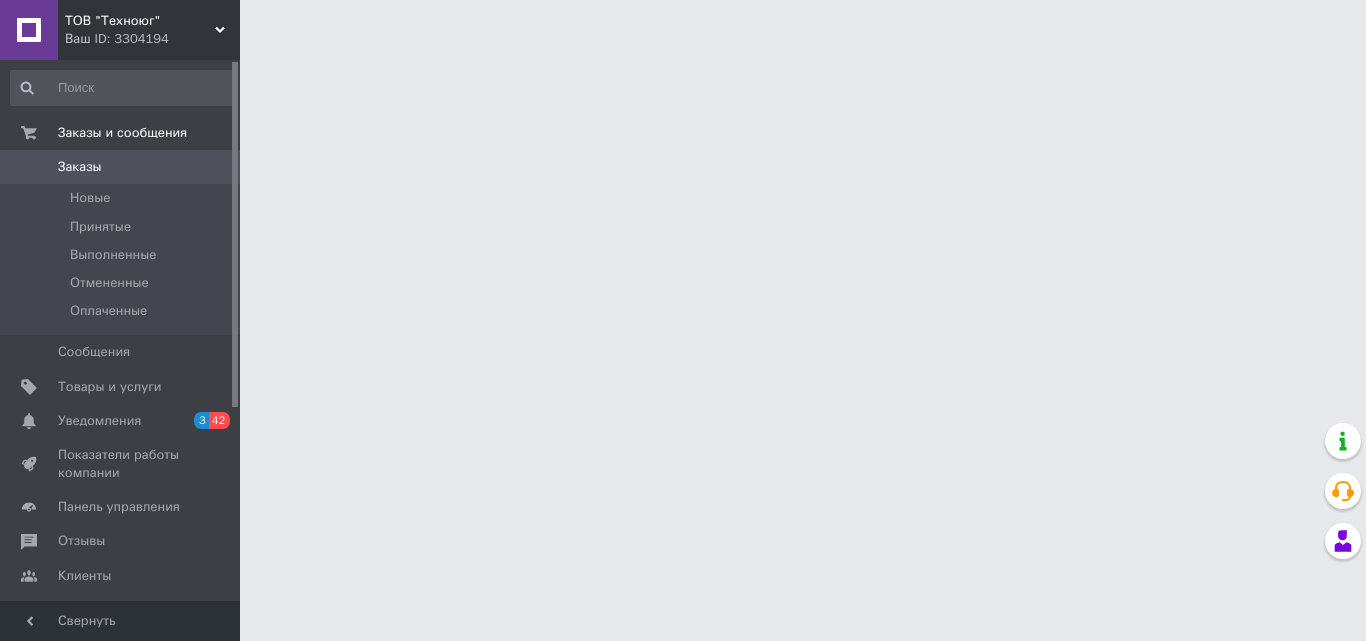 scroll, scrollTop: 0, scrollLeft: 0, axis: both 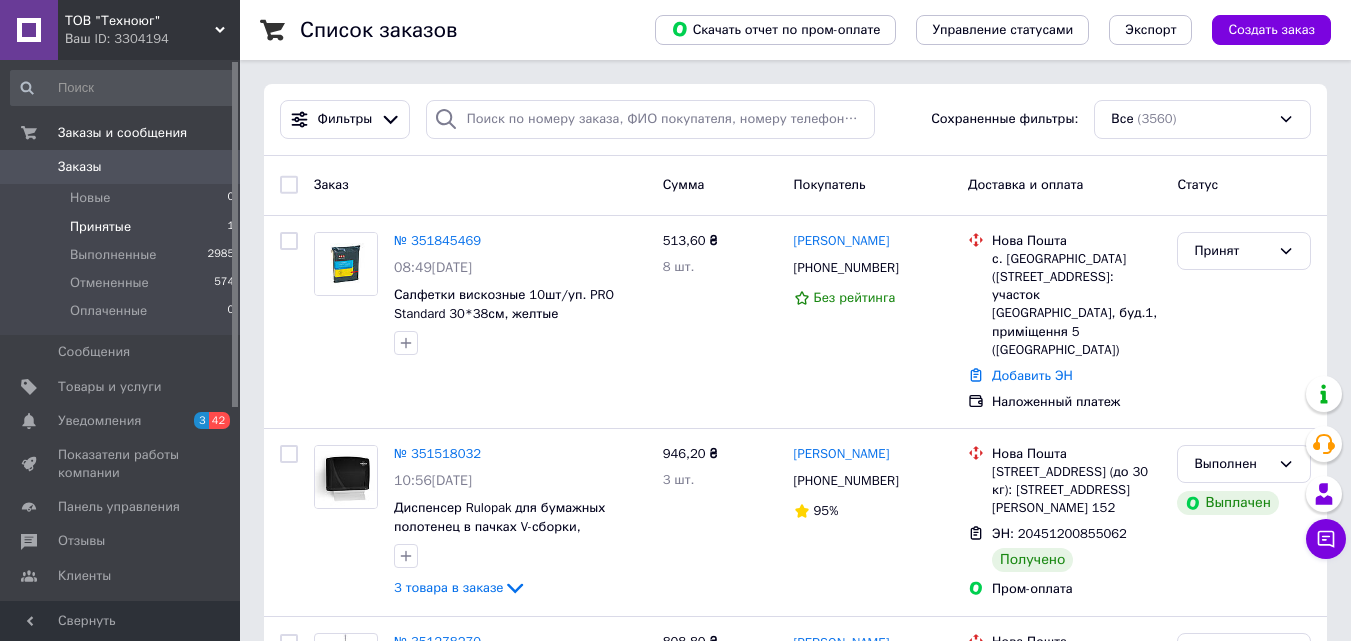 click on "Принятые" at bounding box center (100, 227) 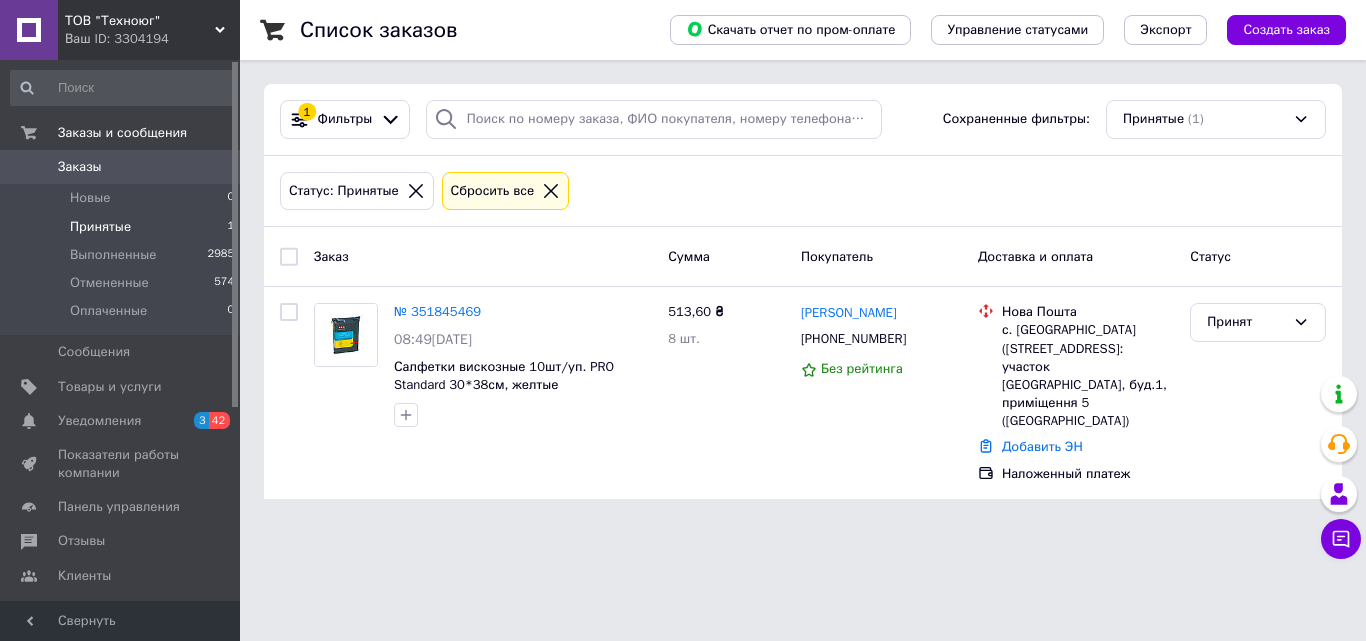 click on "ТОВ "Техноюг"" at bounding box center (140, 21) 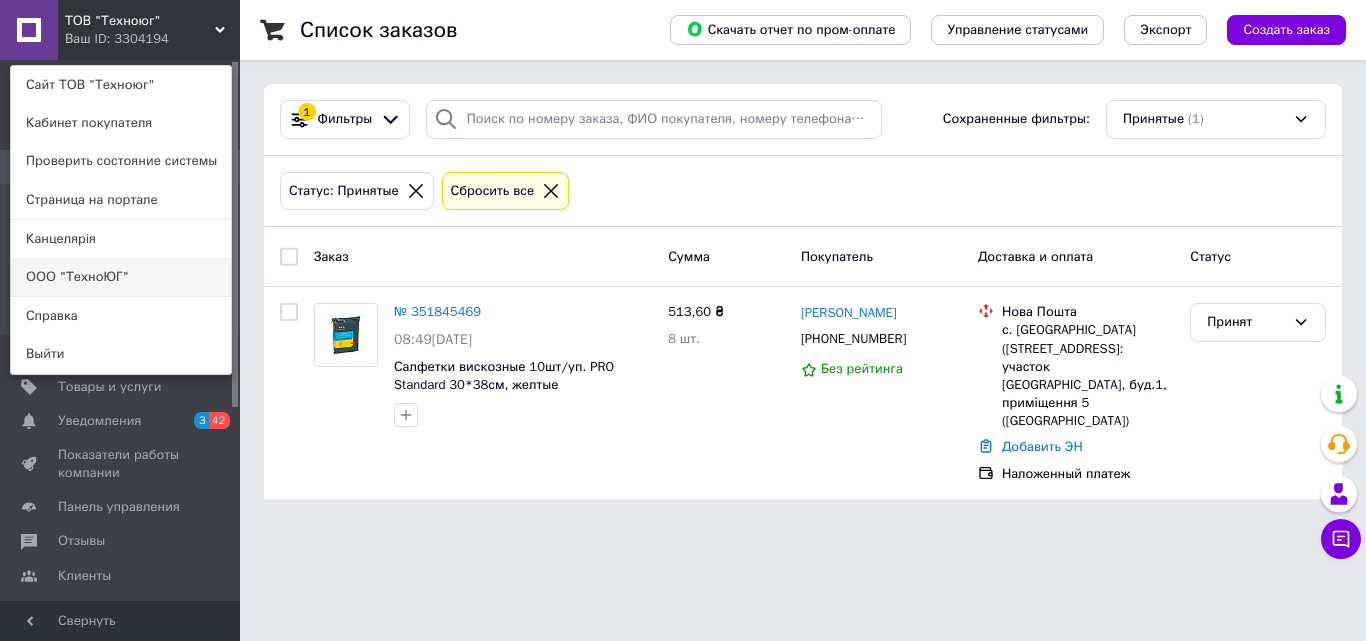click on "ООО "ТехноЮГ"" at bounding box center [121, 277] 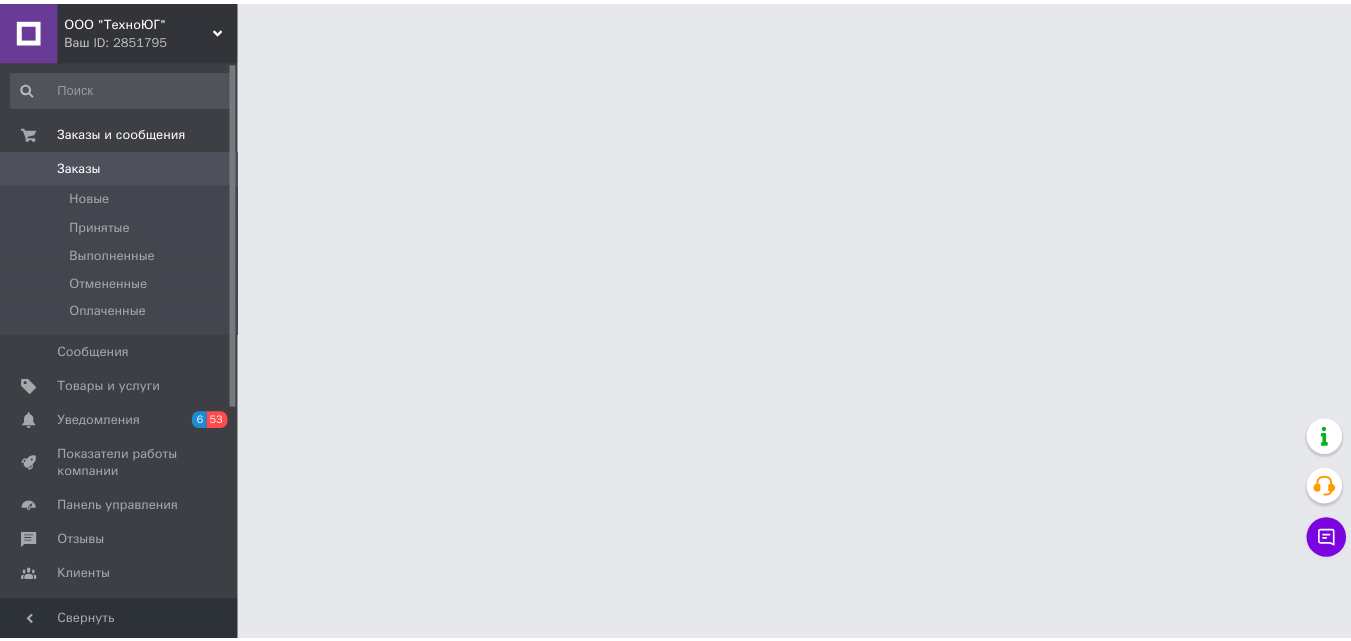 scroll, scrollTop: 0, scrollLeft: 0, axis: both 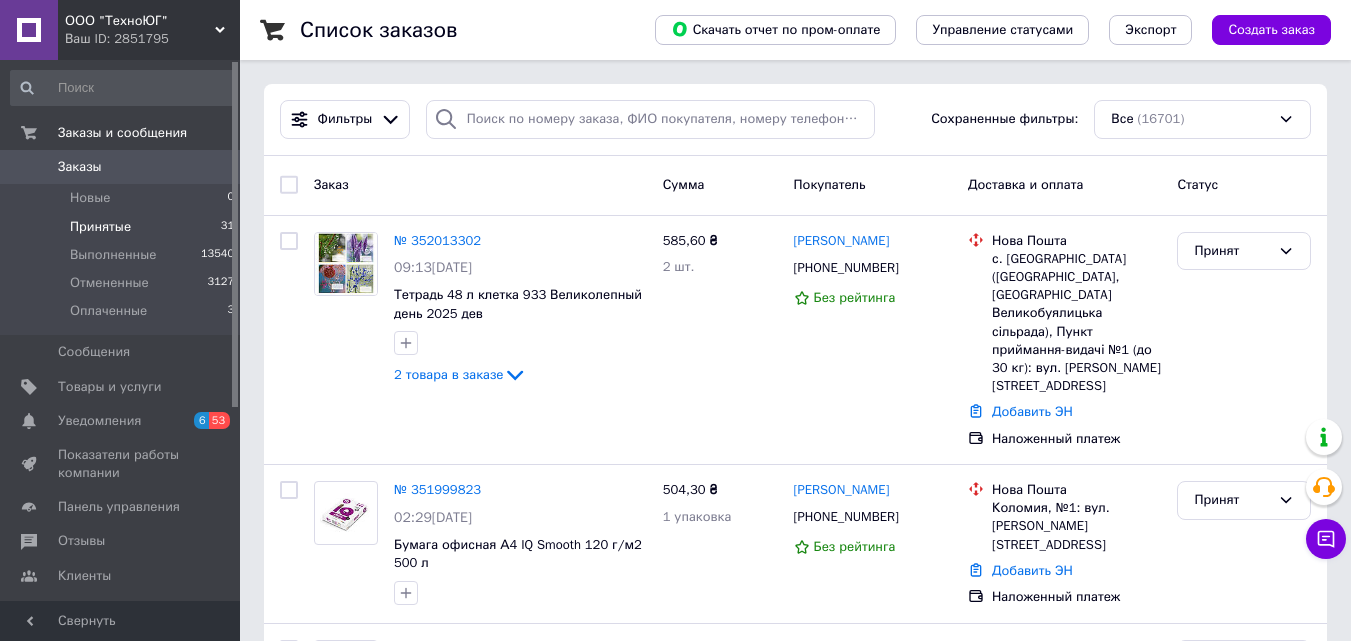 click on "Принятые" at bounding box center [100, 227] 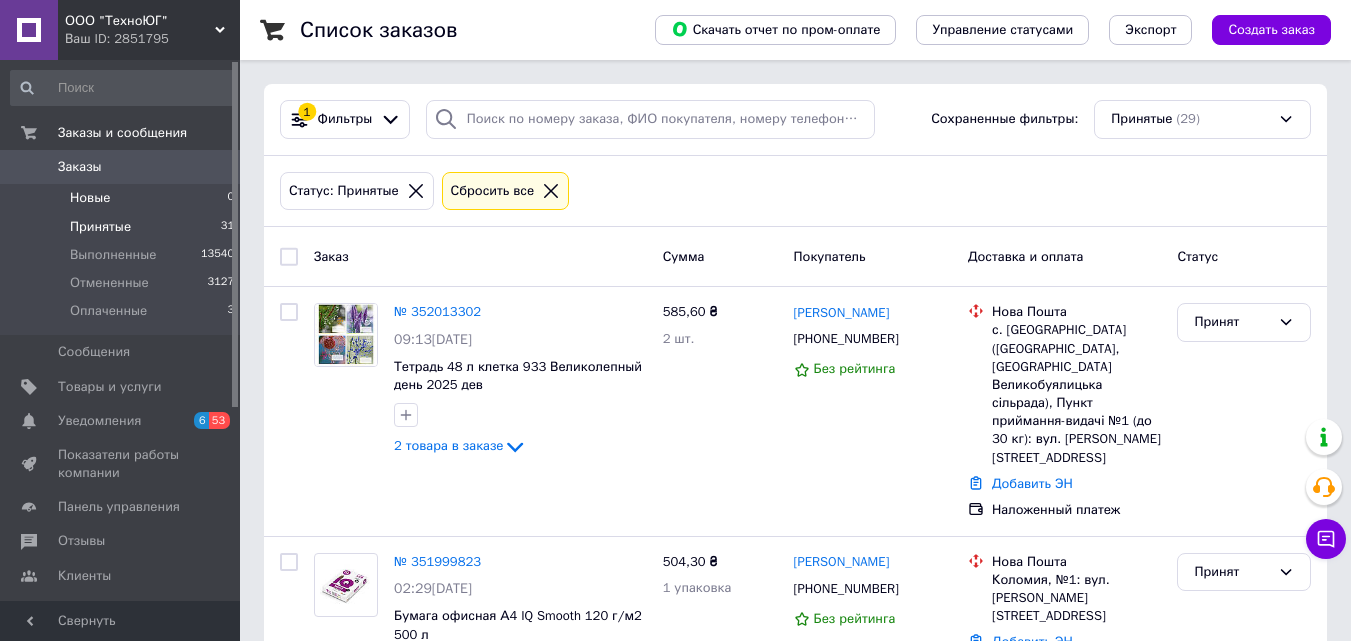 click on "Новые 0" at bounding box center [123, 198] 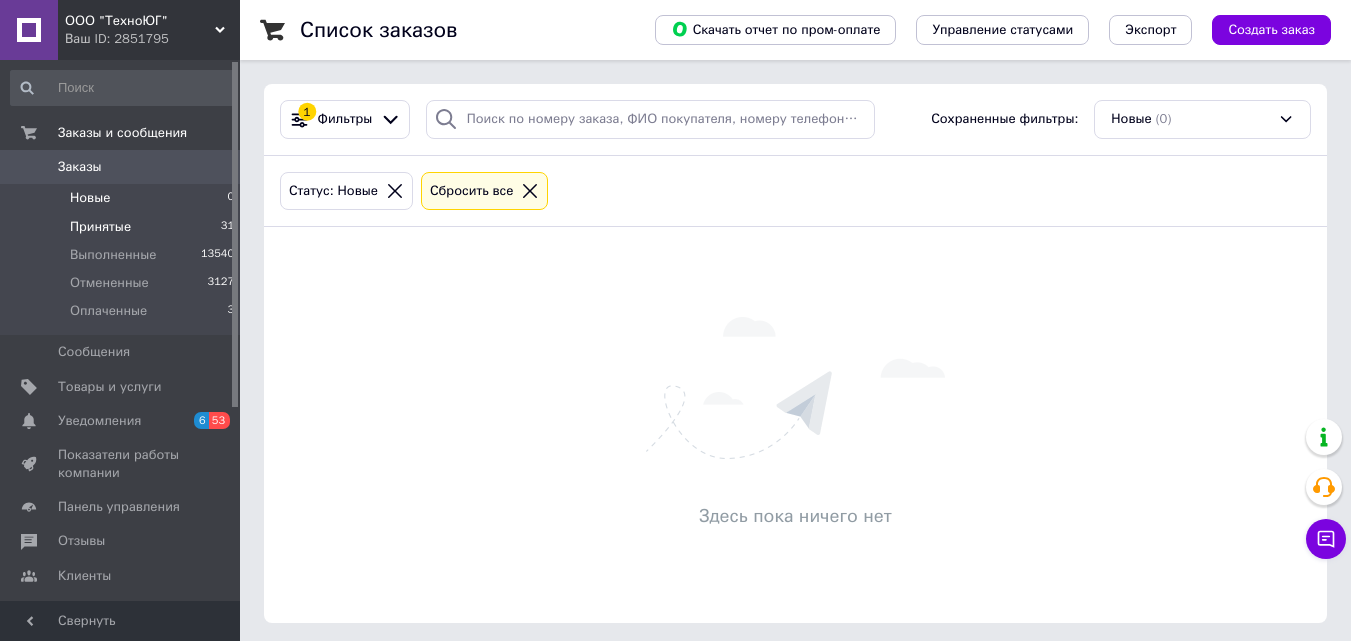 click on "Принятые" at bounding box center (100, 227) 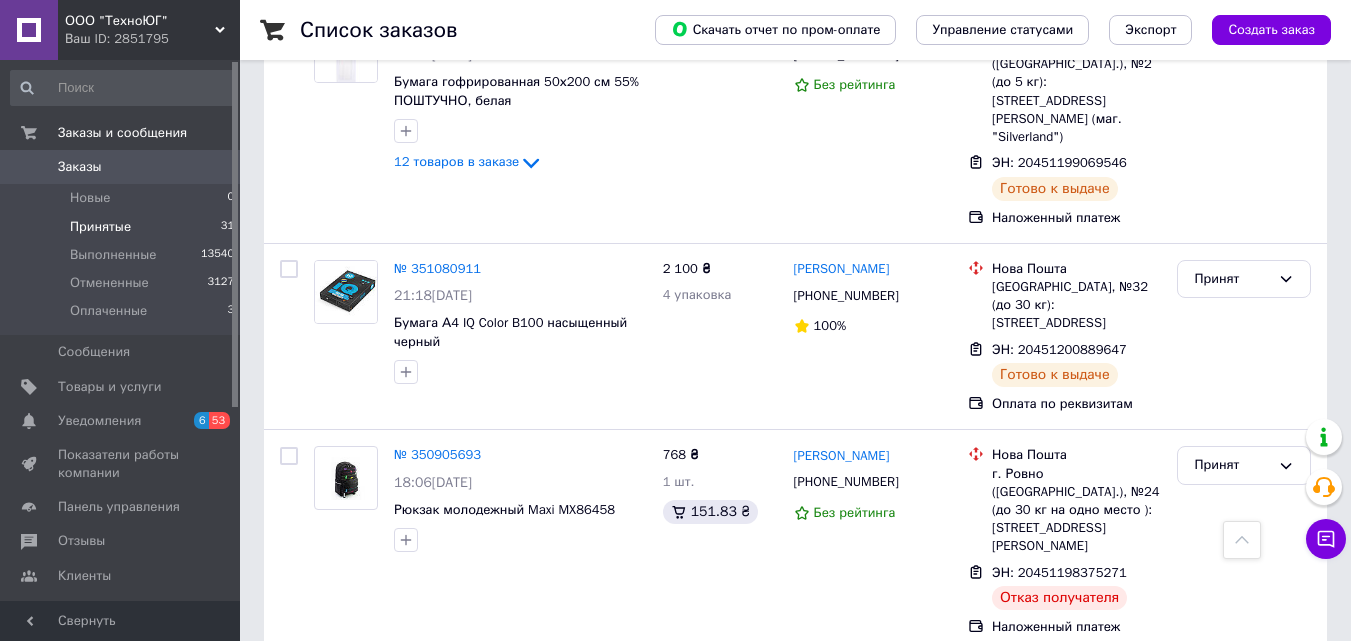 scroll, scrollTop: 5086, scrollLeft: 0, axis: vertical 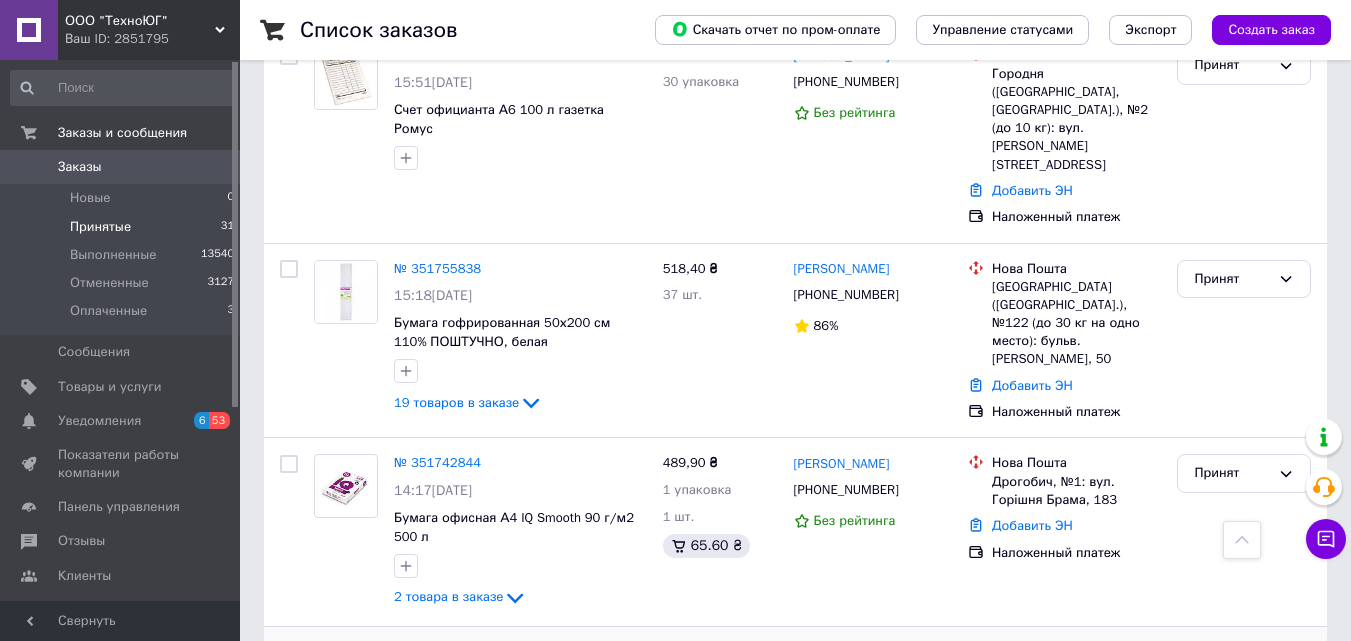 click 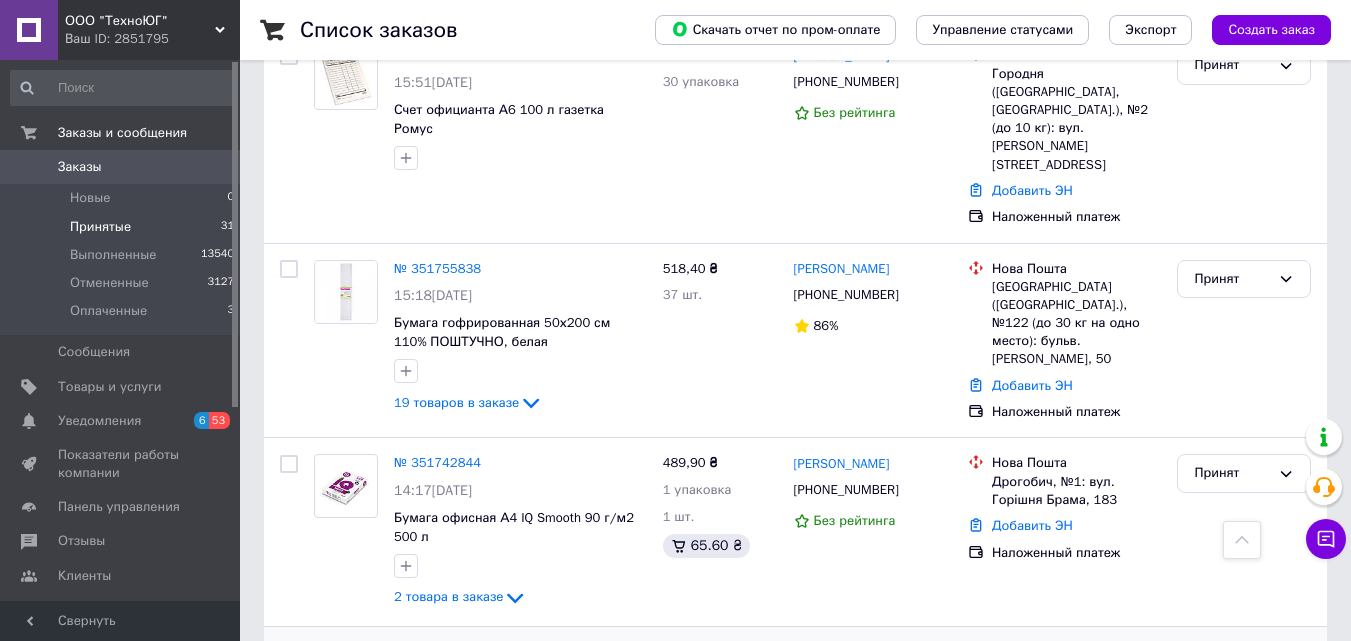 drag, startPoint x: 1047, startPoint y: 477, endPoint x: 1016, endPoint y: 495, distance: 35.846897 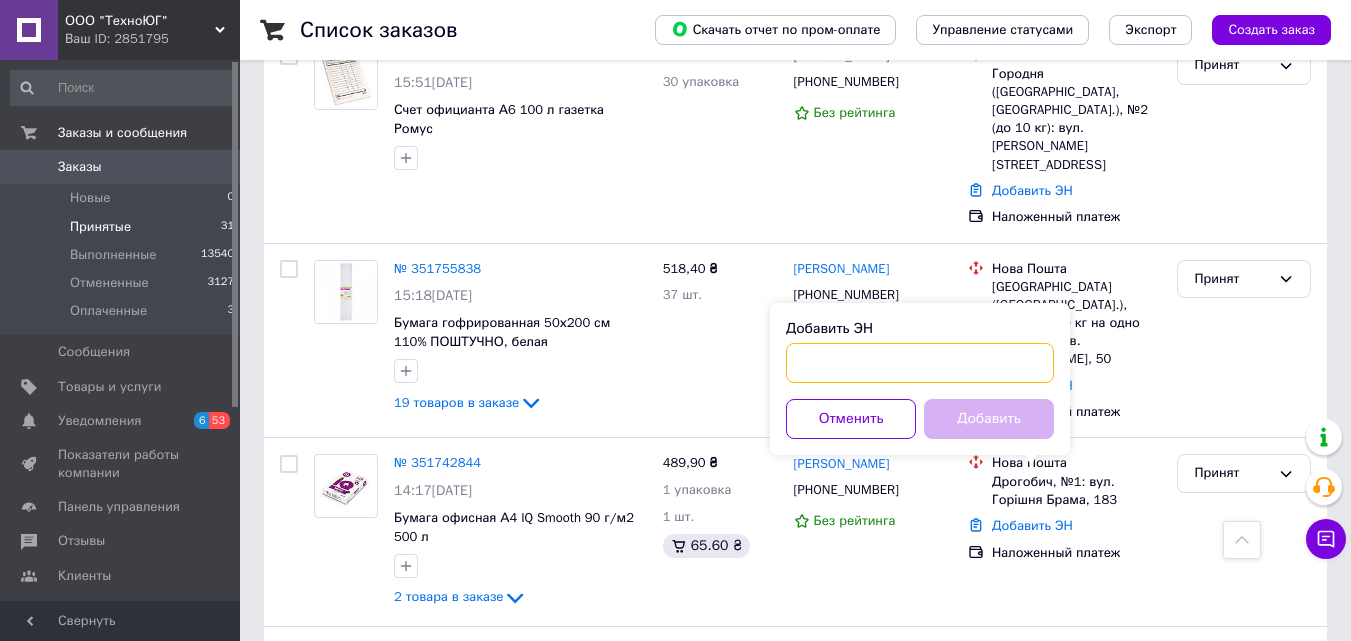 click on "Добавить ЭН" at bounding box center [920, 363] 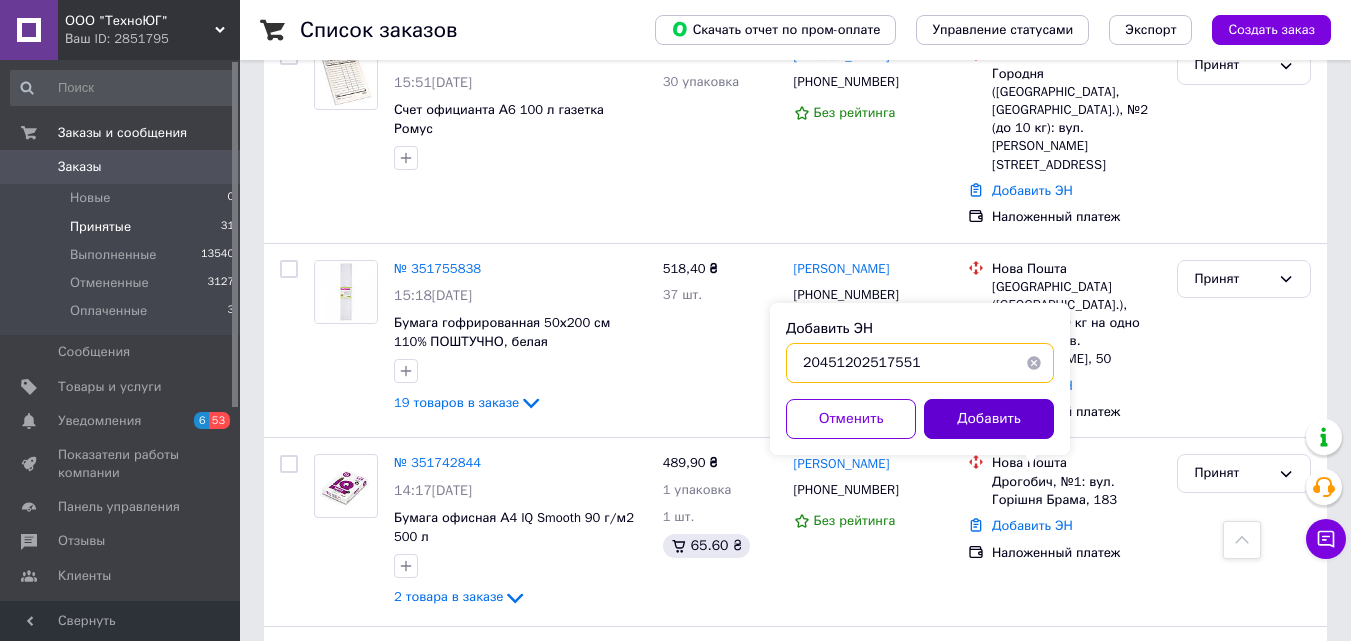 type on "20451202517551" 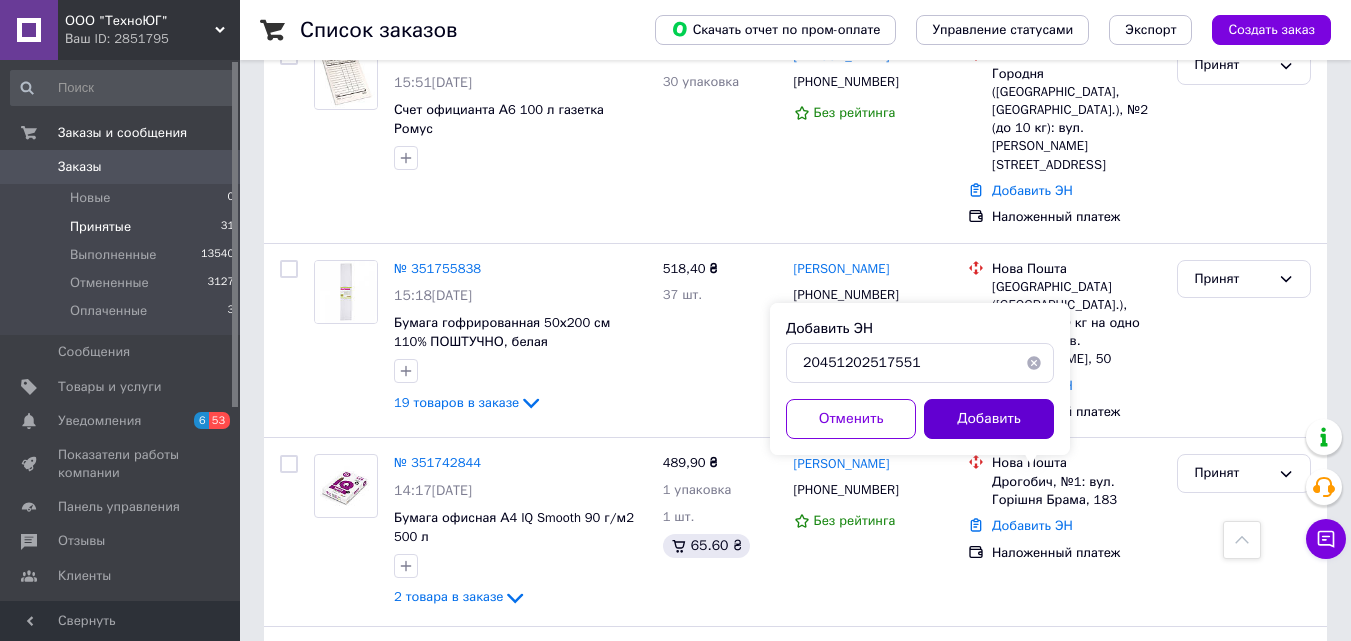 click on "Добавить" at bounding box center (989, 419) 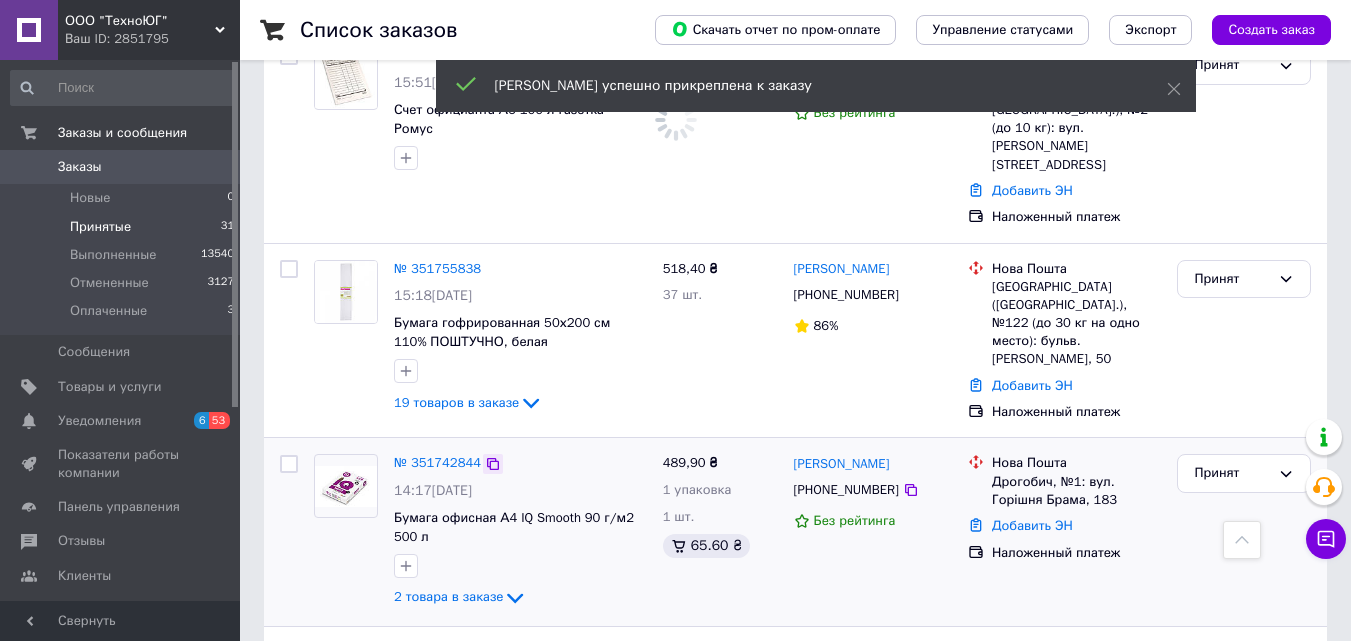 click 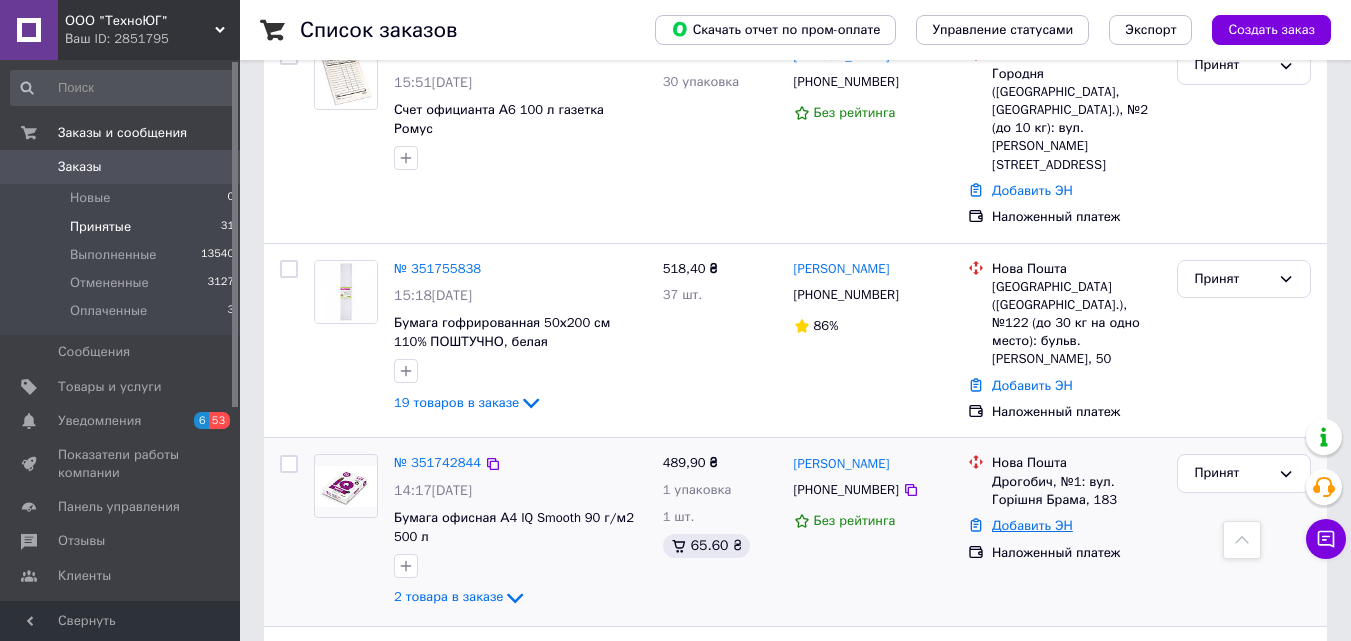 click on "Добавить ЭН" at bounding box center (1032, 525) 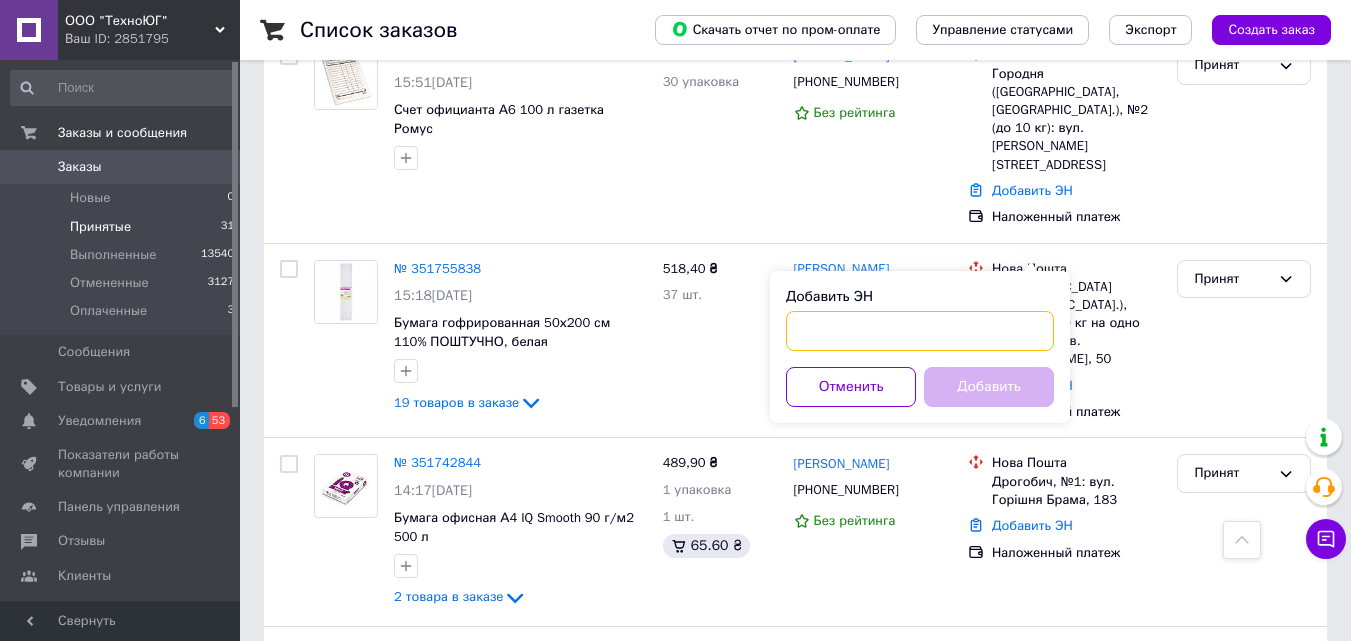 click on "Добавить ЭН" at bounding box center [920, 331] 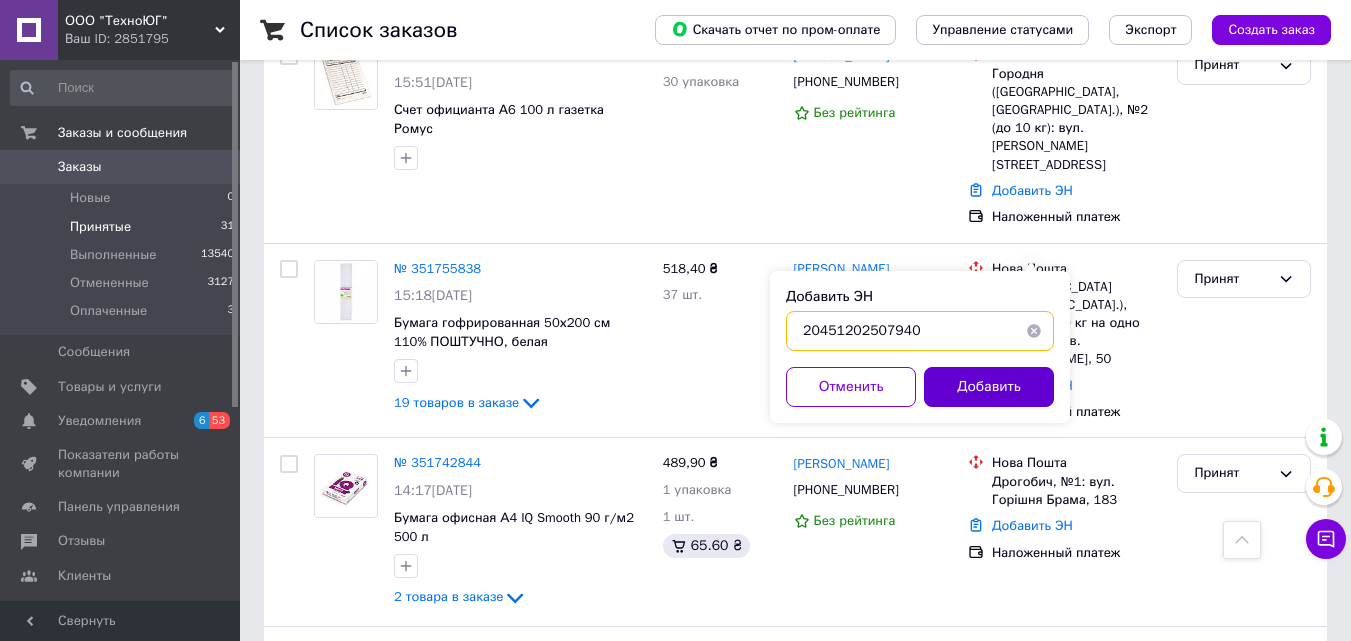 type on "20451202507940" 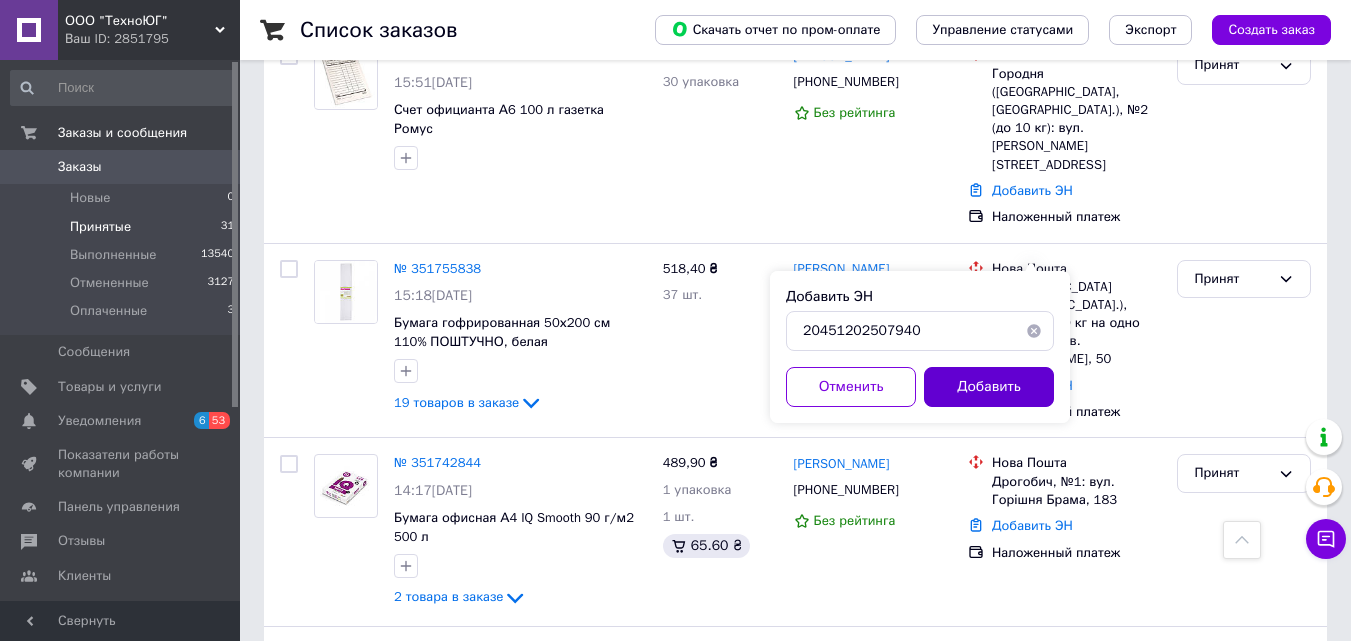 click on "Добавить" at bounding box center (989, 387) 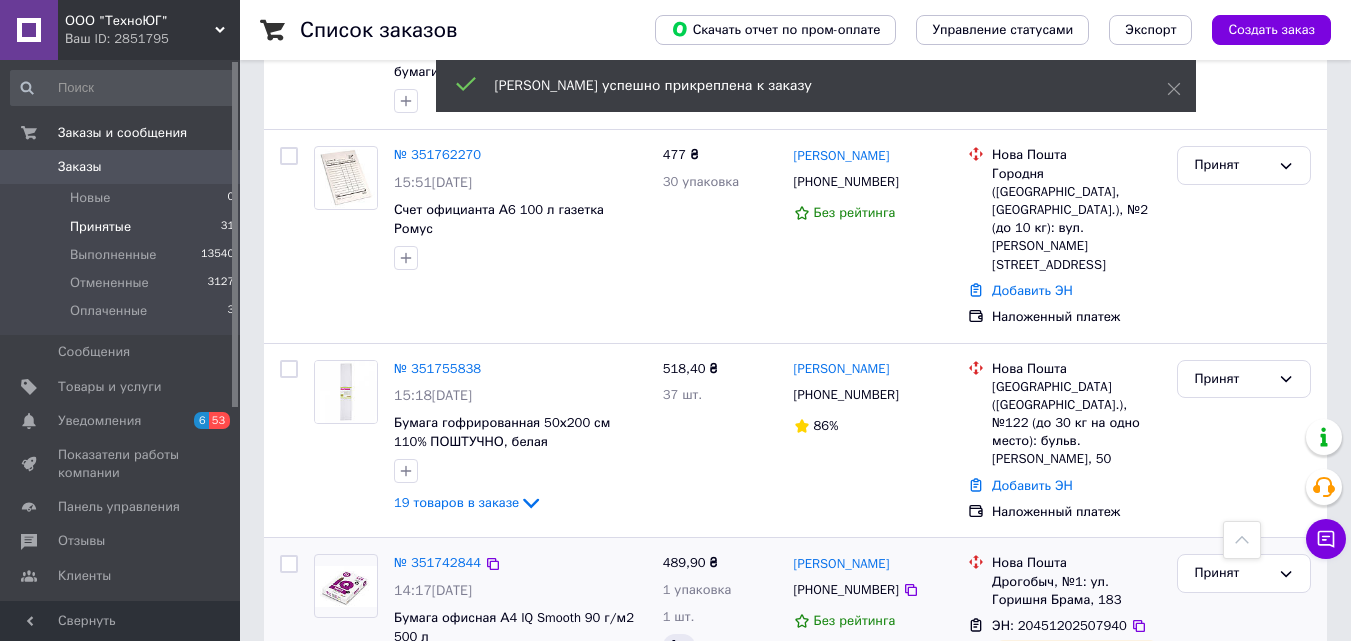 scroll, scrollTop: 2586, scrollLeft: 0, axis: vertical 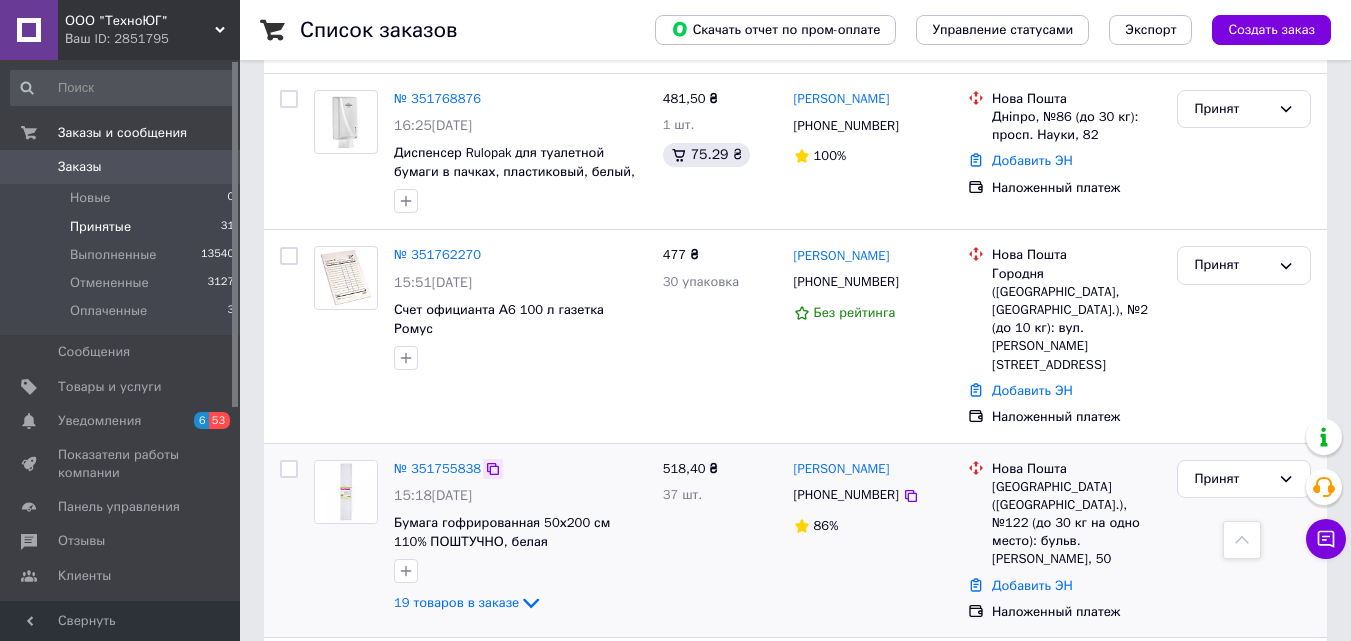 click 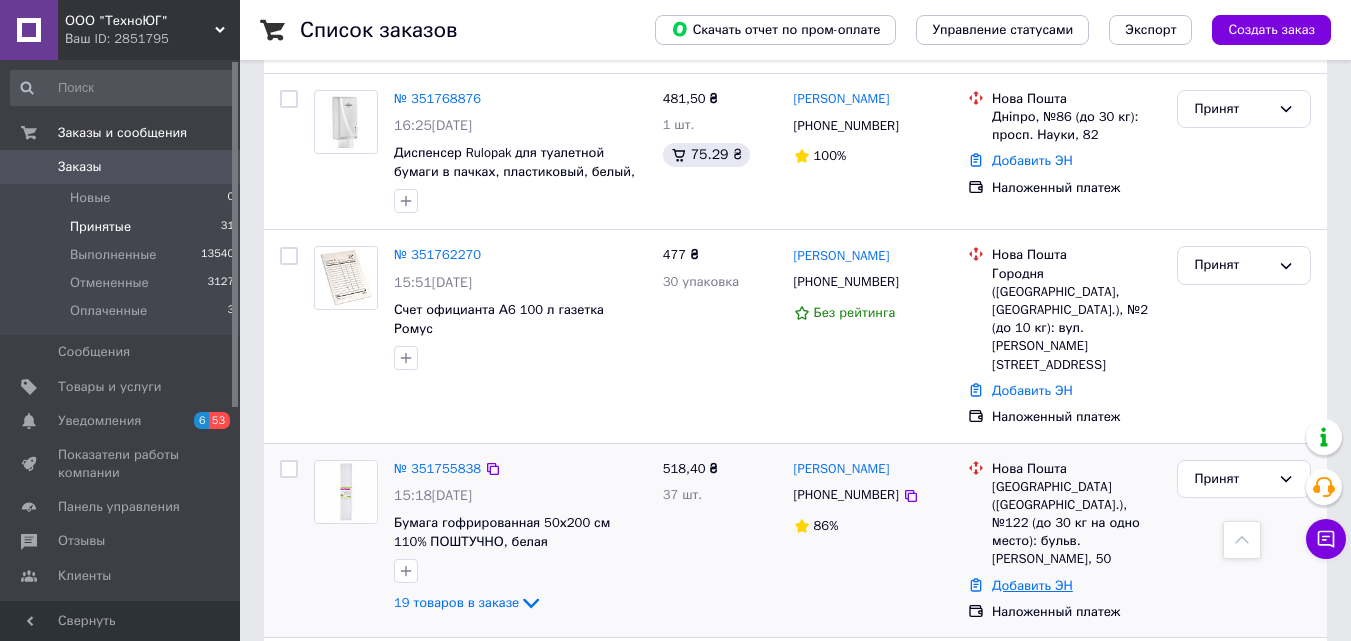 click on "Добавить ЭН" at bounding box center (1032, 585) 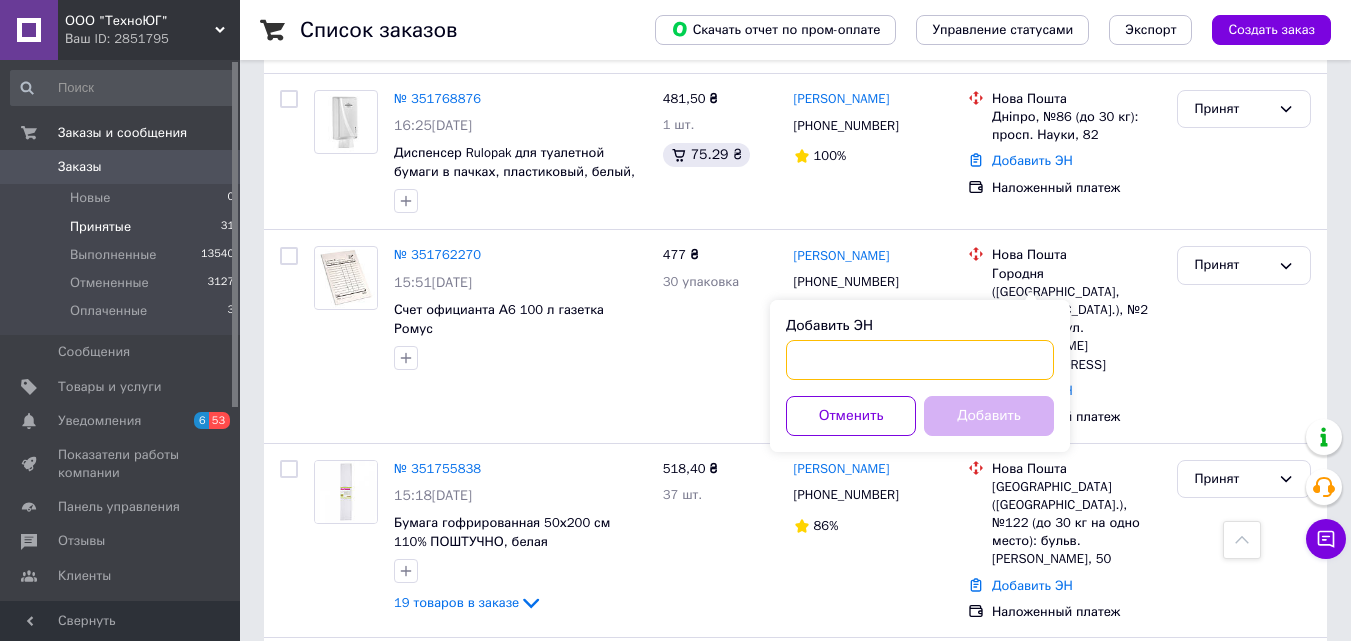 click on "Добавить ЭН" at bounding box center (920, 360) 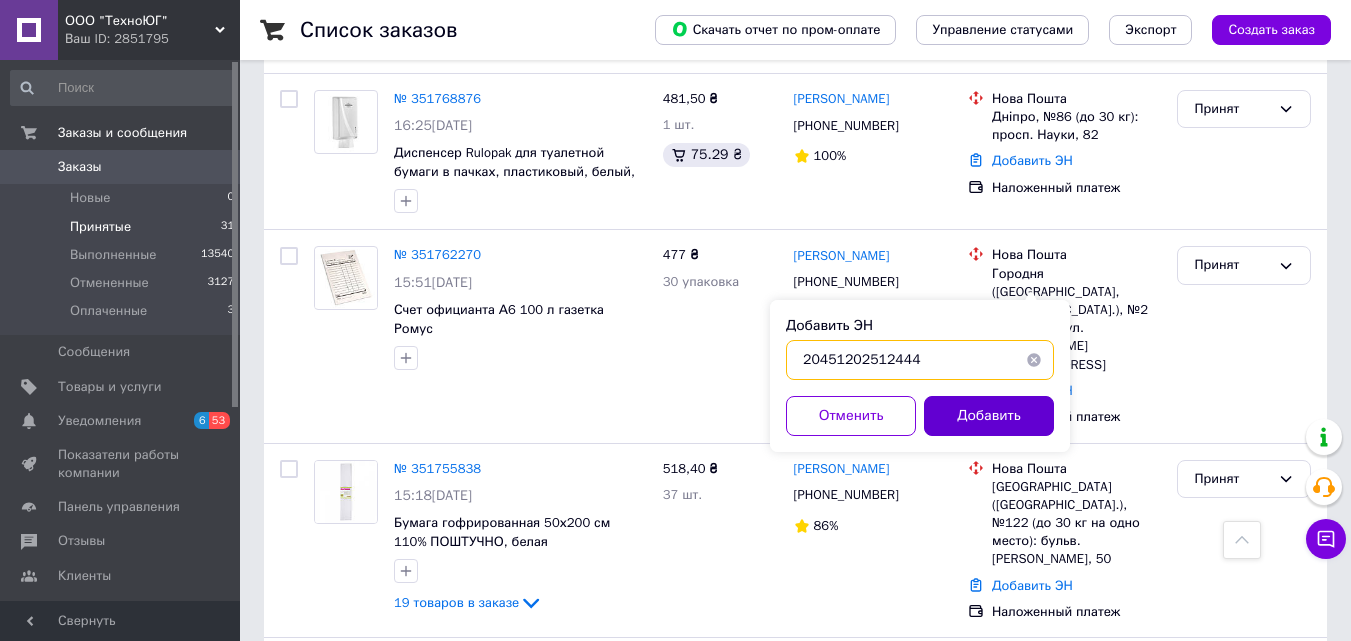 type on "20451202512444" 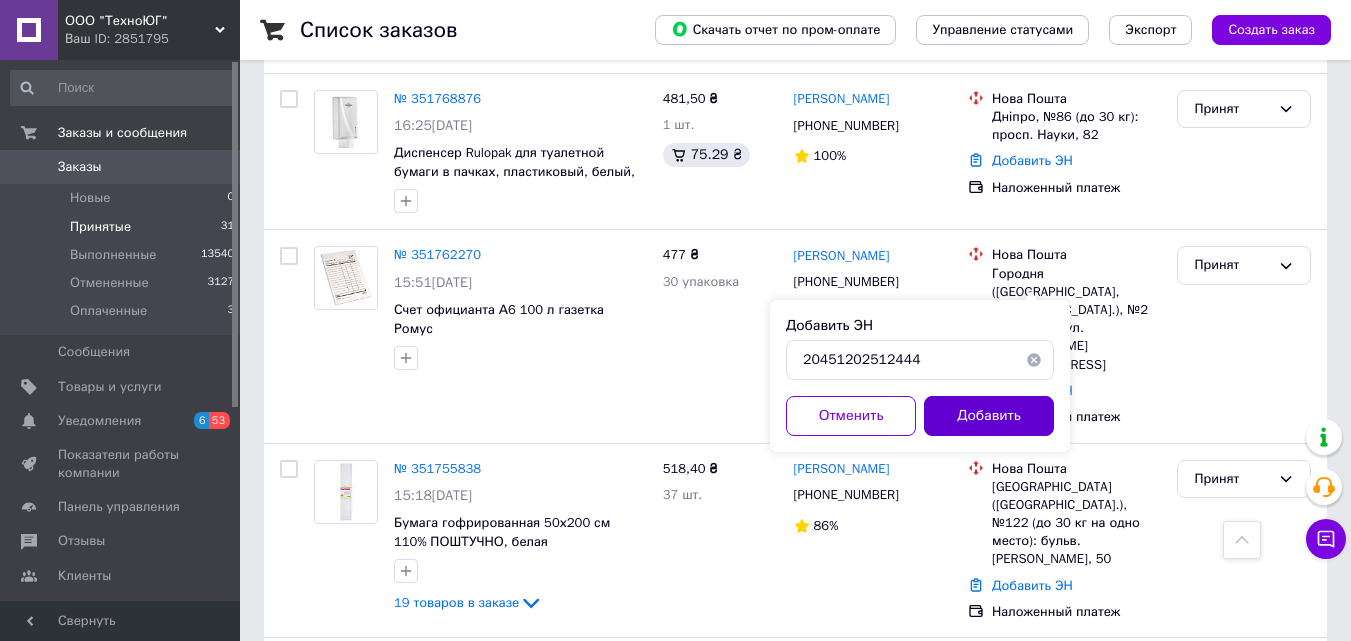 click on "Добавить" at bounding box center [989, 416] 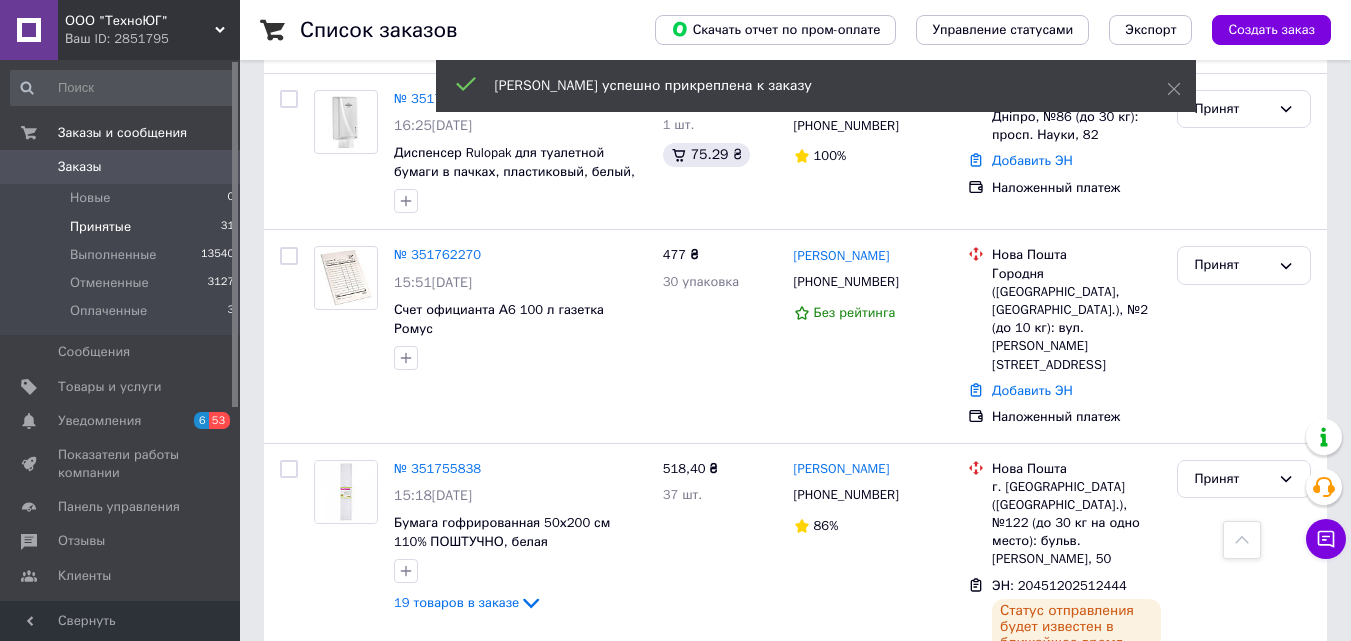 scroll, scrollTop: 2386, scrollLeft: 0, axis: vertical 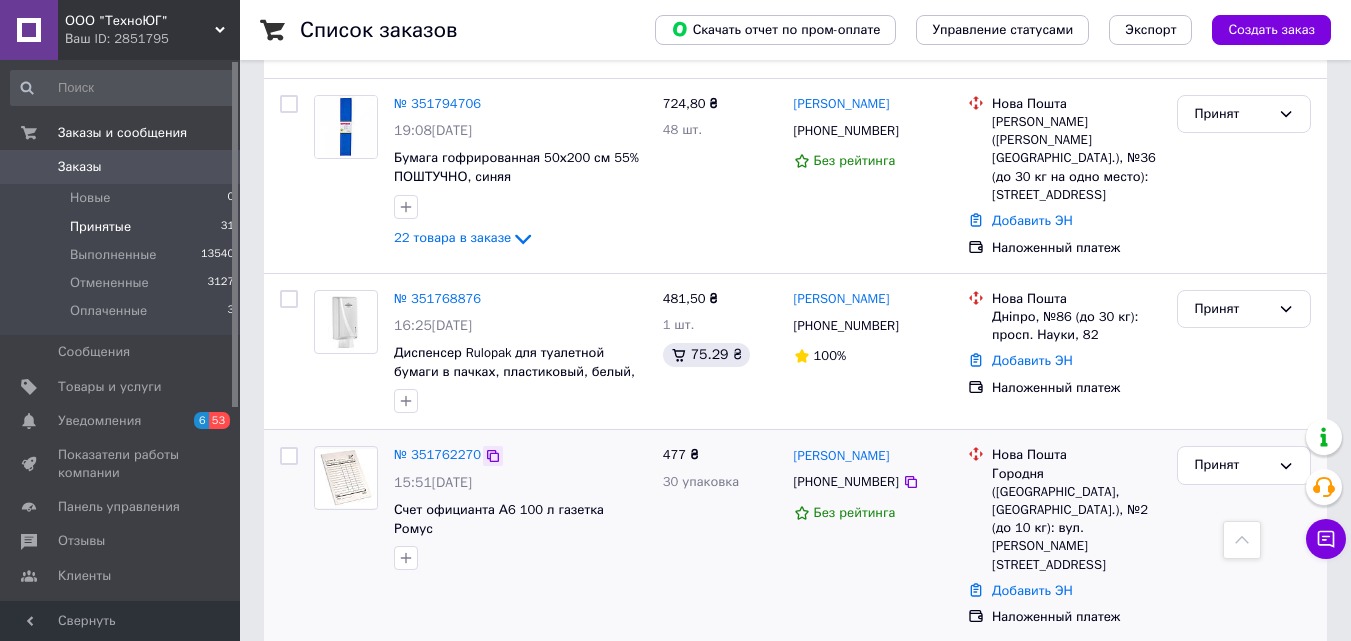 click 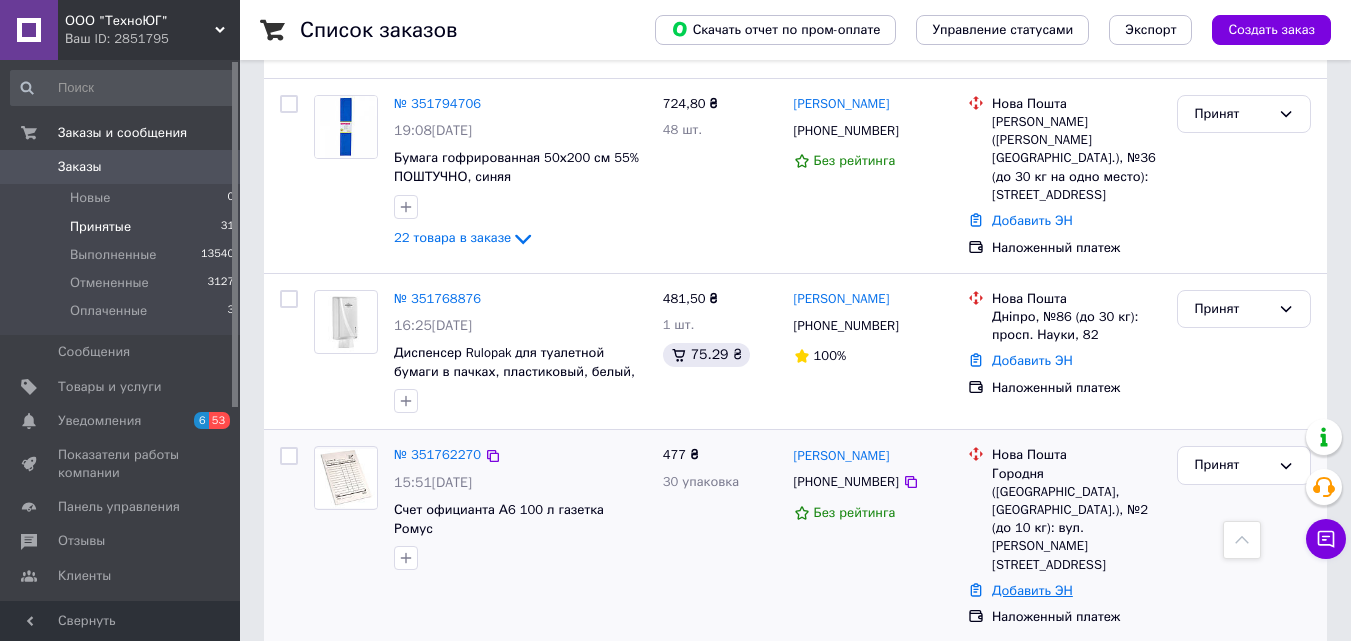 click on "Добавить ЭН" at bounding box center (1032, 590) 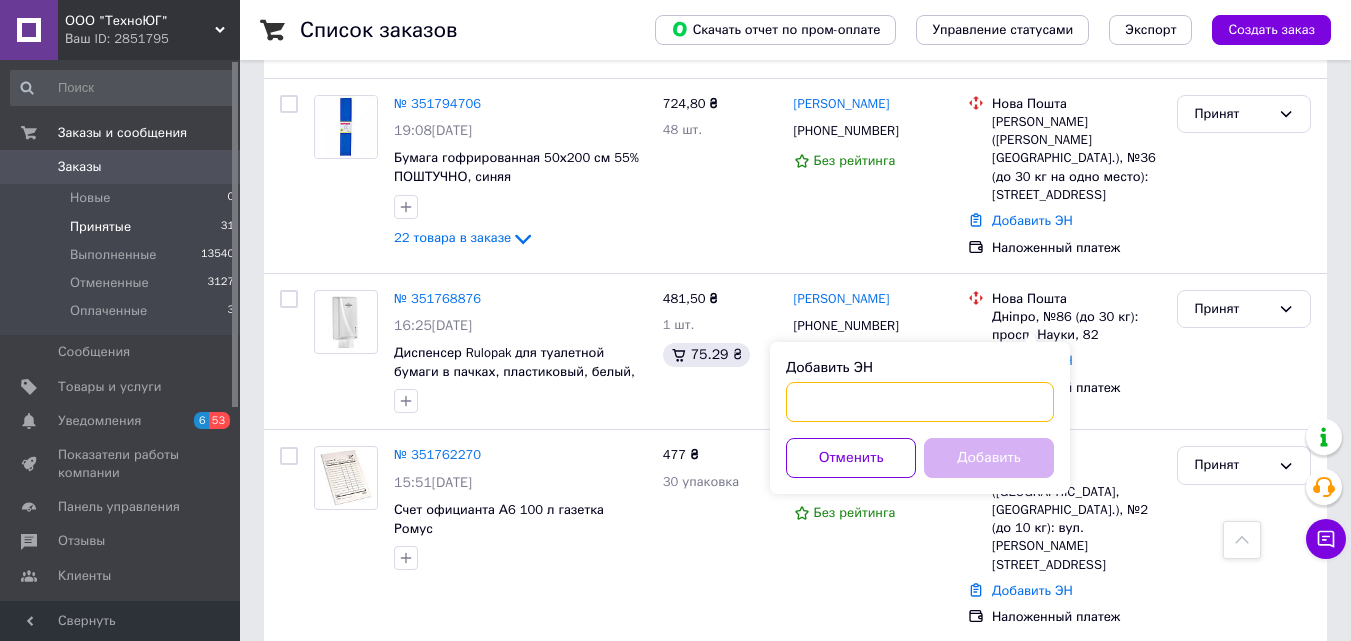 click on "Добавить ЭН" at bounding box center [920, 402] 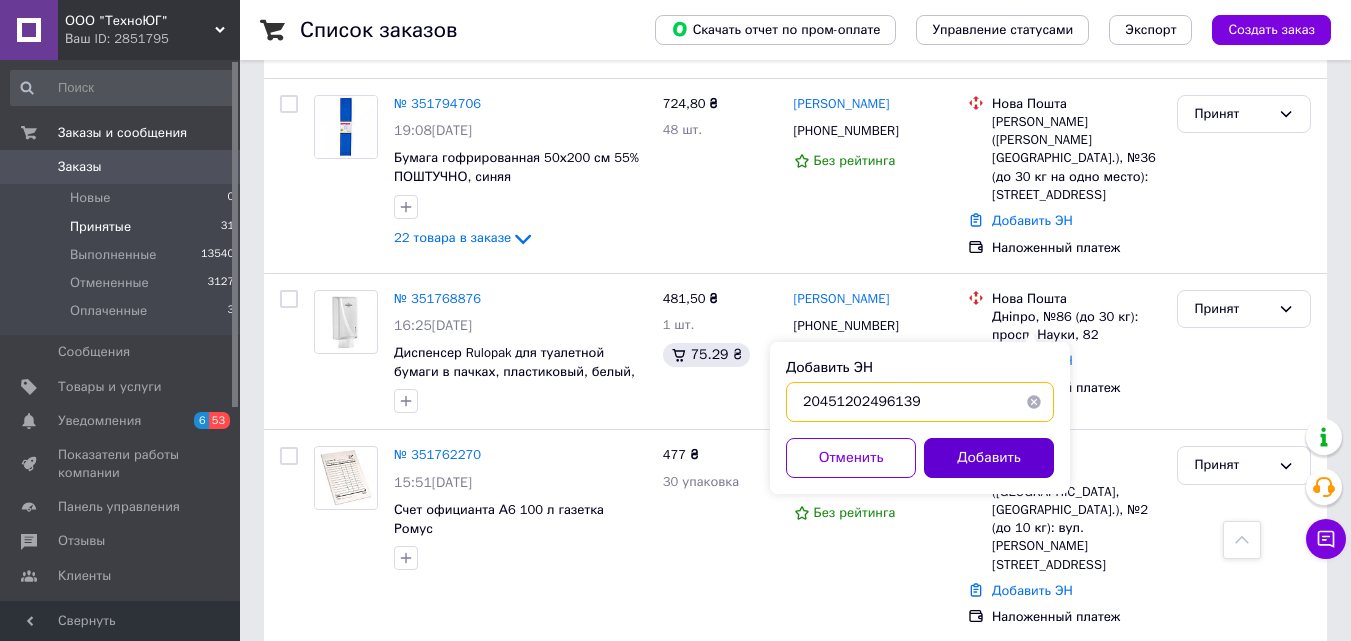 type on "20451202496139" 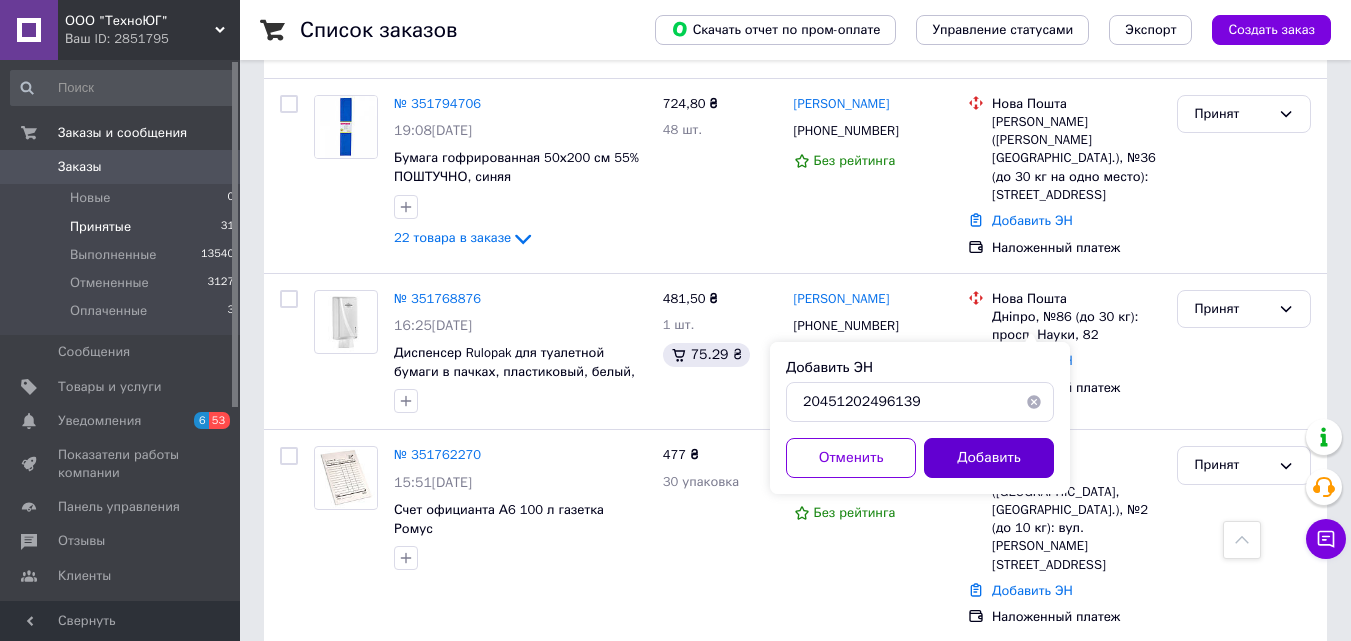 click on "Добавить" at bounding box center (989, 458) 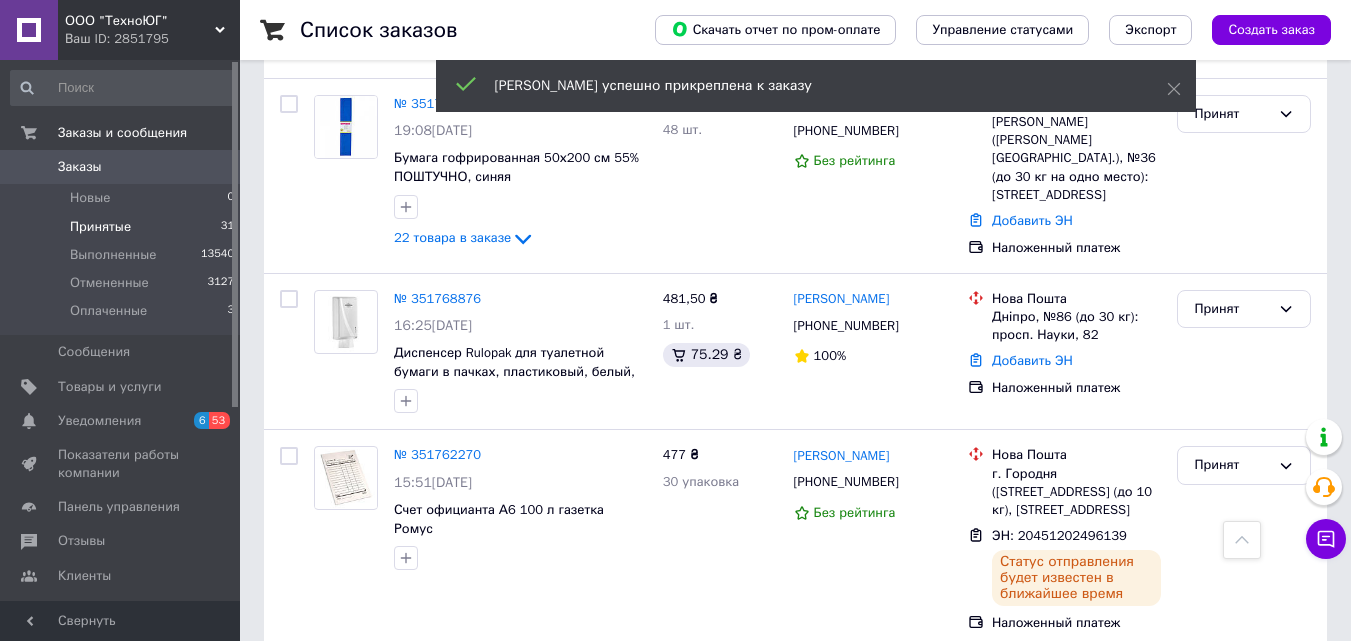 scroll, scrollTop: 2186, scrollLeft: 0, axis: vertical 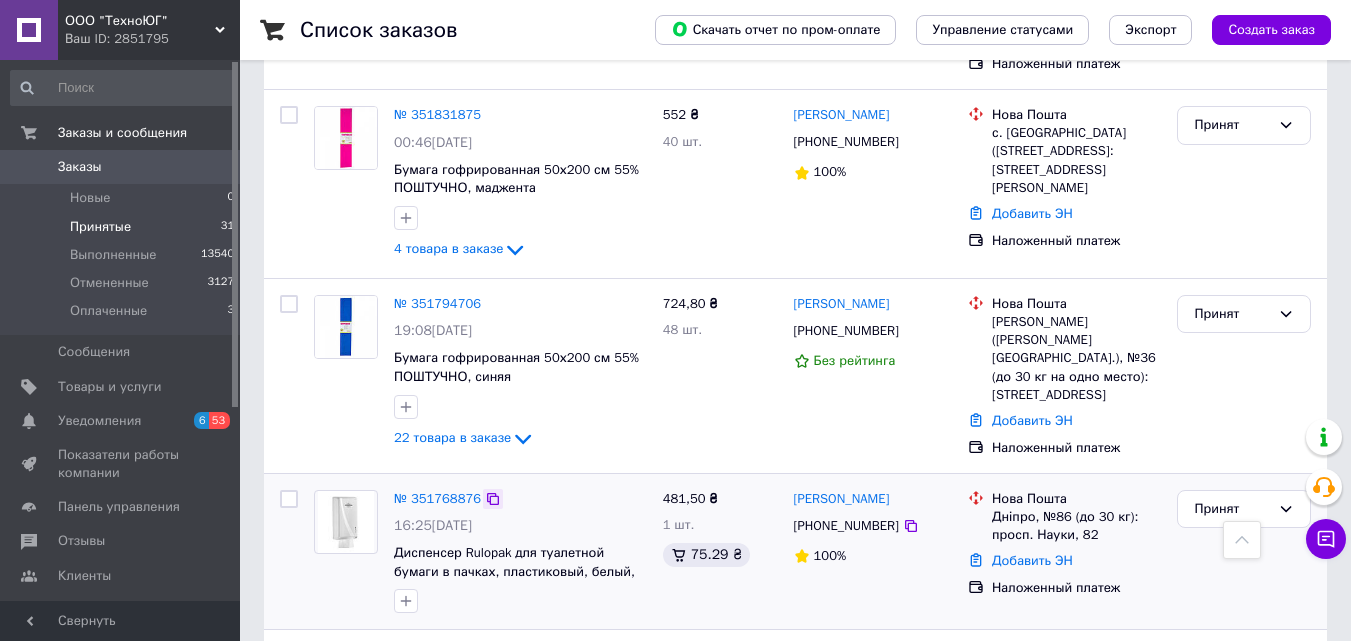 click 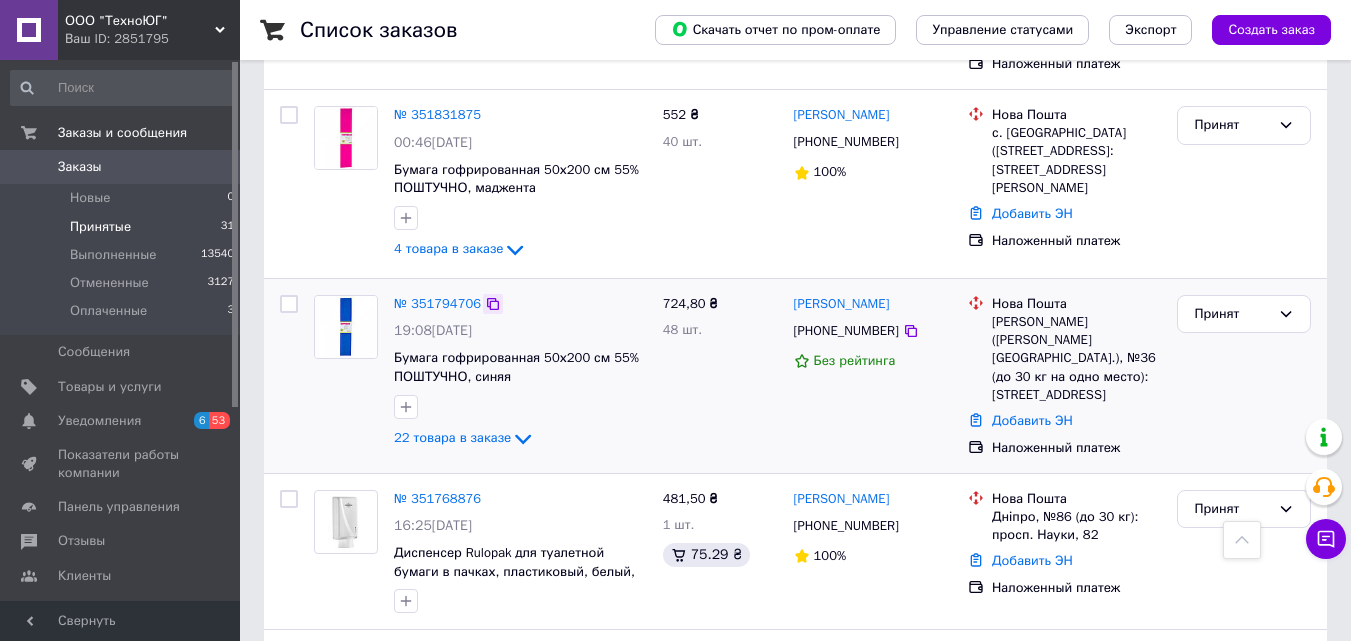 click 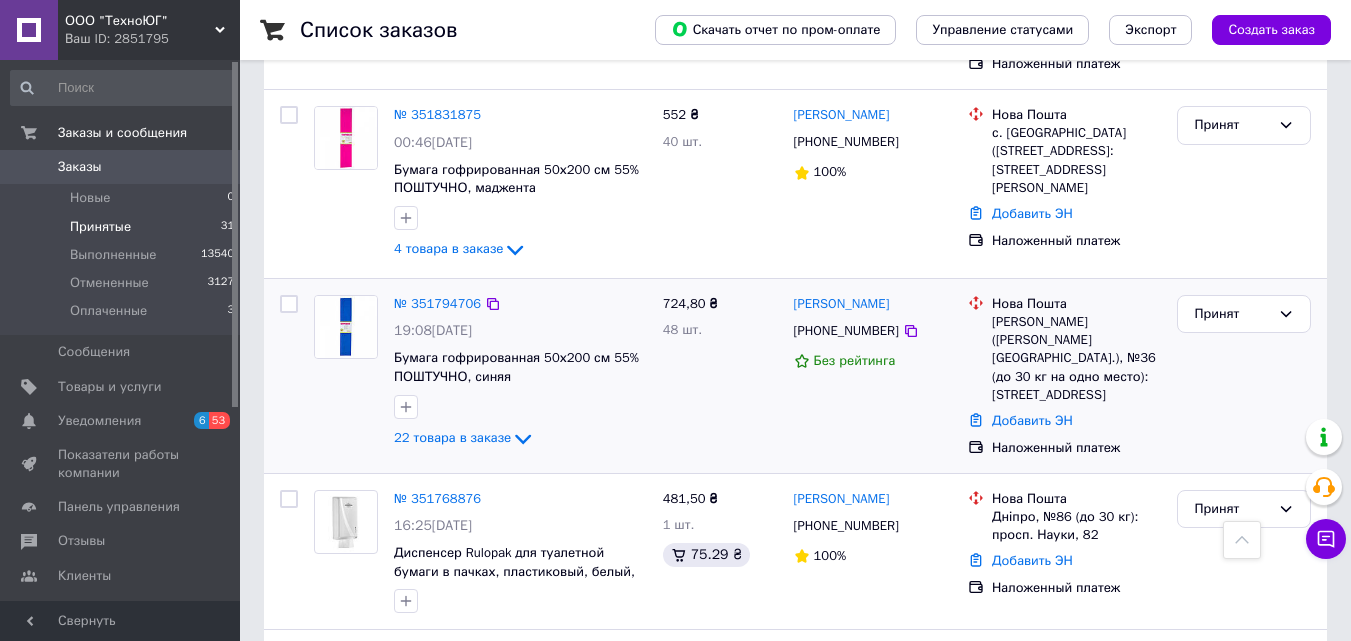 click on "Добавить ЭН" at bounding box center (1076, 421) 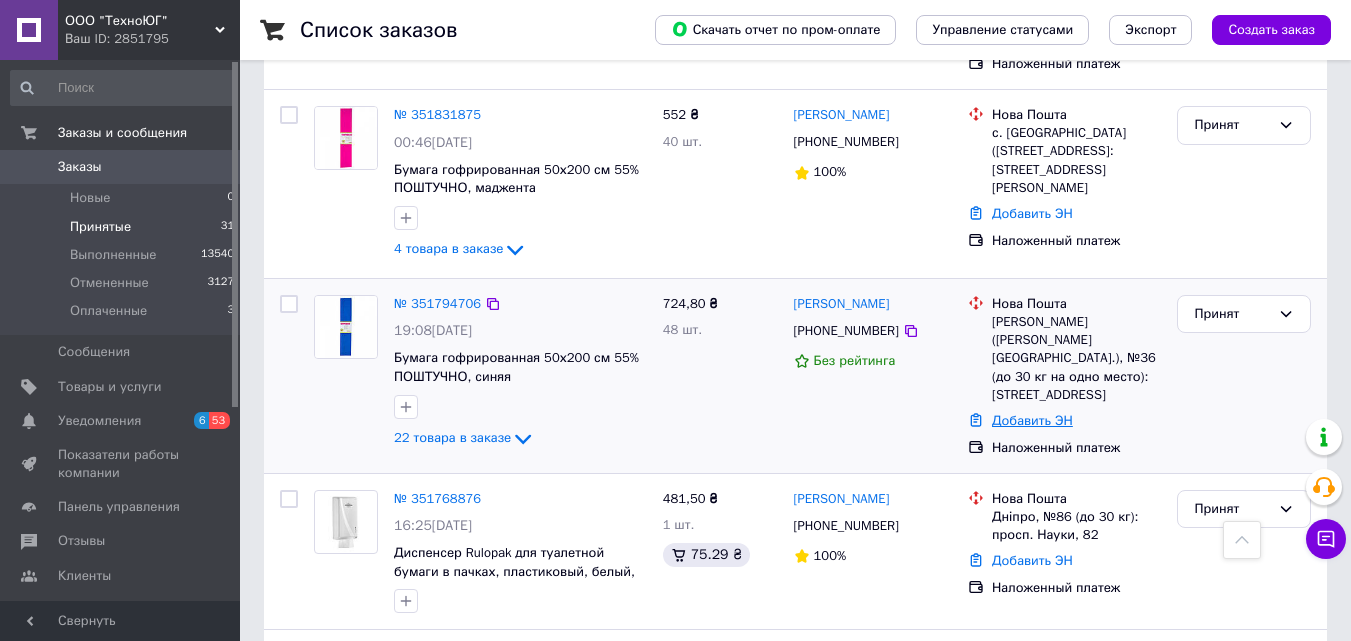 click on "Добавить ЭН" at bounding box center (1032, 420) 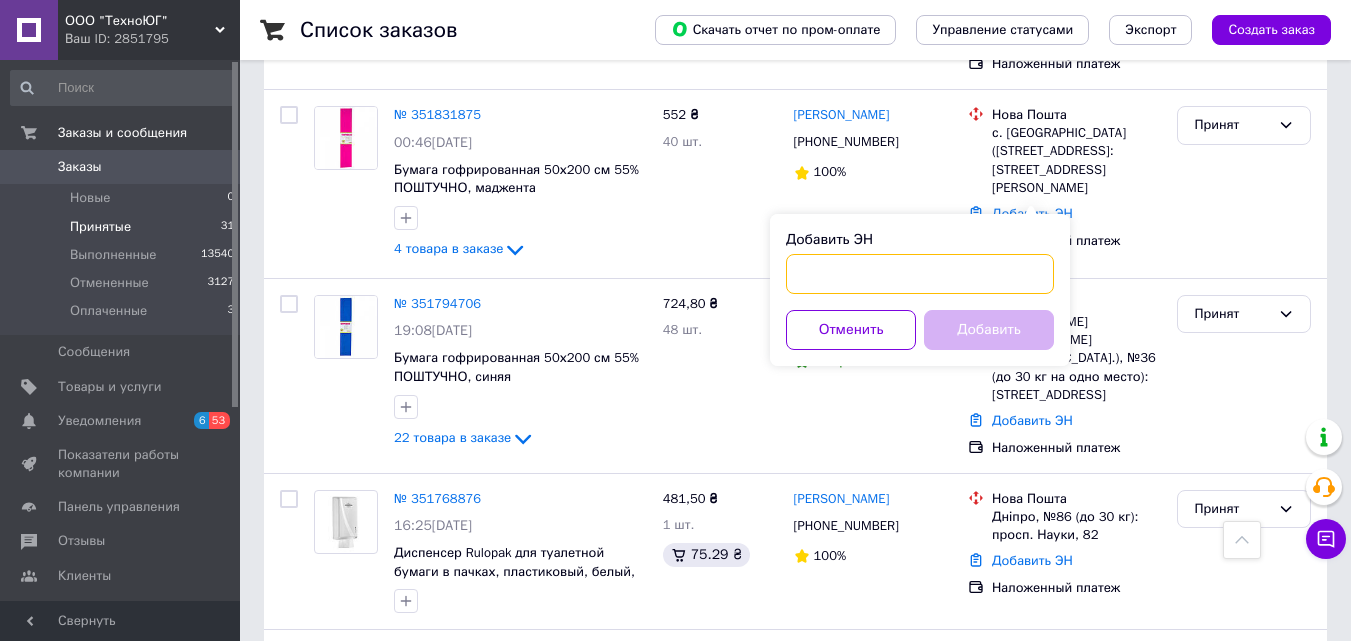 click on "Добавить ЭН" at bounding box center (920, 274) 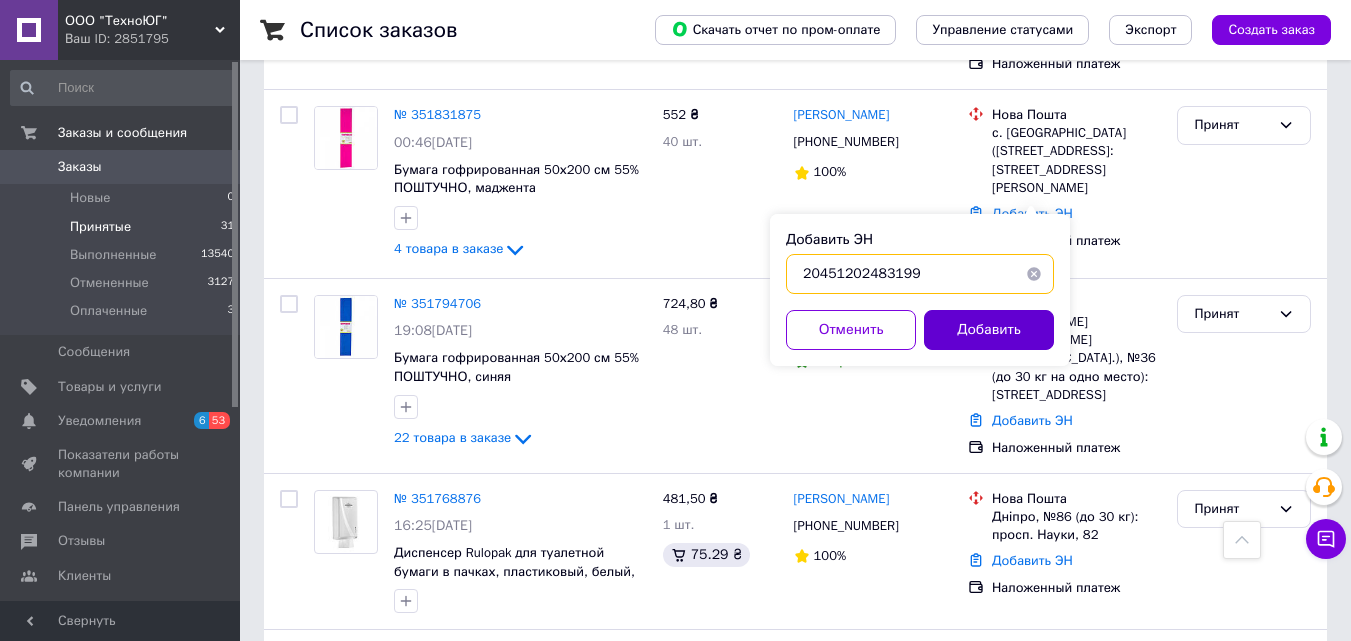 type on "20451202483199" 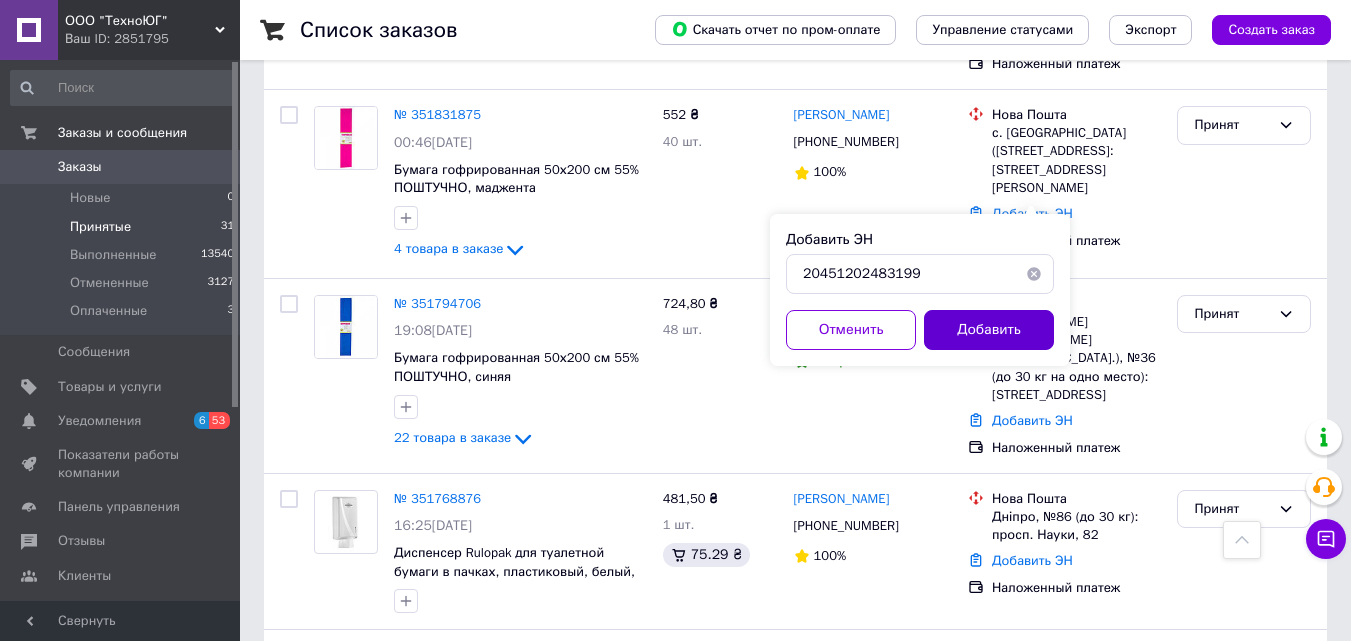 click on "Добавить" at bounding box center [989, 330] 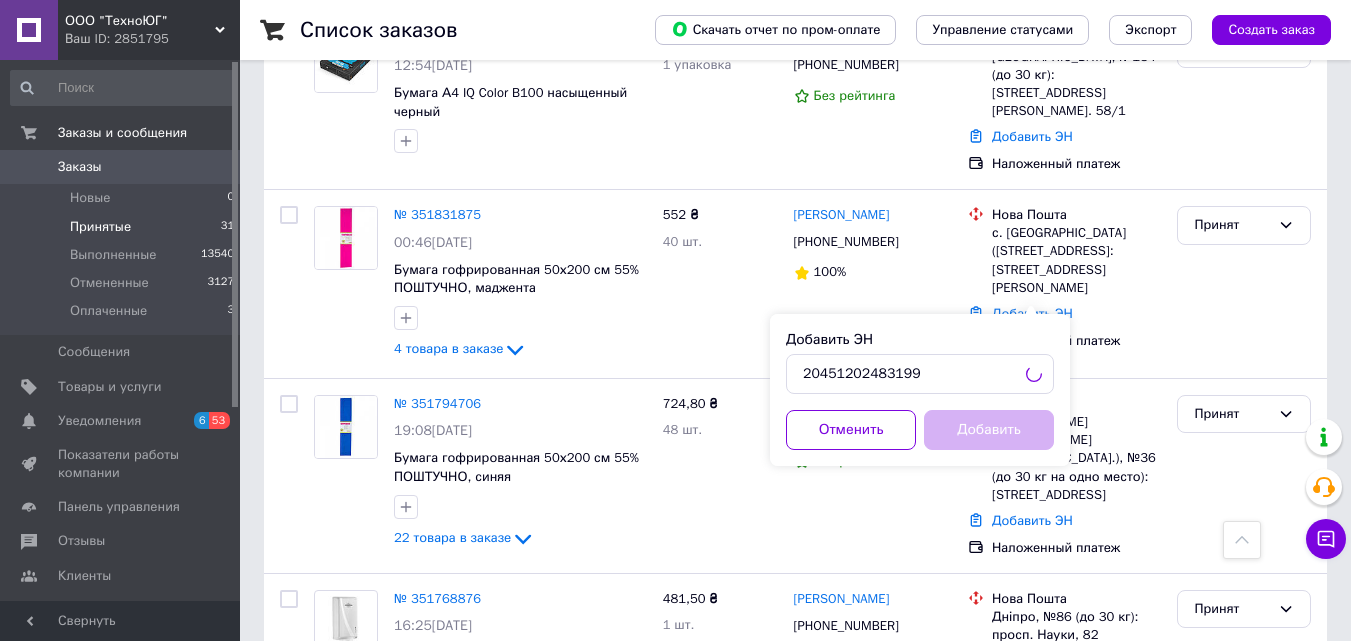 scroll, scrollTop: 1986, scrollLeft: 0, axis: vertical 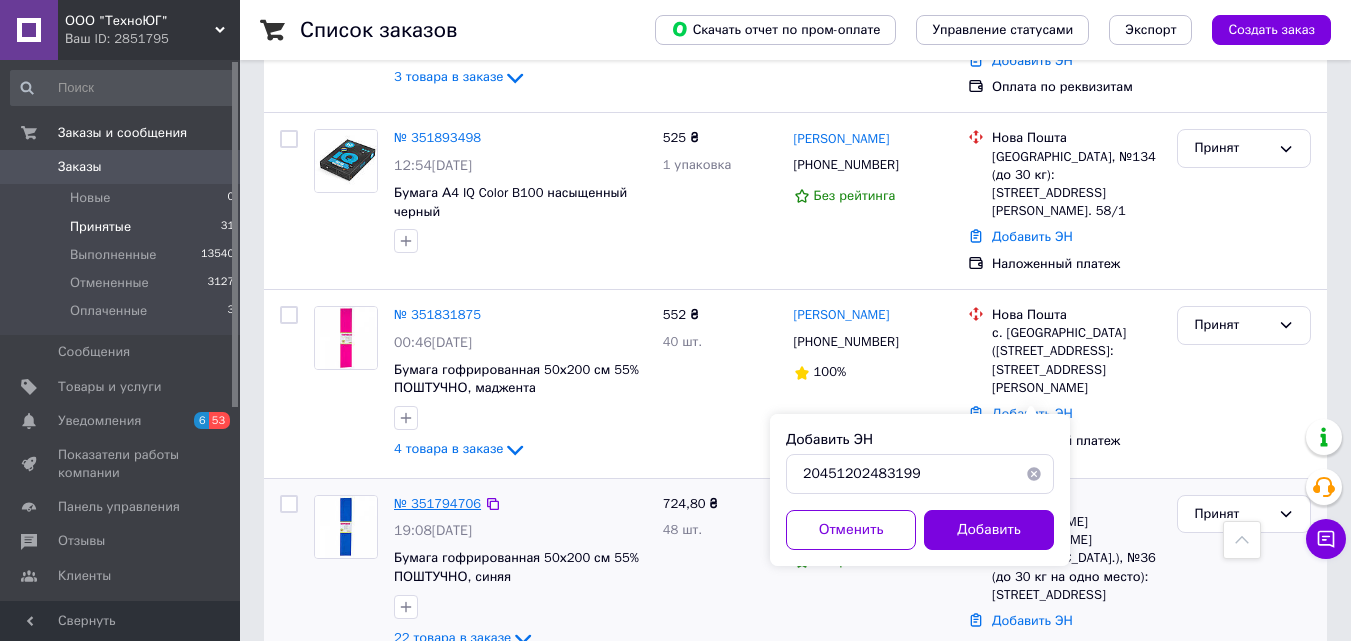 click on "№ 351794706" at bounding box center [437, 503] 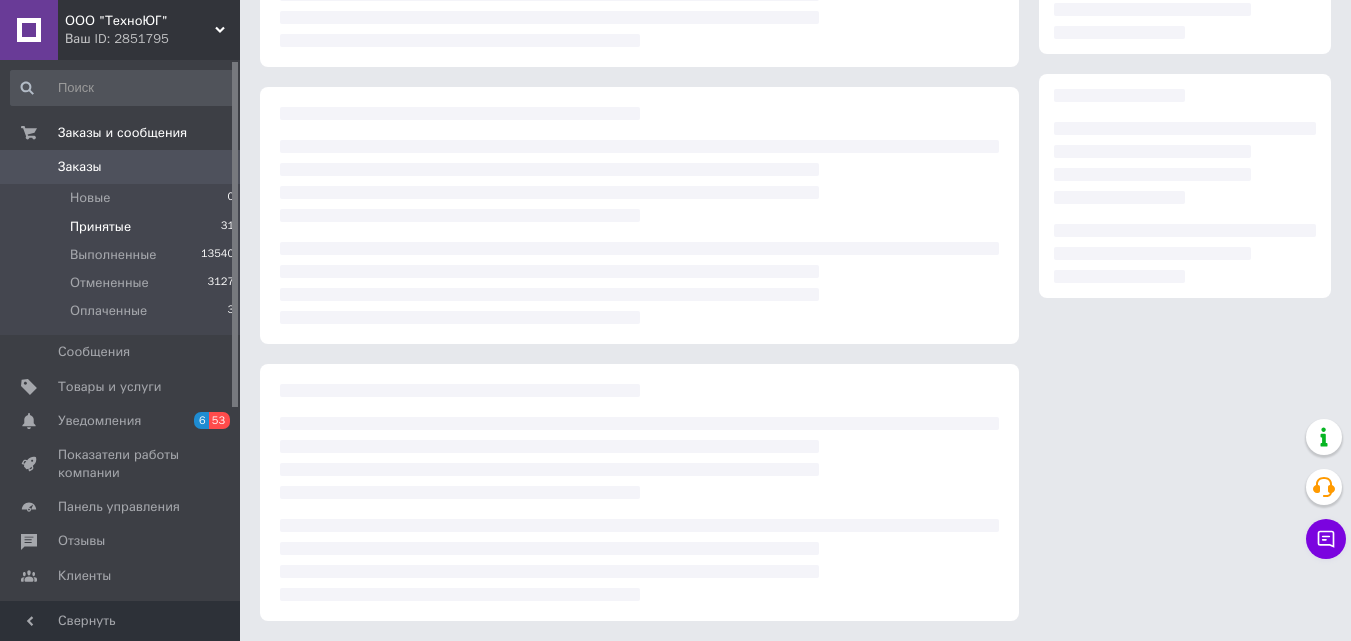 scroll, scrollTop: 0, scrollLeft: 0, axis: both 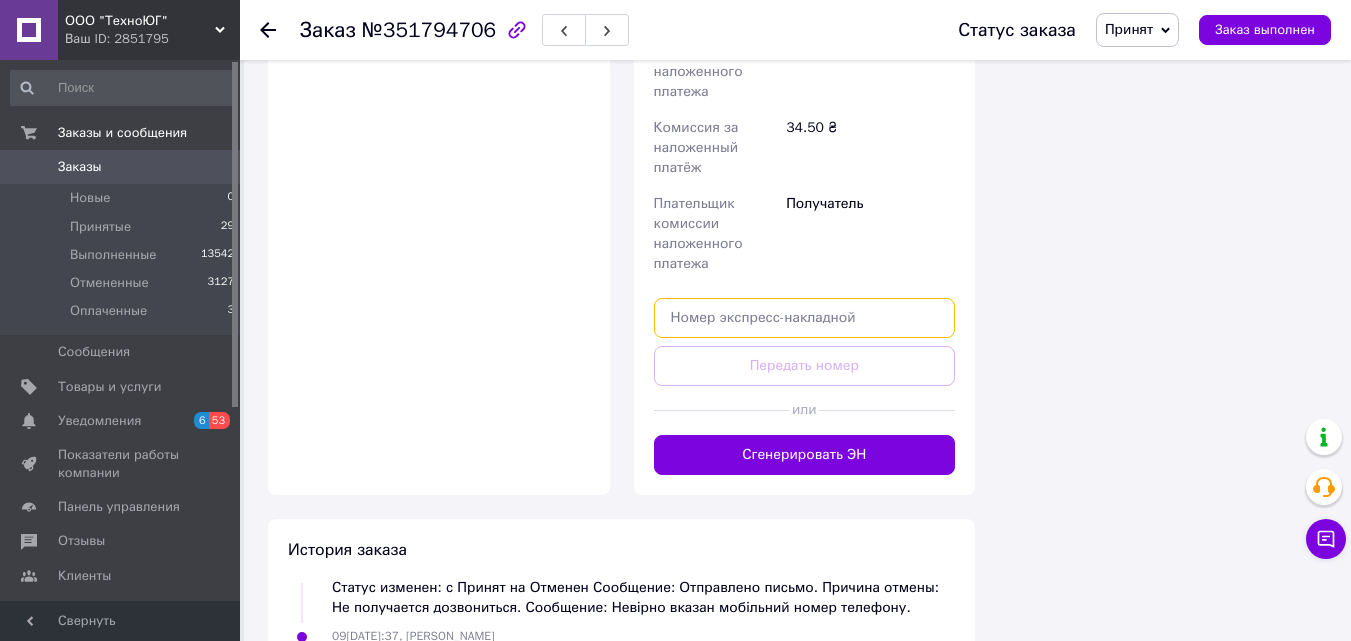 click at bounding box center (805, 318) 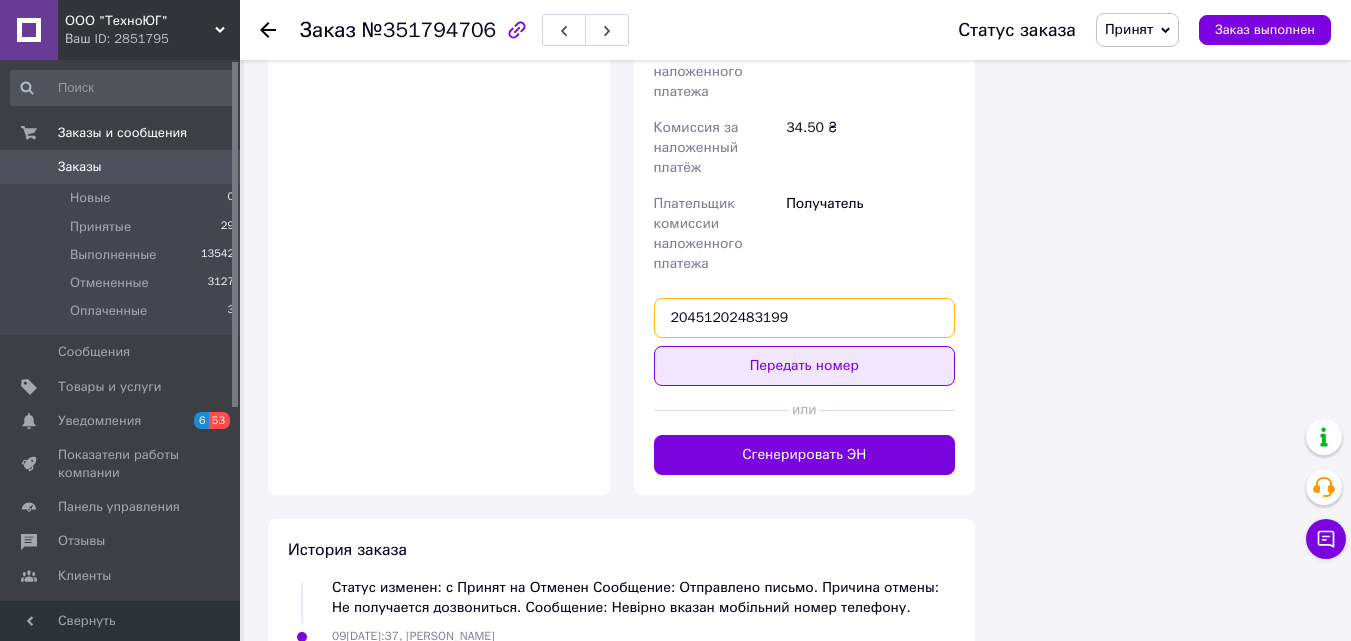 type on "20451202483199" 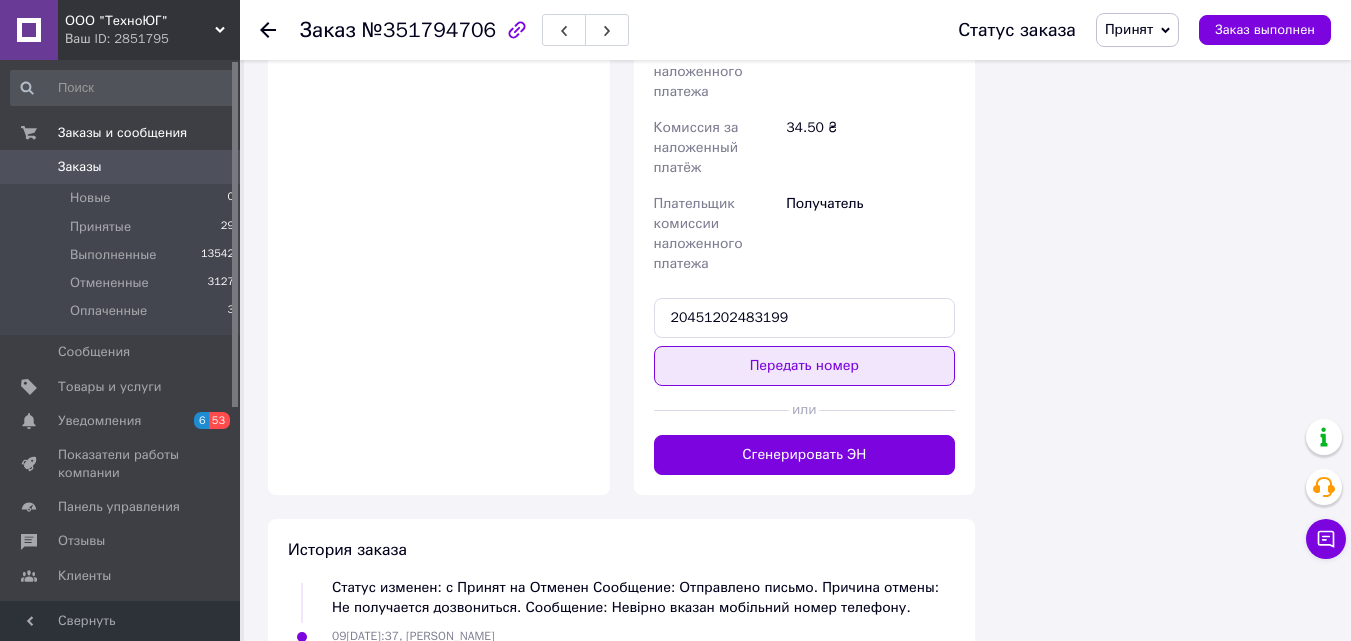 click on "Передать номер" at bounding box center [805, 366] 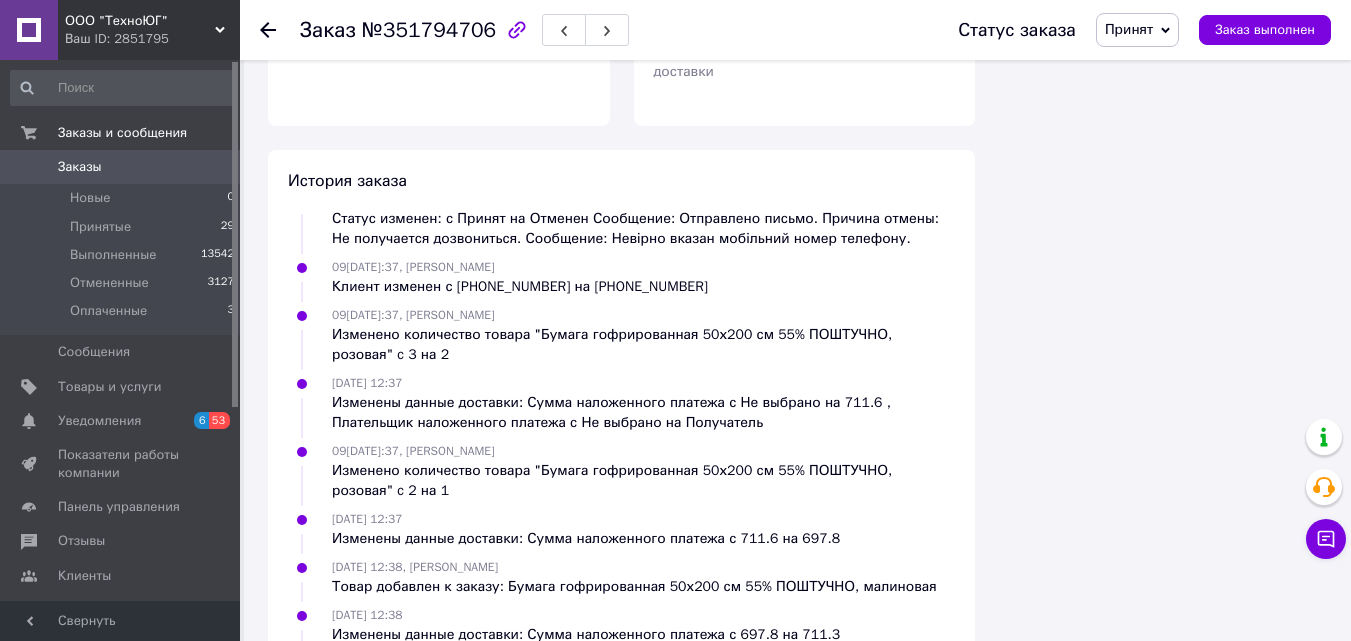 scroll, scrollTop: 164, scrollLeft: 0, axis: vertical 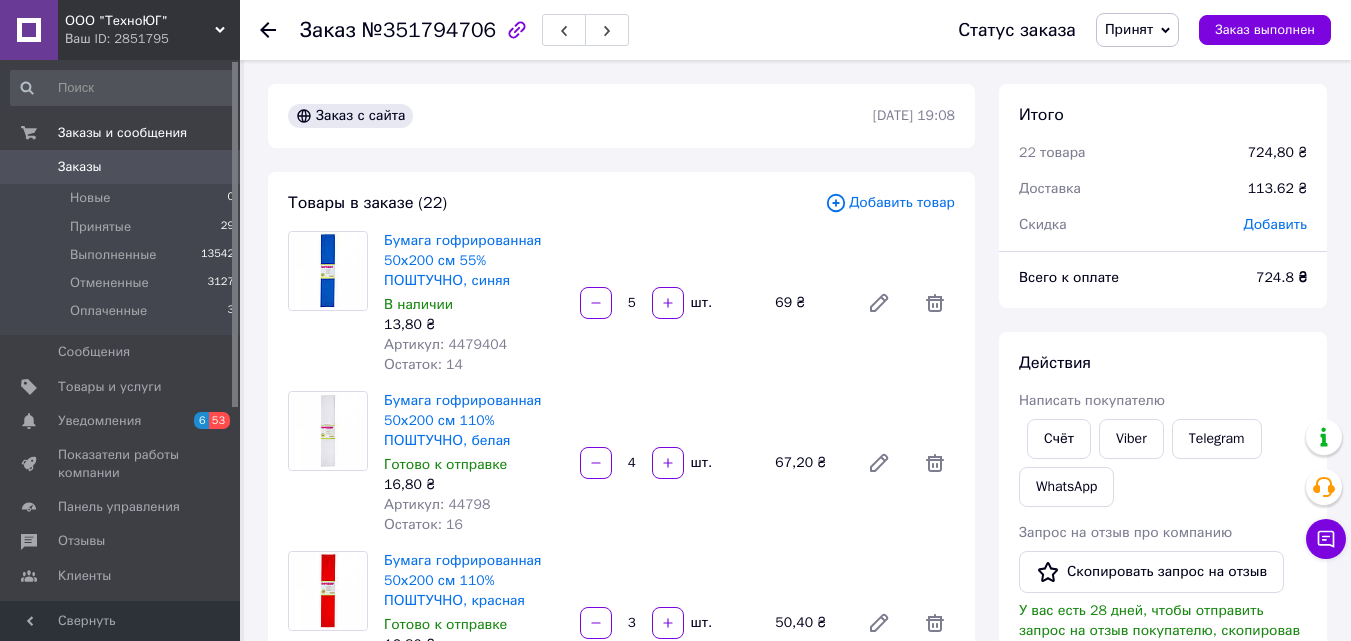 click 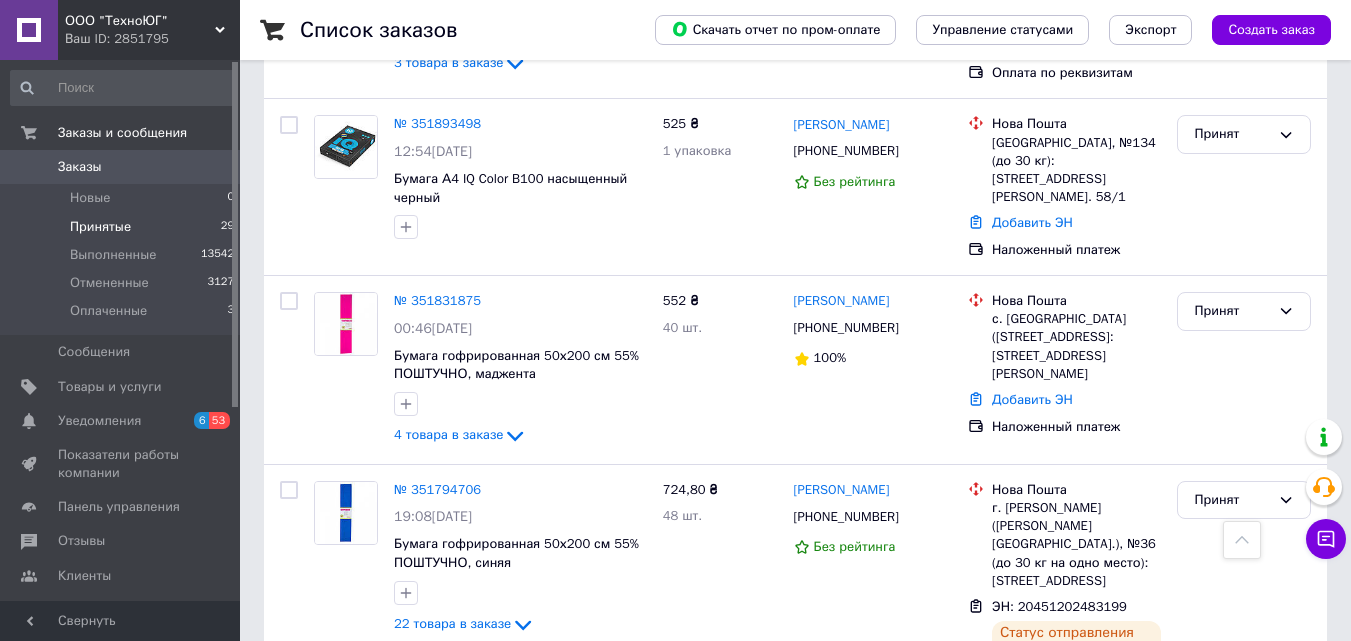 scroll, scrollTop: 1900, scrollLeft: 0, axis: vertical 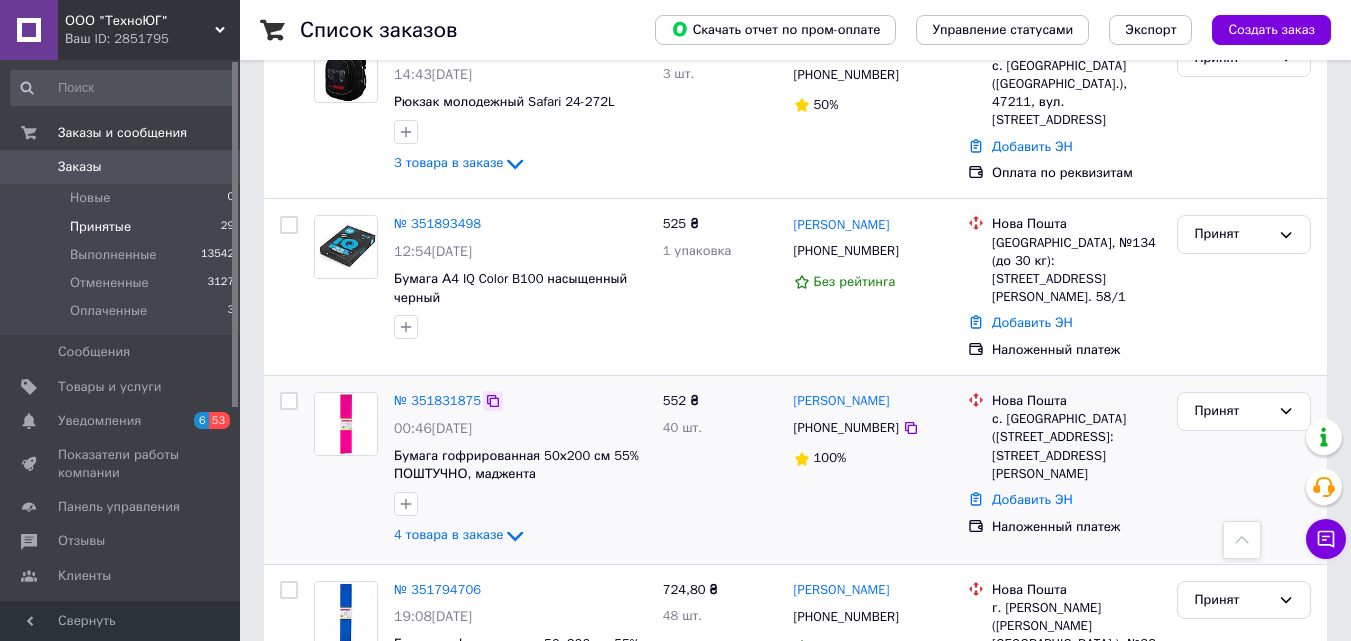 click 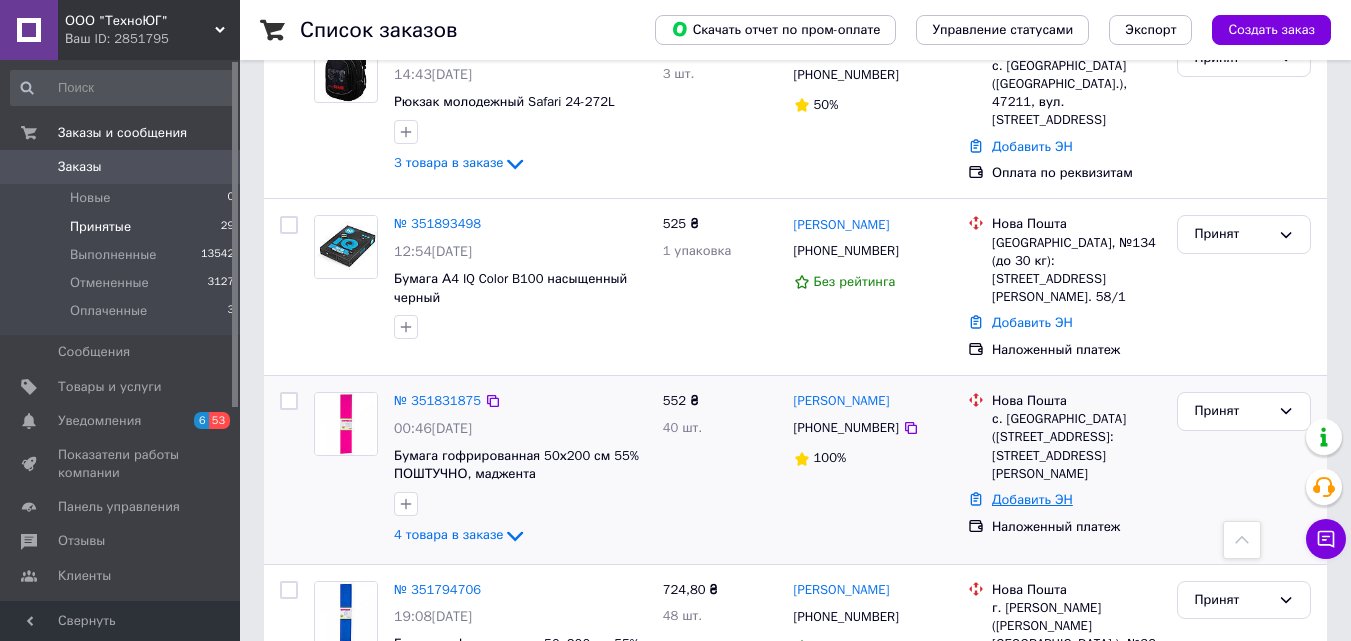 click on "Добавить ЭН" at bounding box center [1032, 499] 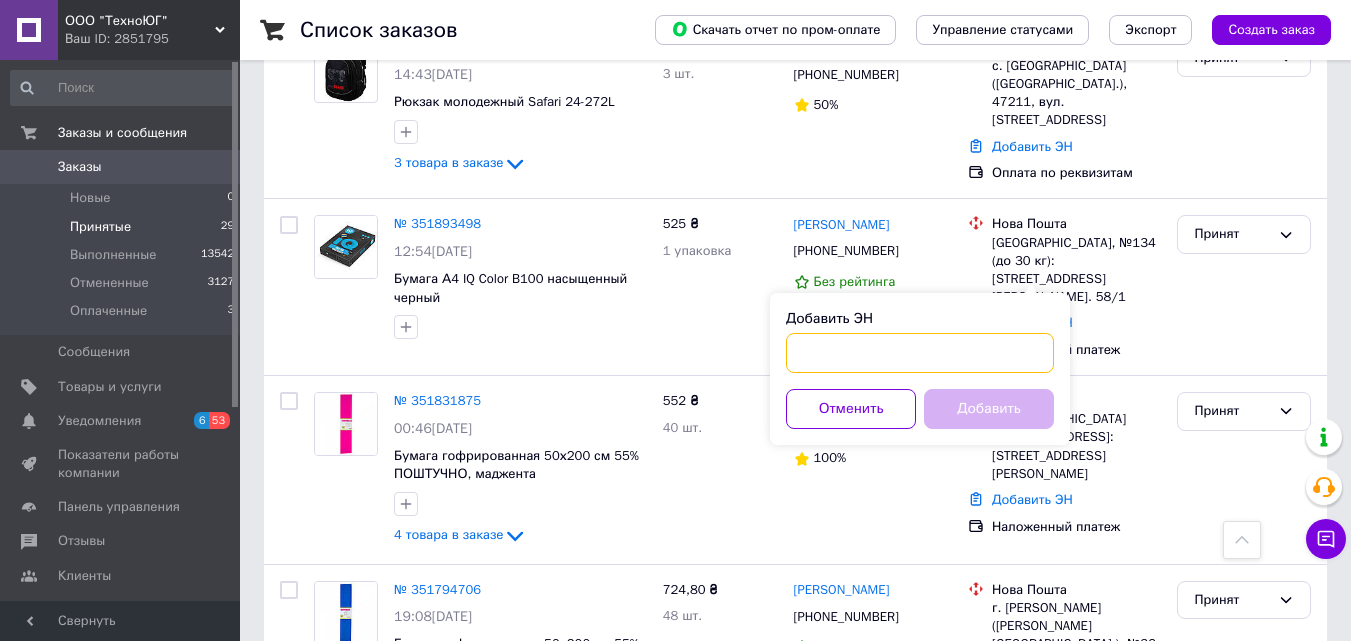 click on "Добавить ЭН" at bounding box center [920, 353] 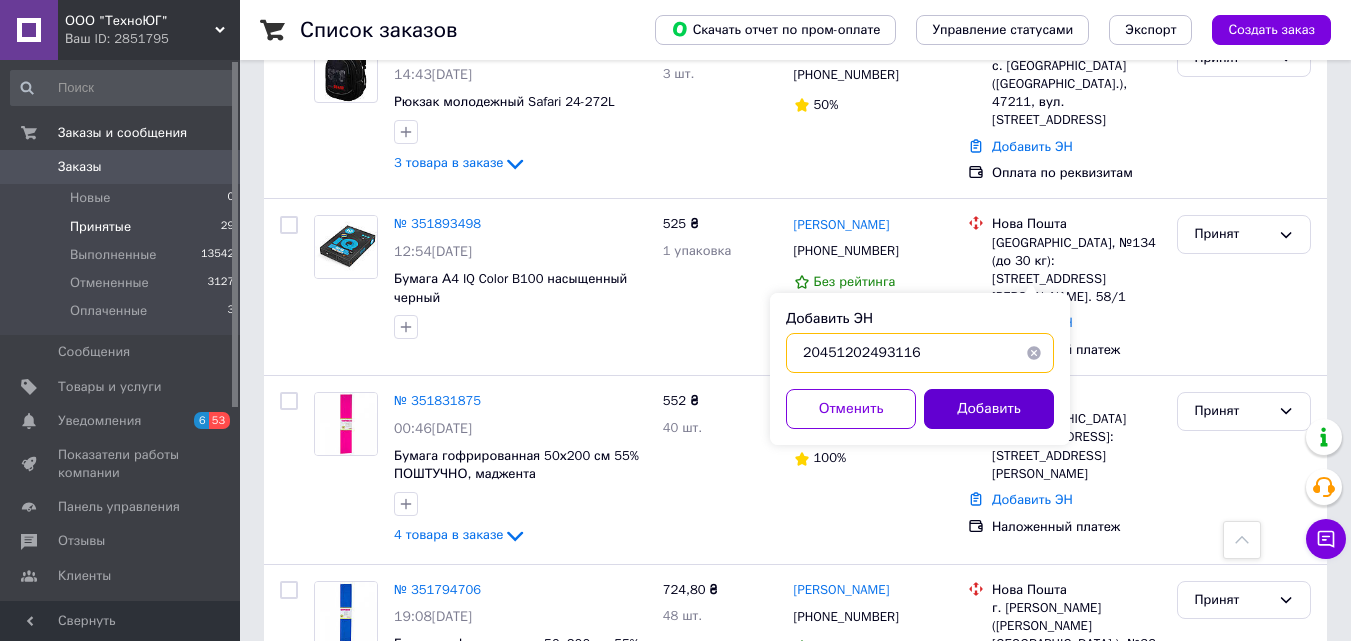 type on "20451202493116" 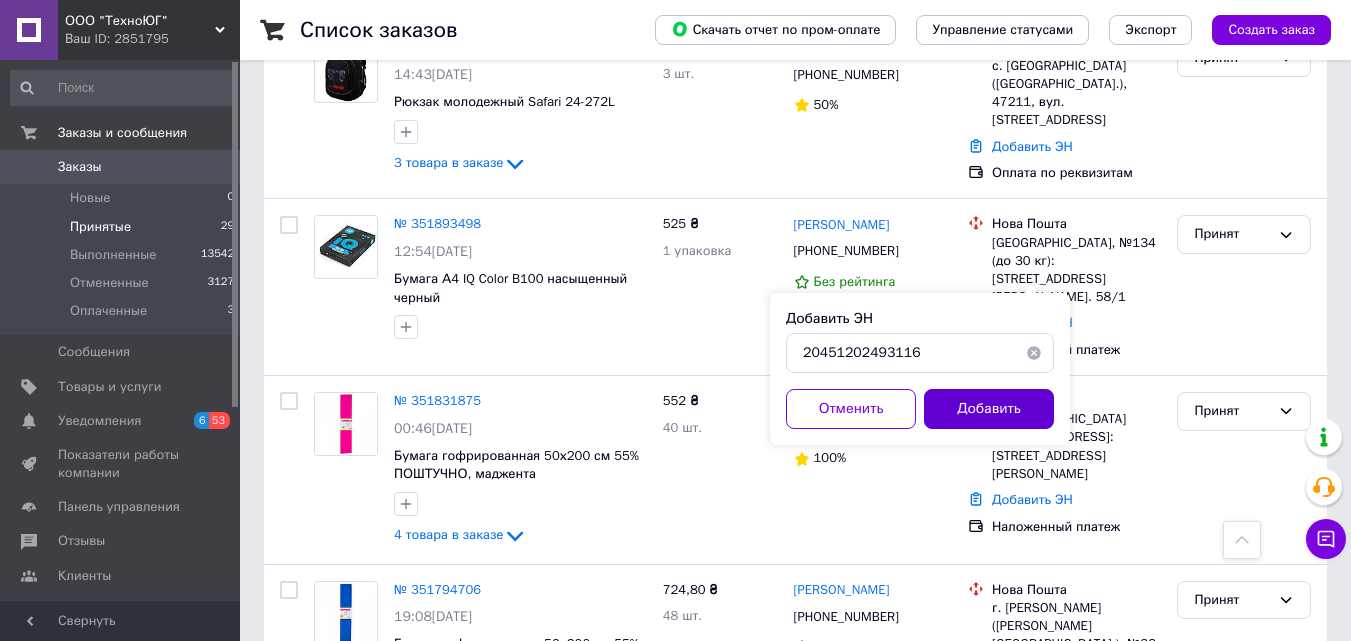 click on "Добавить" at bounding box center (989, 409) 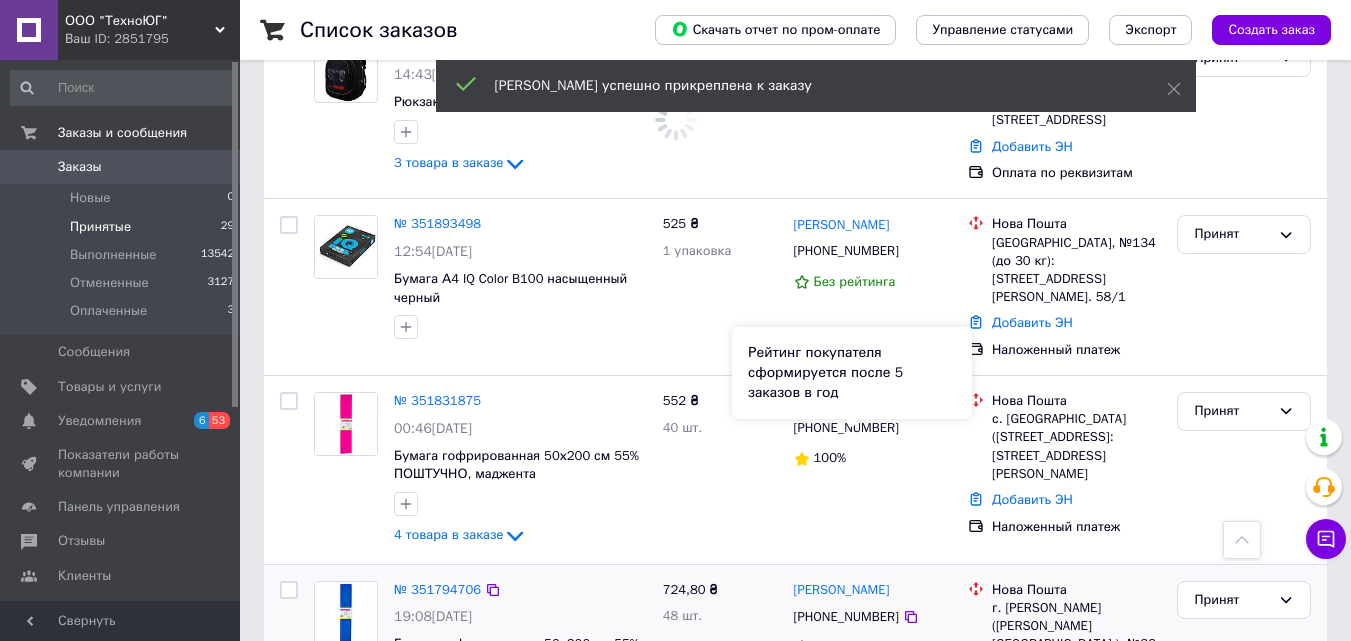 scroll, scrollTop: 1700, scrollLeft: 0, axis: vertical 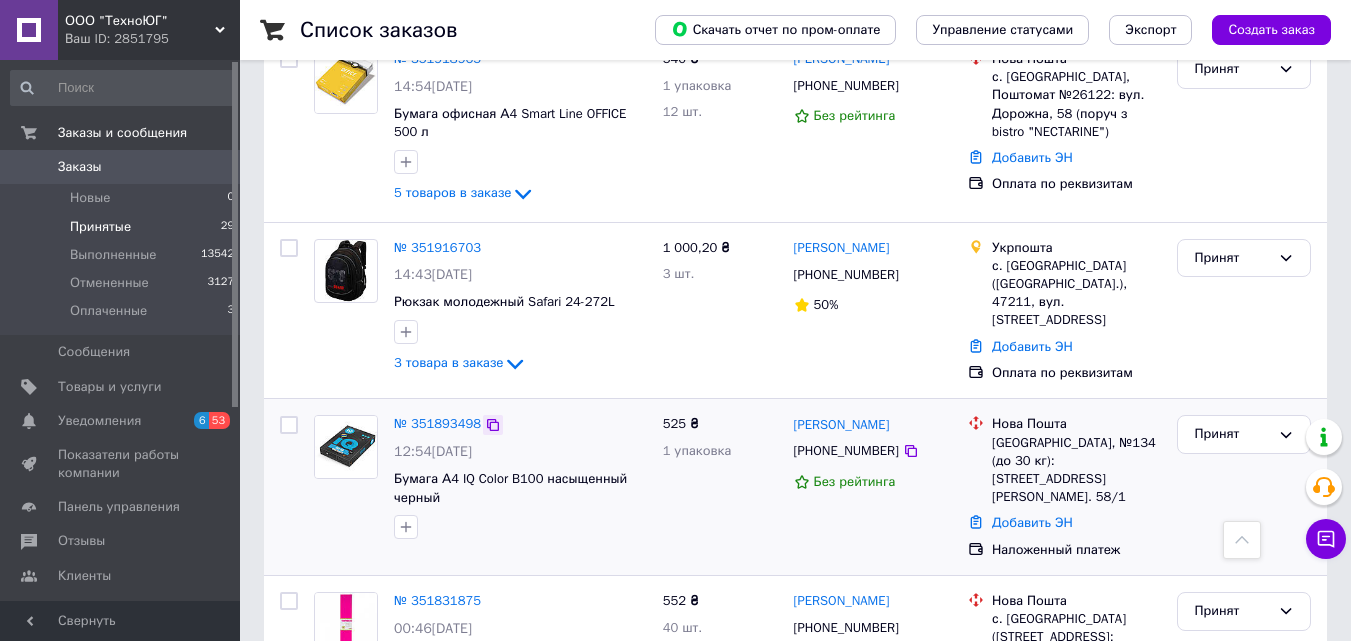 click 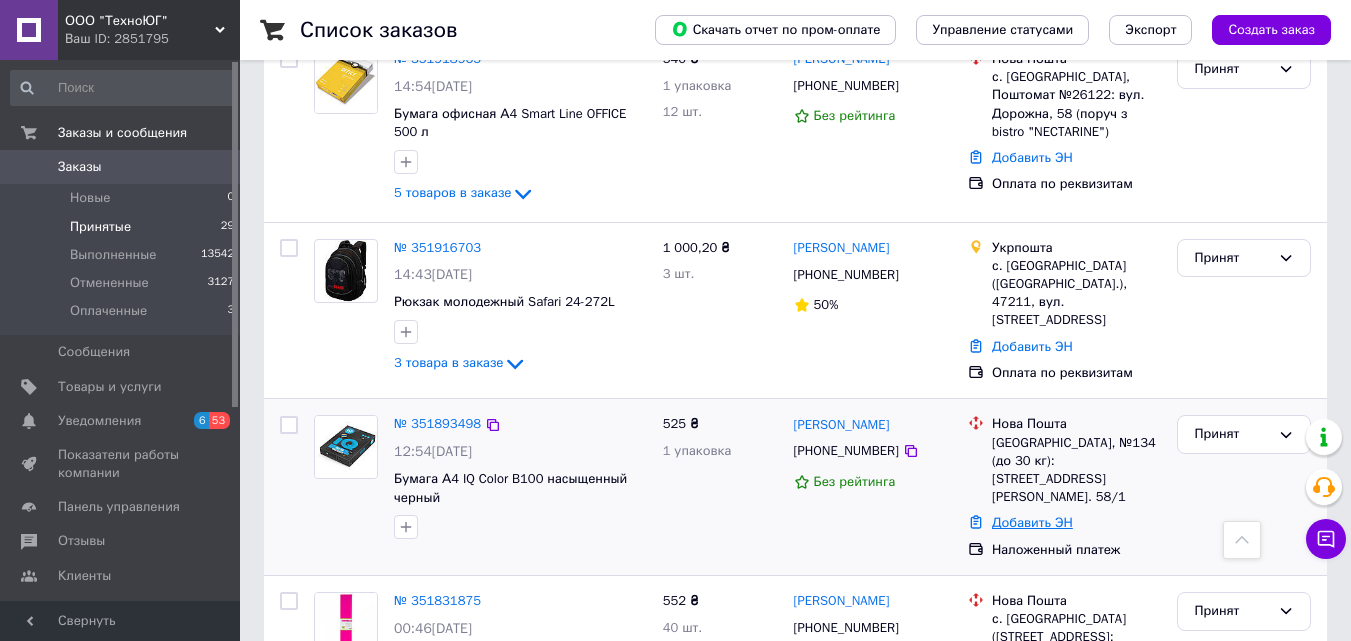 click on "Добавить ЭН" at bounding box center (1032, 522) 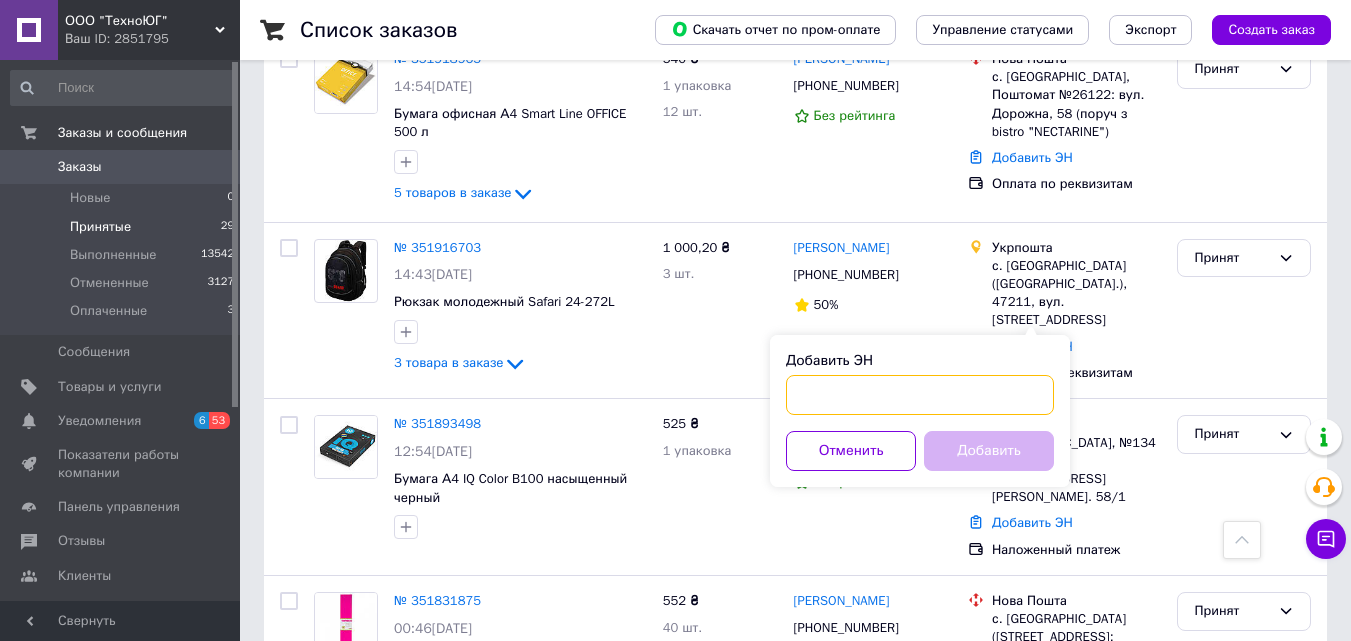 click on "Добавить ЭН" at bounding box center [920, 395] 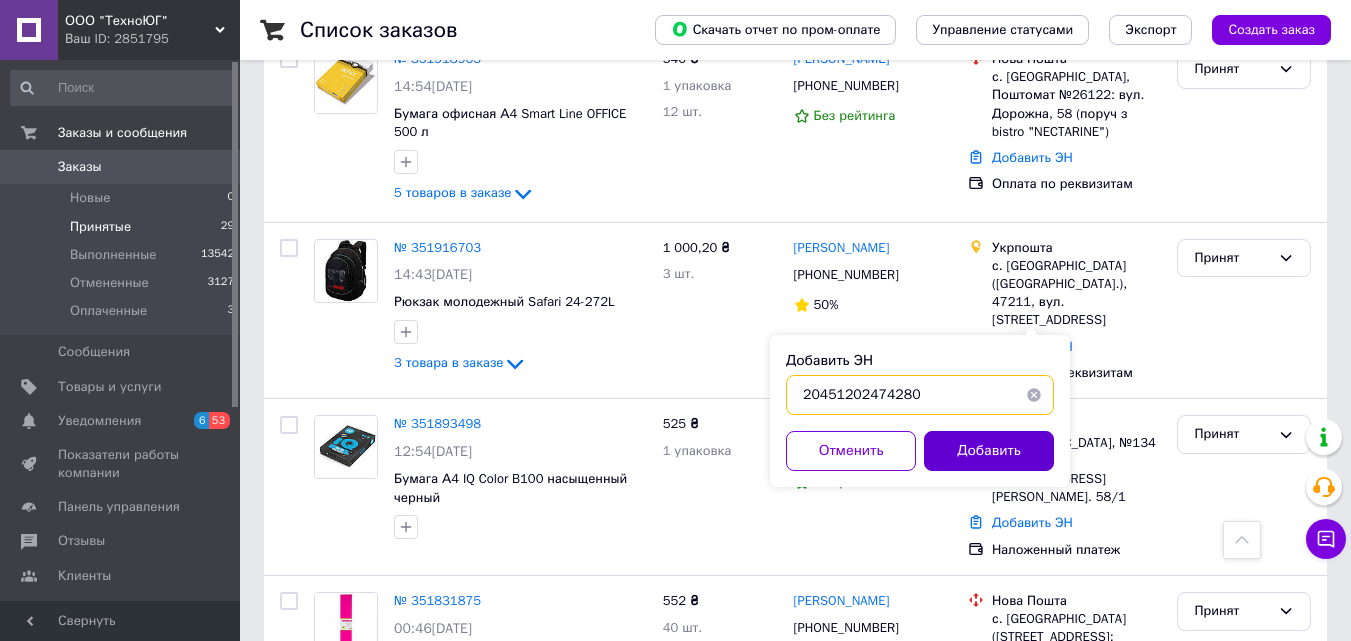 type on "20451202474280" 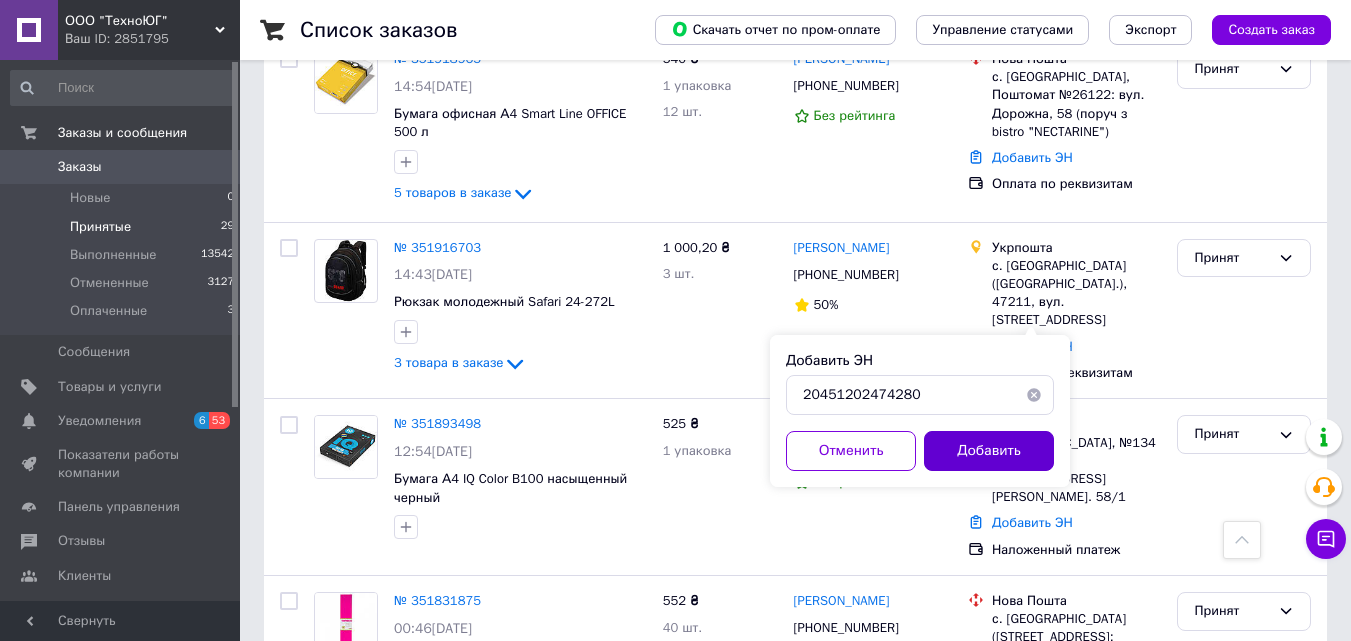 click on "Добавить" at bounding box center (989, 451) 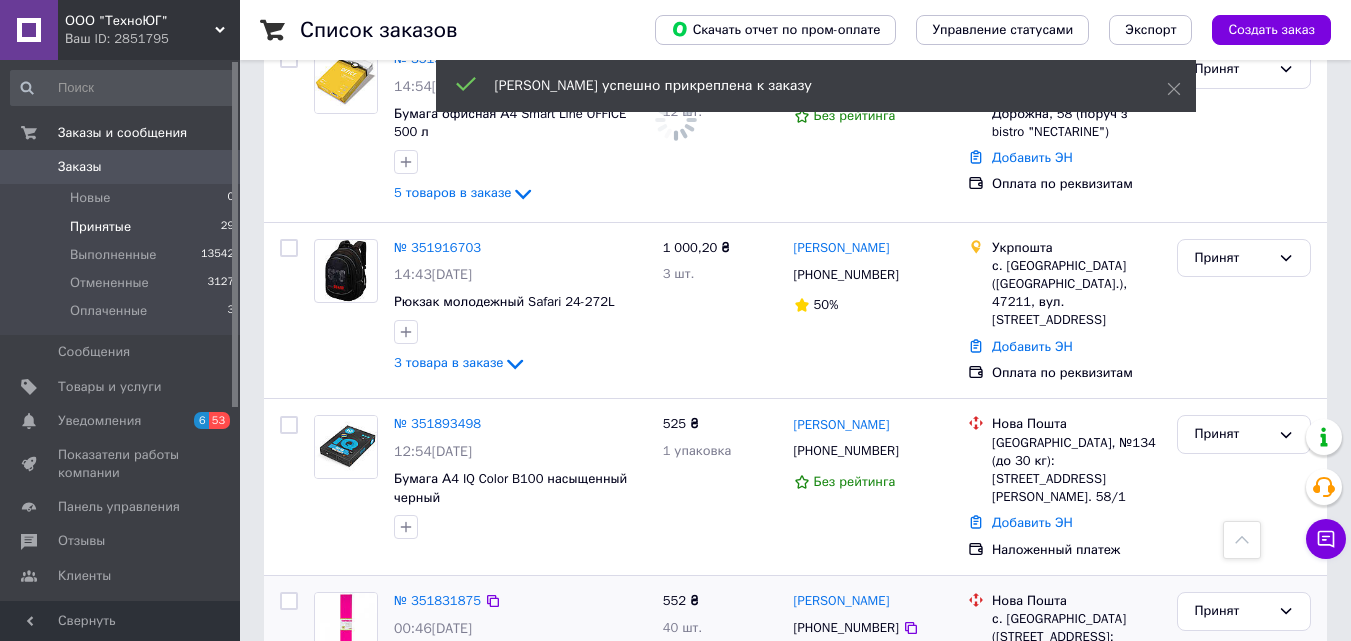 scroll, scrollTop: 1600, scrollLeft: 0, axis: vertical 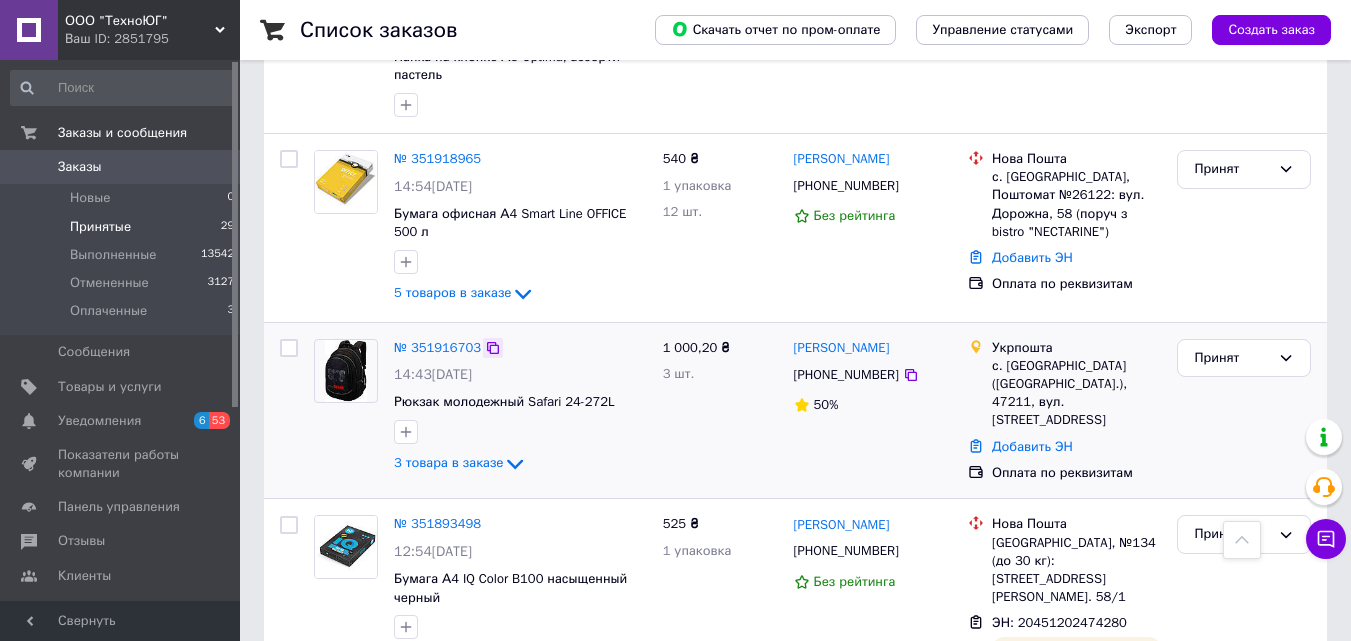 click 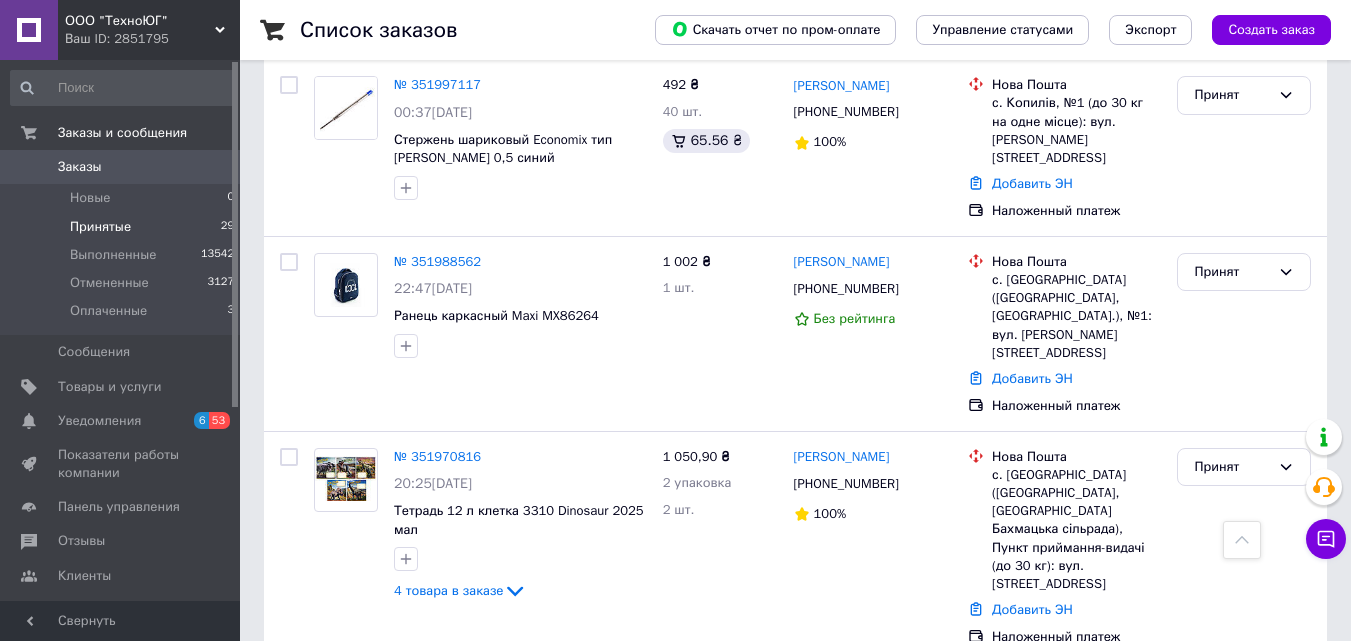 scroll, scrollTop: 0, scrollLeft: 0, axis: both 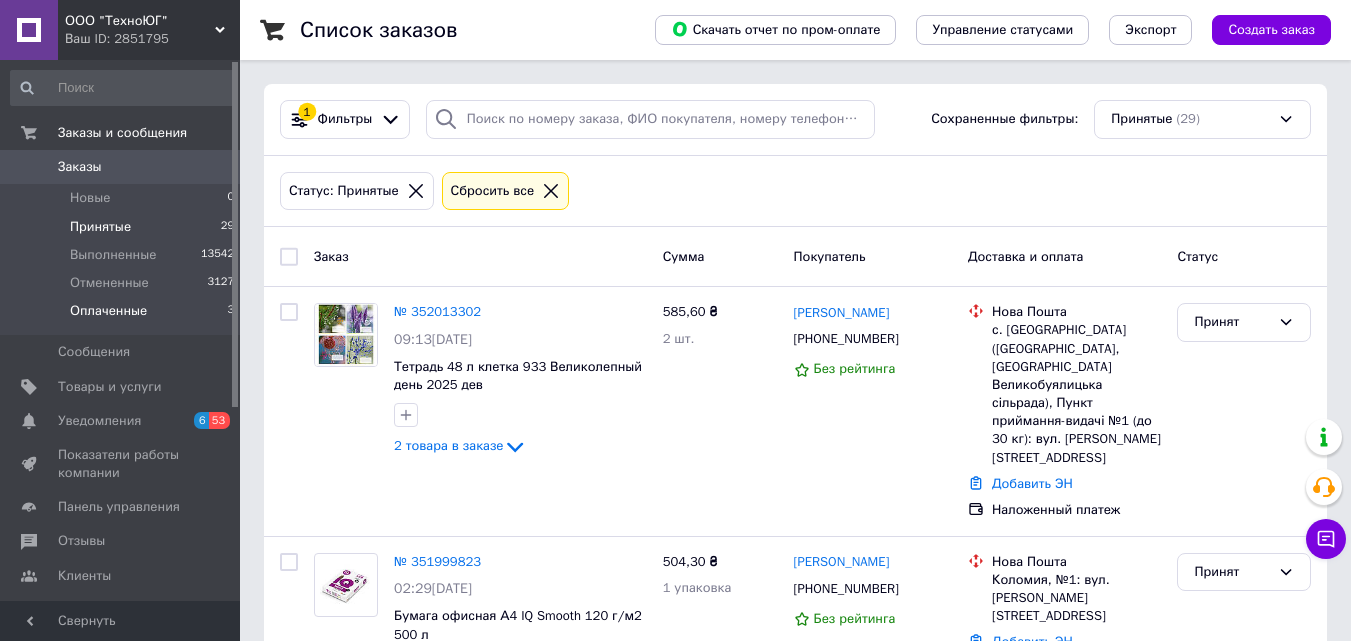 click on "Оплаченные" at bounding box center [108, 311] 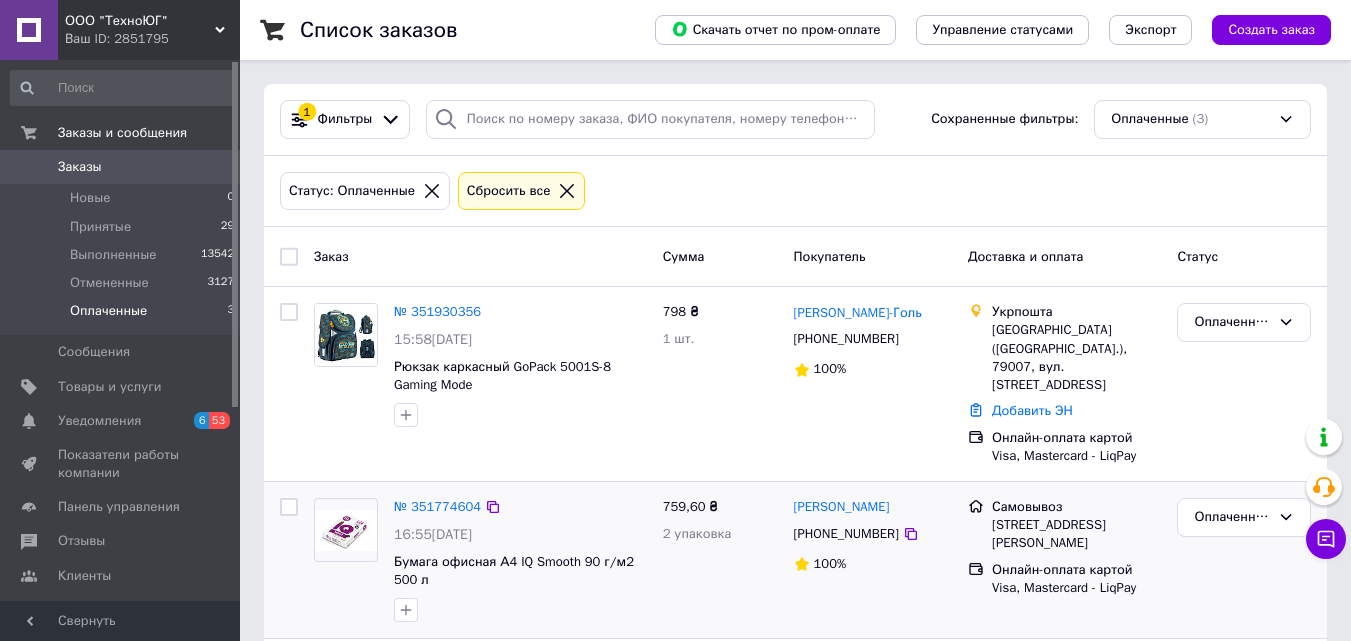 scroll, scrollTop: 173, scrollLeft: 0, axis: vertical 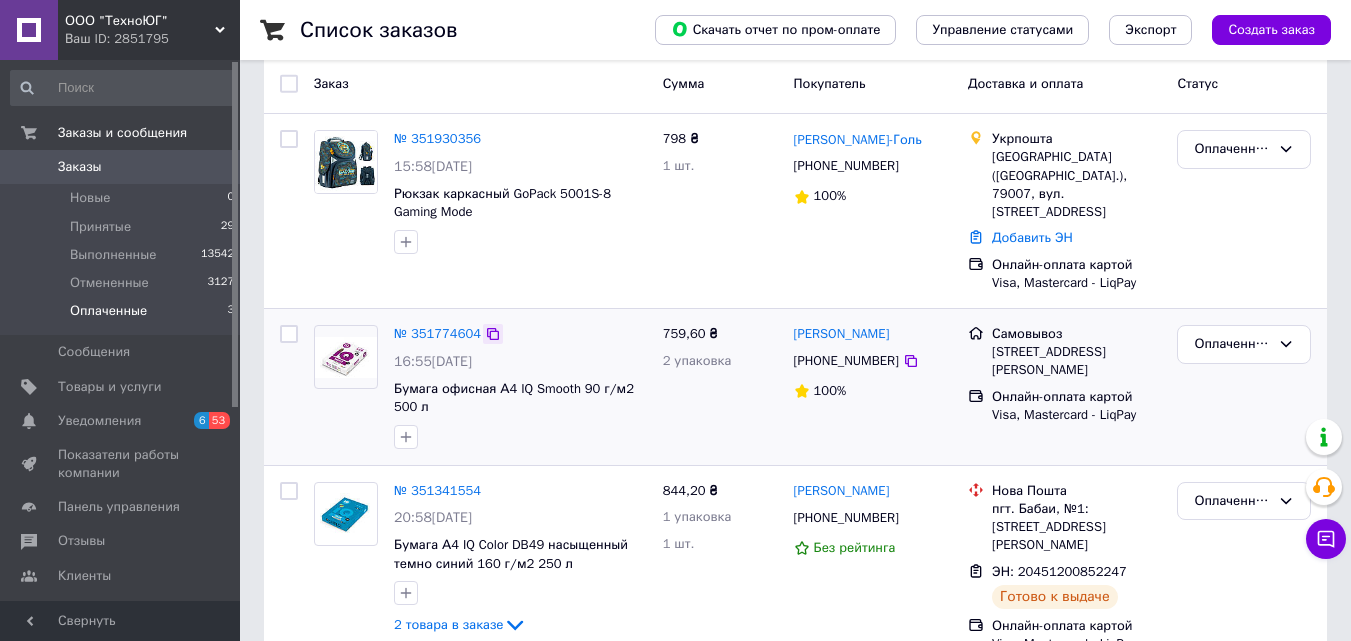 click 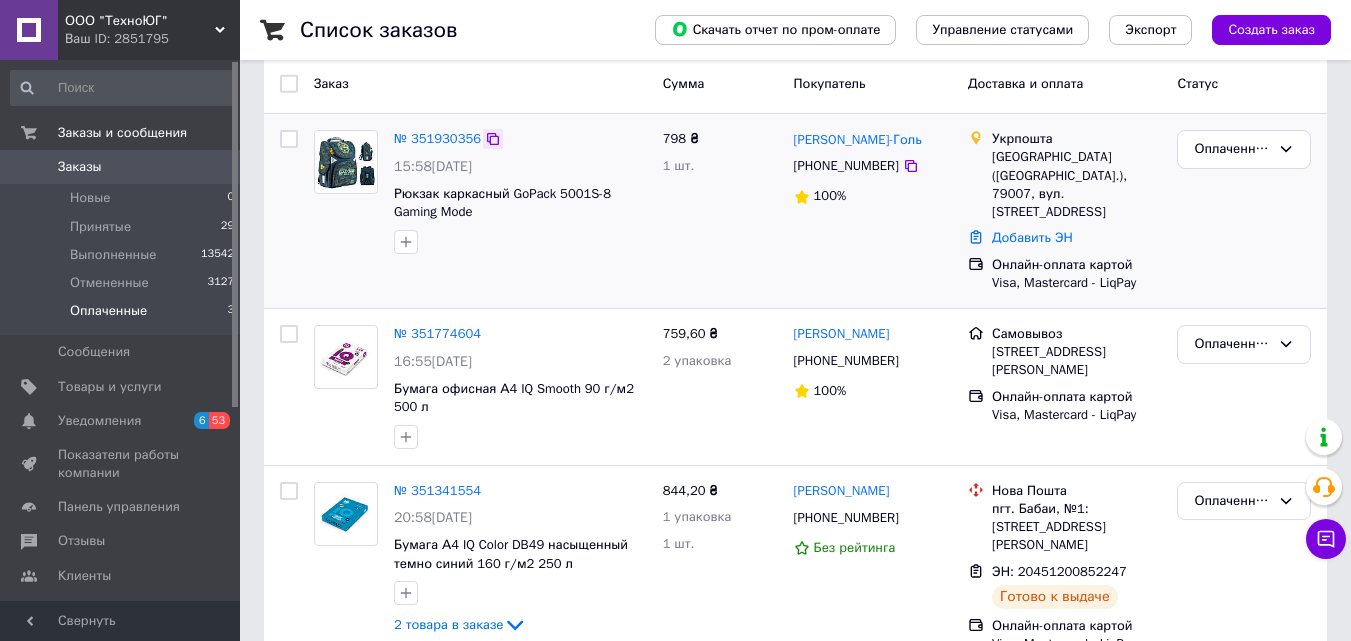 click 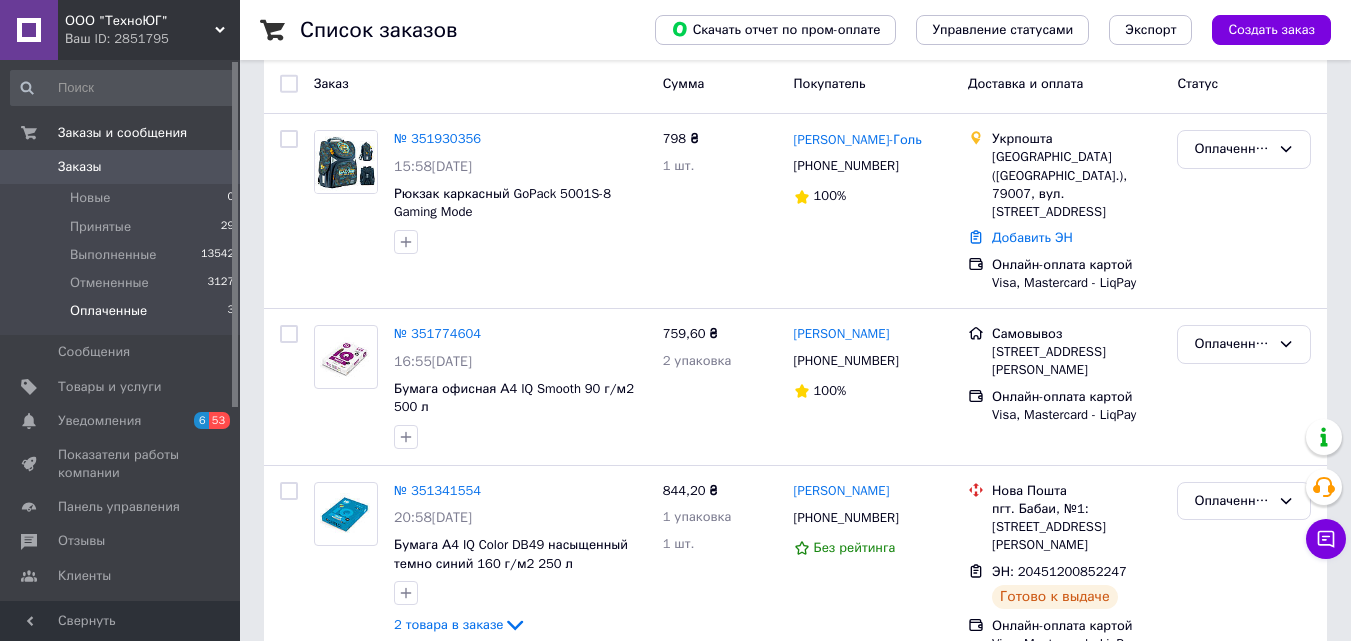 click on "ООО "ТехноЮГ"" at bounding box center (140, 21) 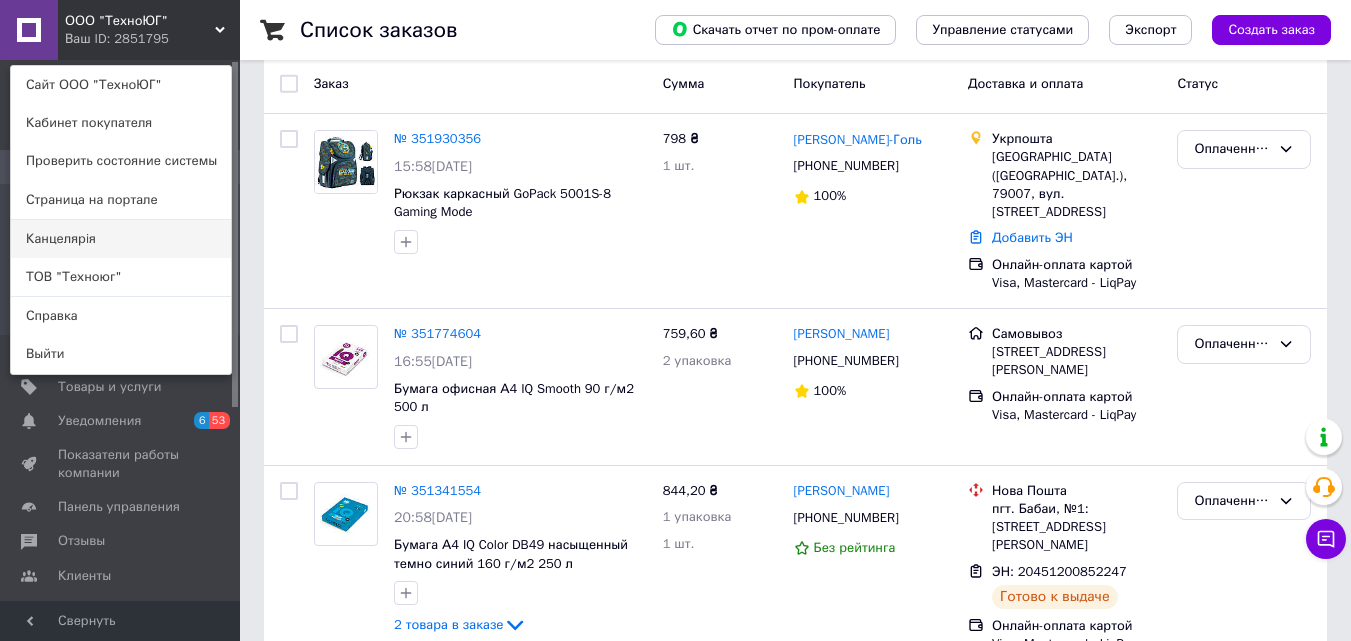 click on "Канцелярiя" at bounding box center [121, 239] 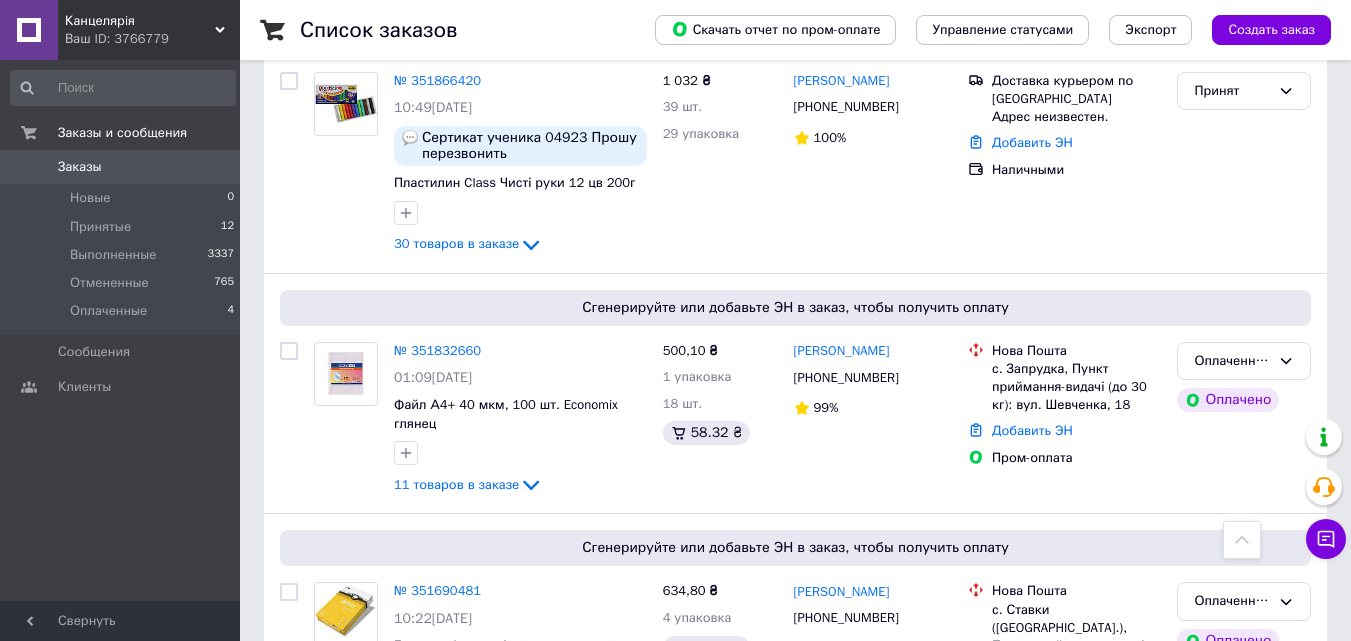 scroll, scrollTop: 1000, scrollLeft: 0, axis: vertical 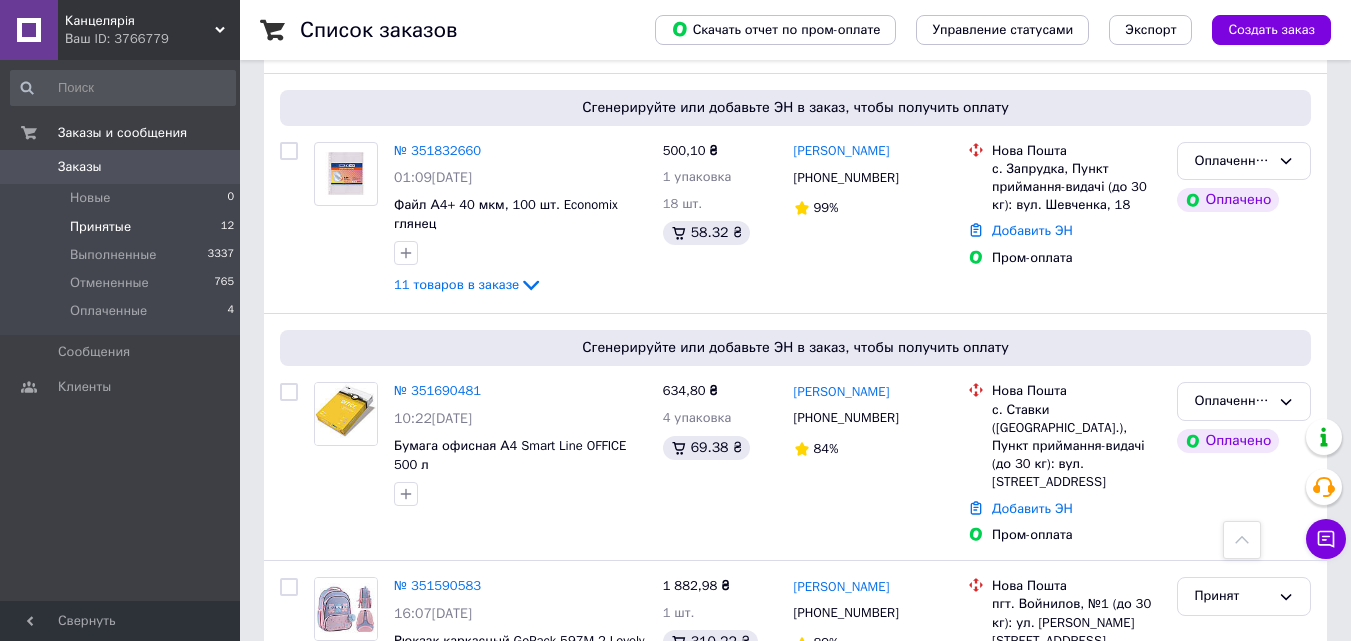 click on "Принятые" at bounding box center (100, 227) 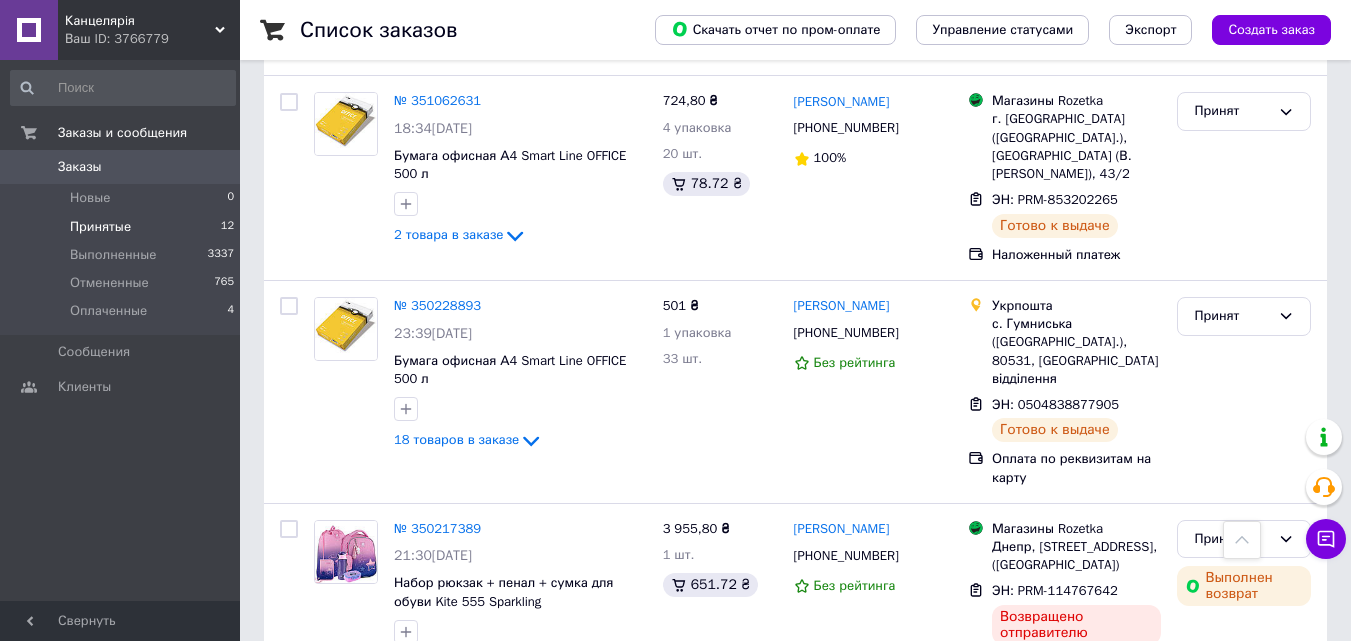 scroll, scrollTop: 1854, scrollLeft: 0, axis: vertical 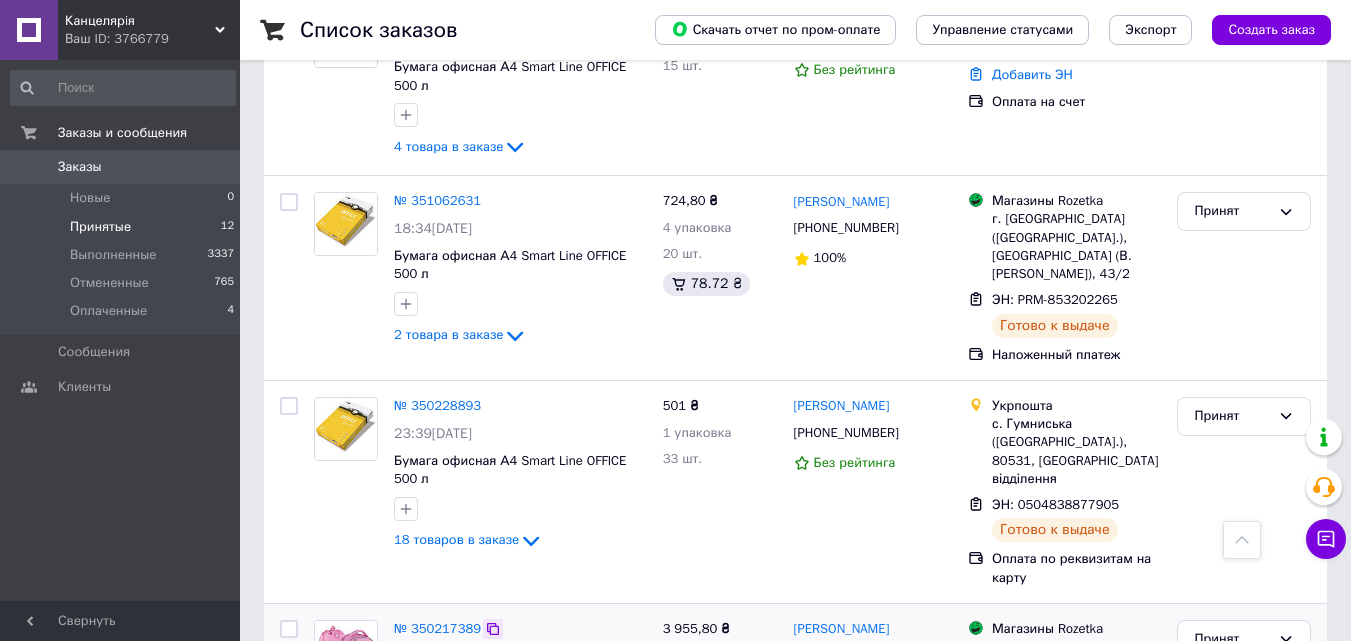 click 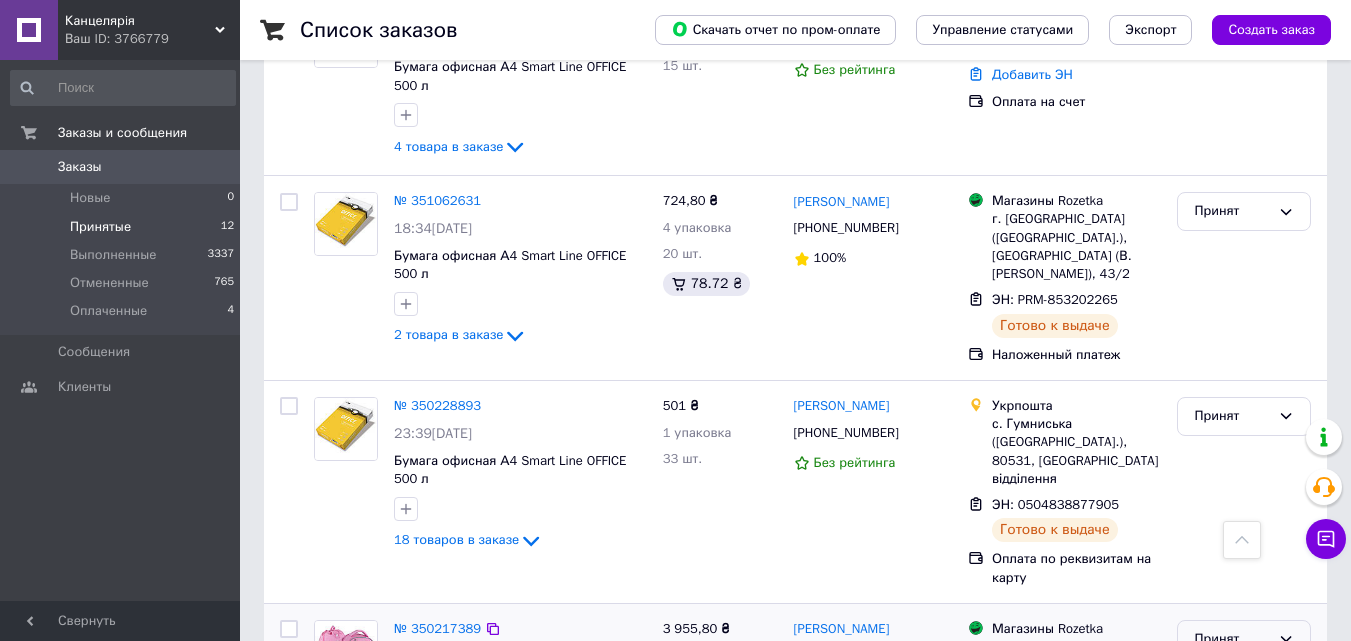 click on "Принят" at bounding box center (1244, 639) 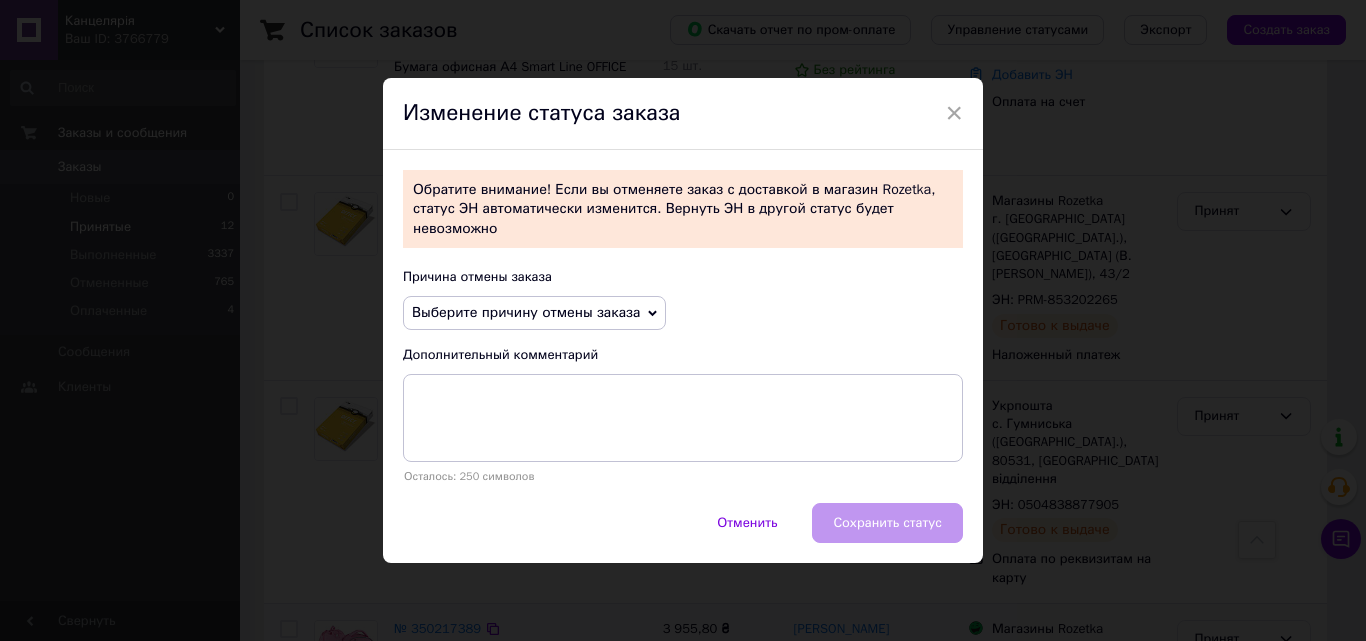 click on "Выберите причину отмены заказа" at bounding box center [526, 312] 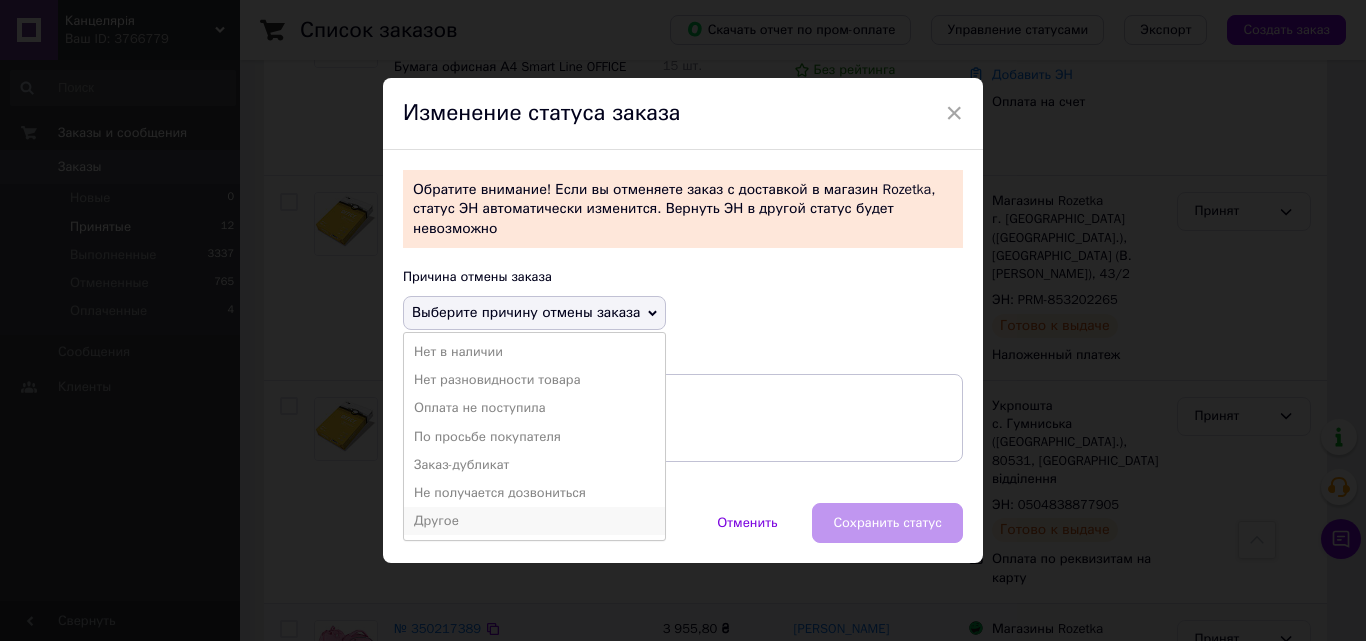 click on "Другое" at bounding box center (534, 521) 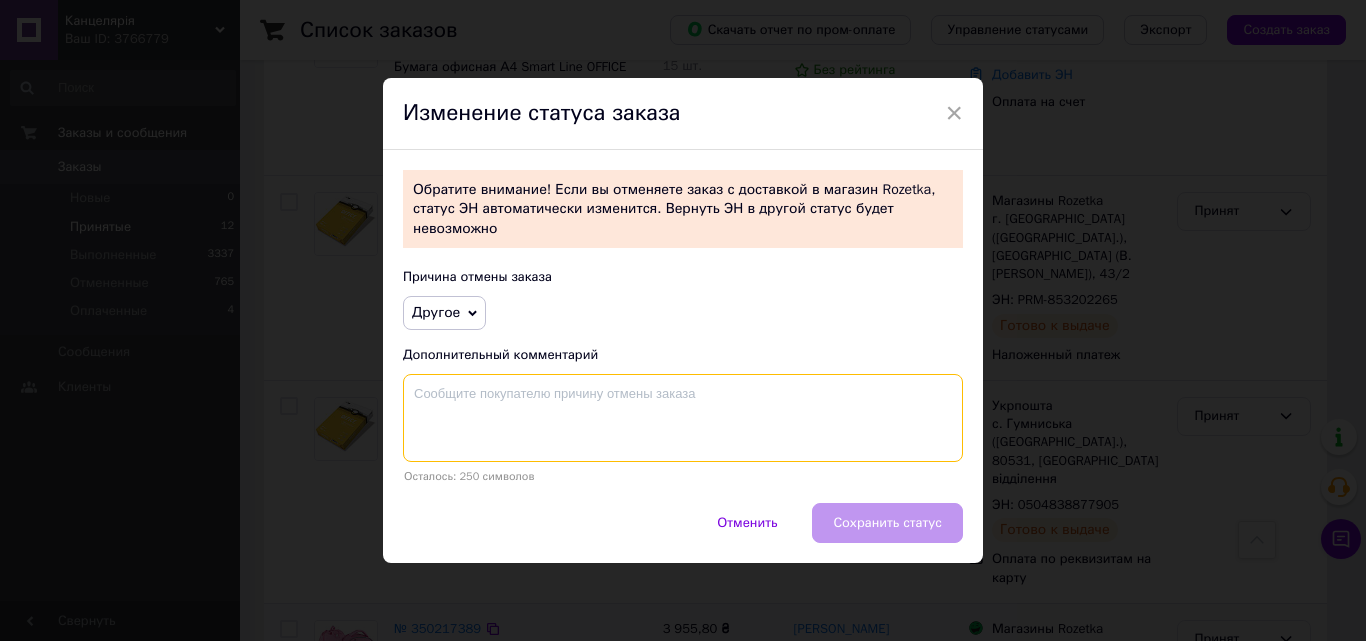 click at bounding box center (683, 418) 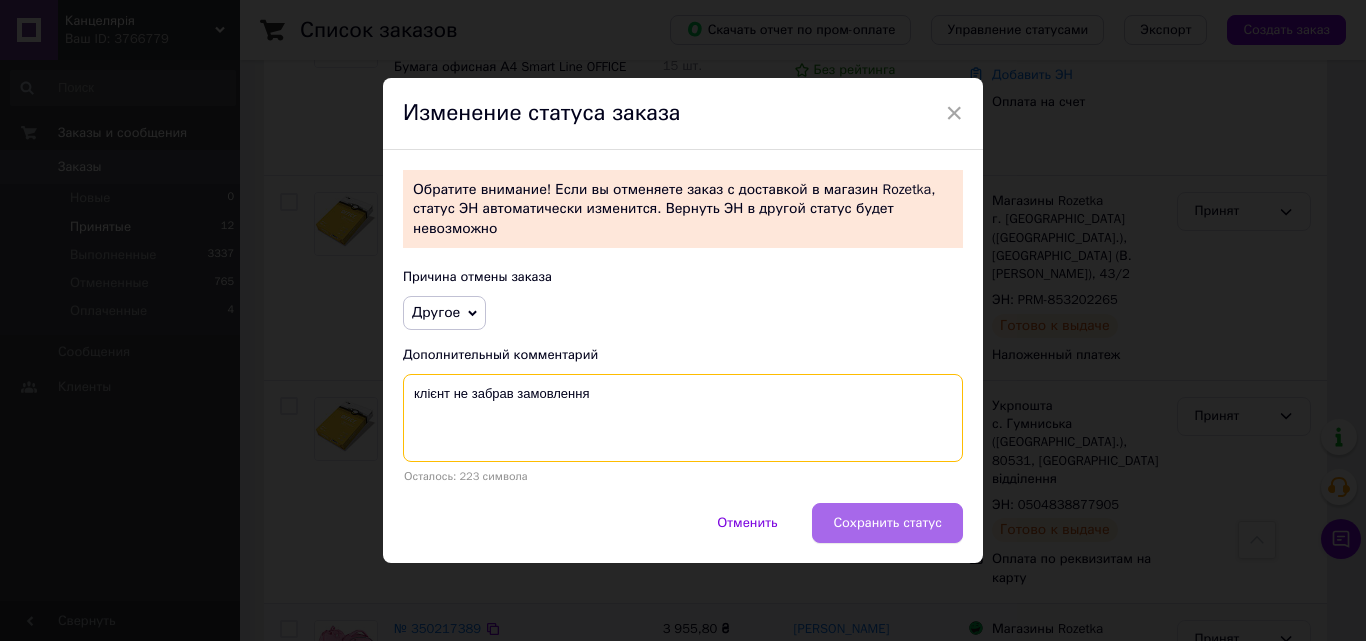 type on "клієнт не забрав замовлення" 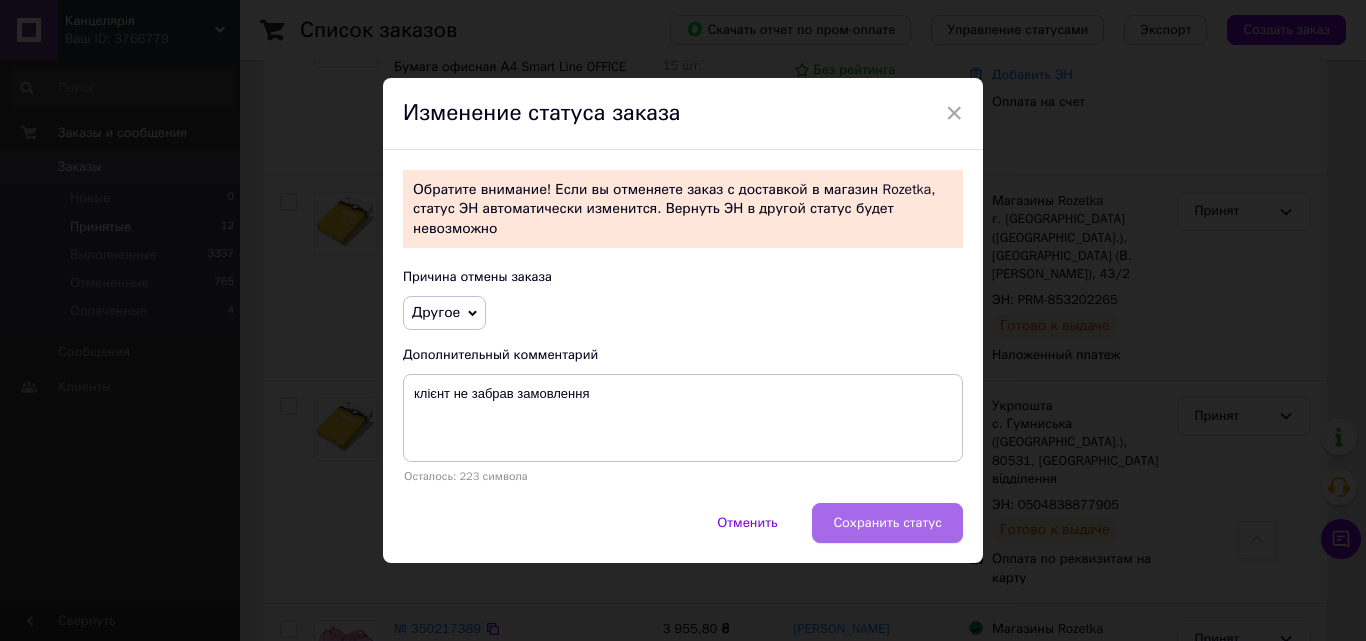 click on "Сохранить статус" at bounding box center (887, 523) 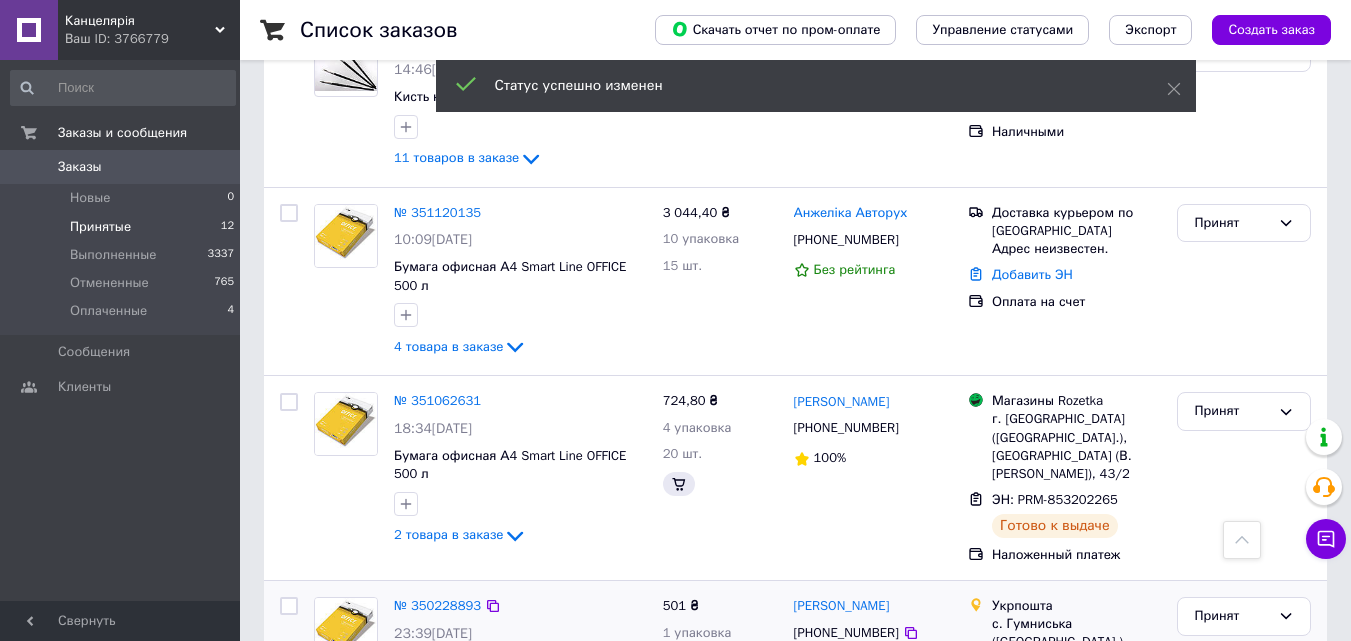 scroll, scrollTop: 1554, scrollLeft: 0, axis: vertical 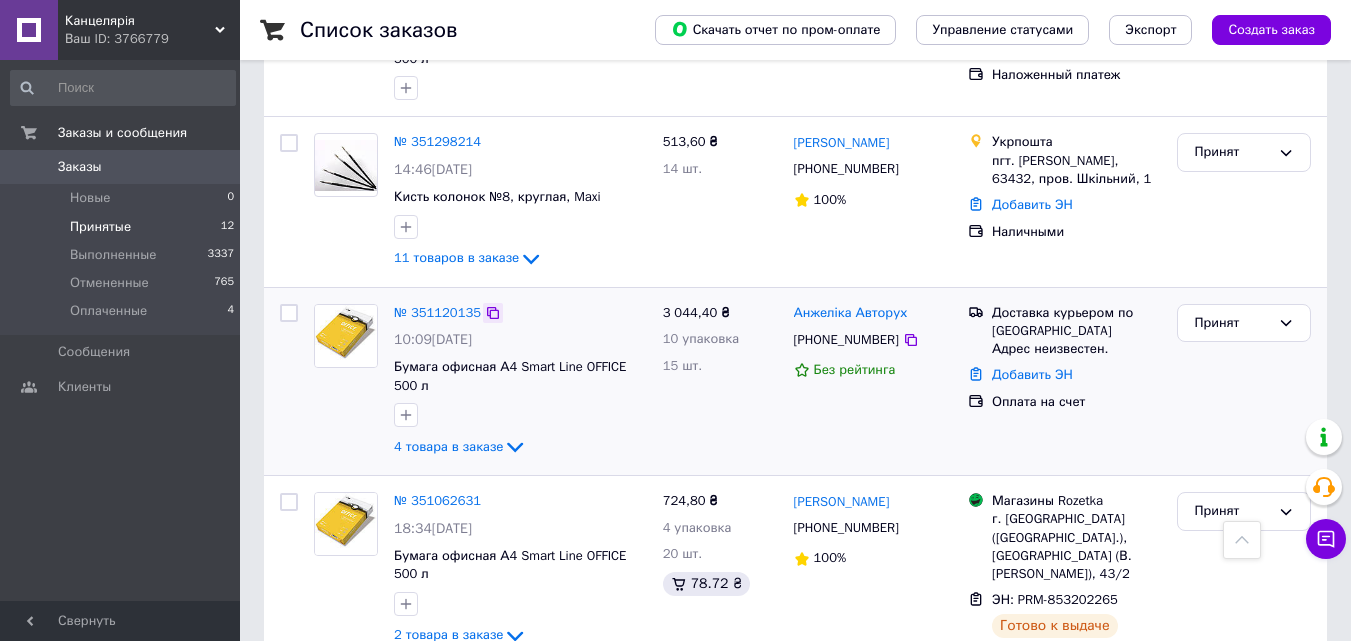 click 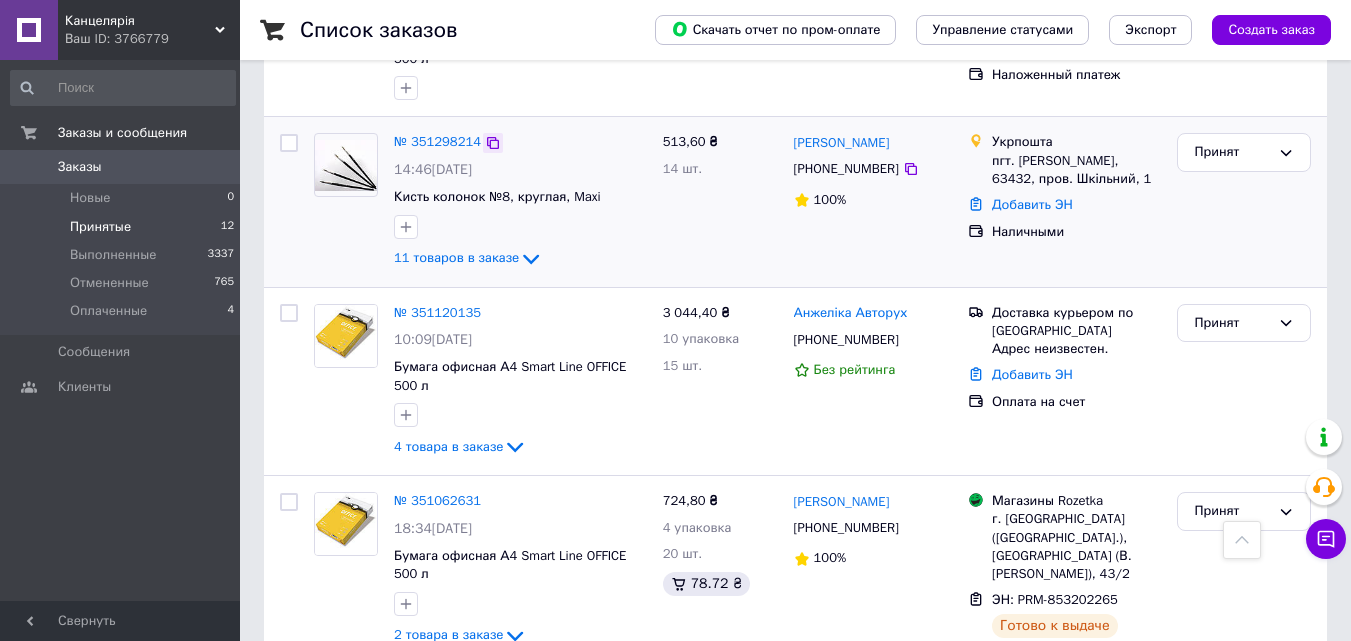 click 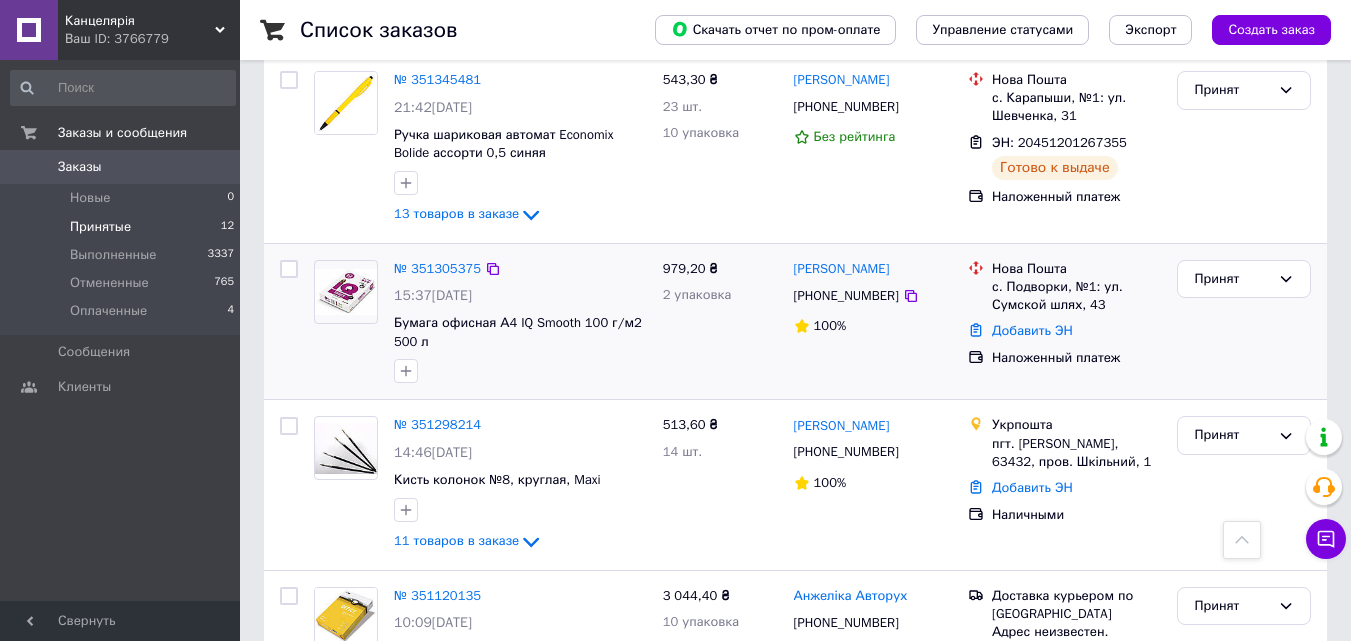 scroll, scrollTop: 1258, scrollLeft: 0, axis: vertical 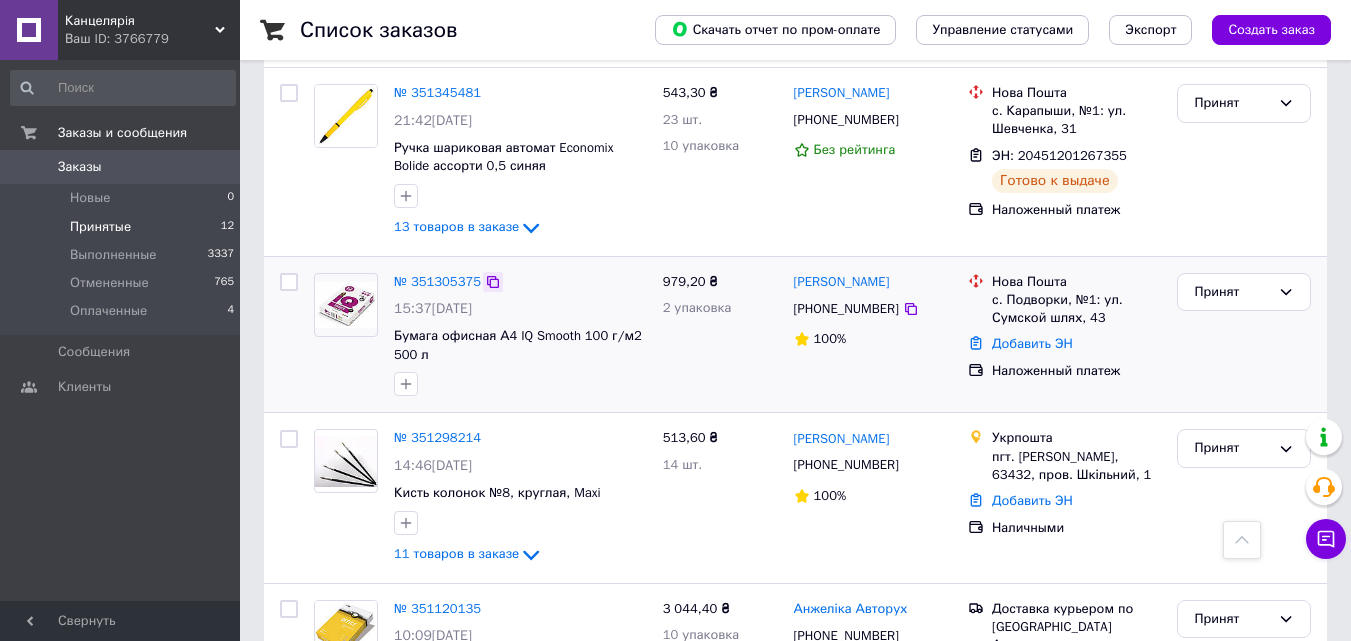 click 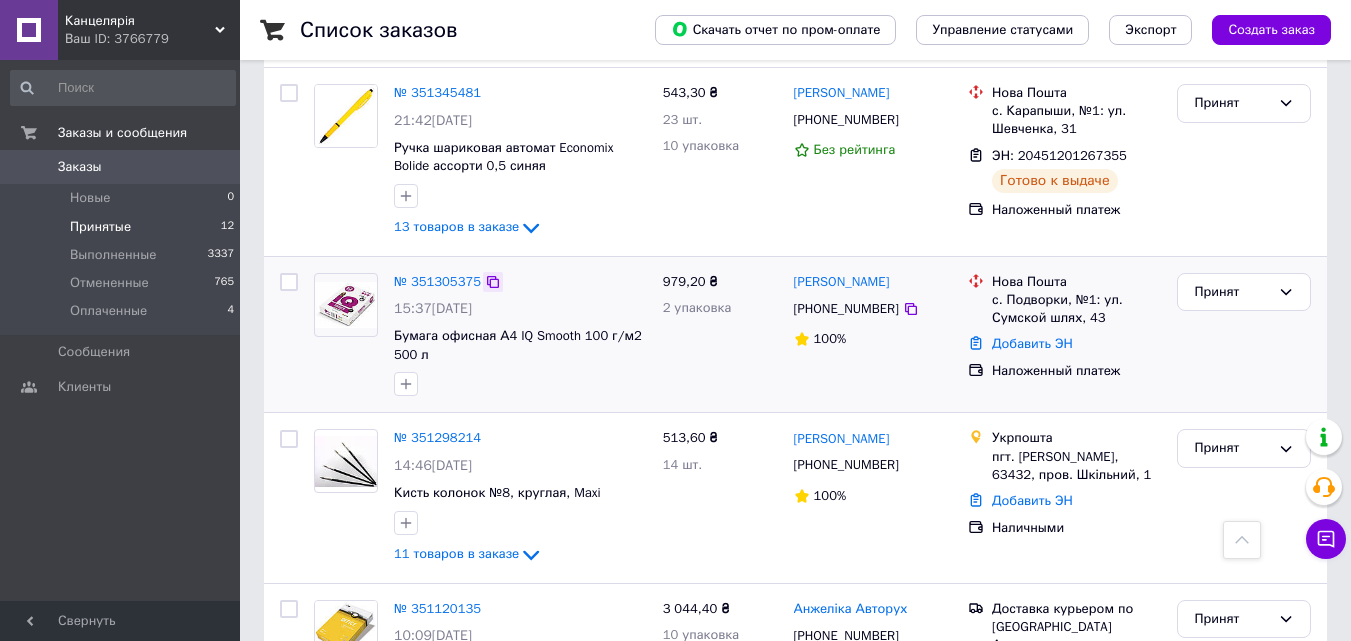 click 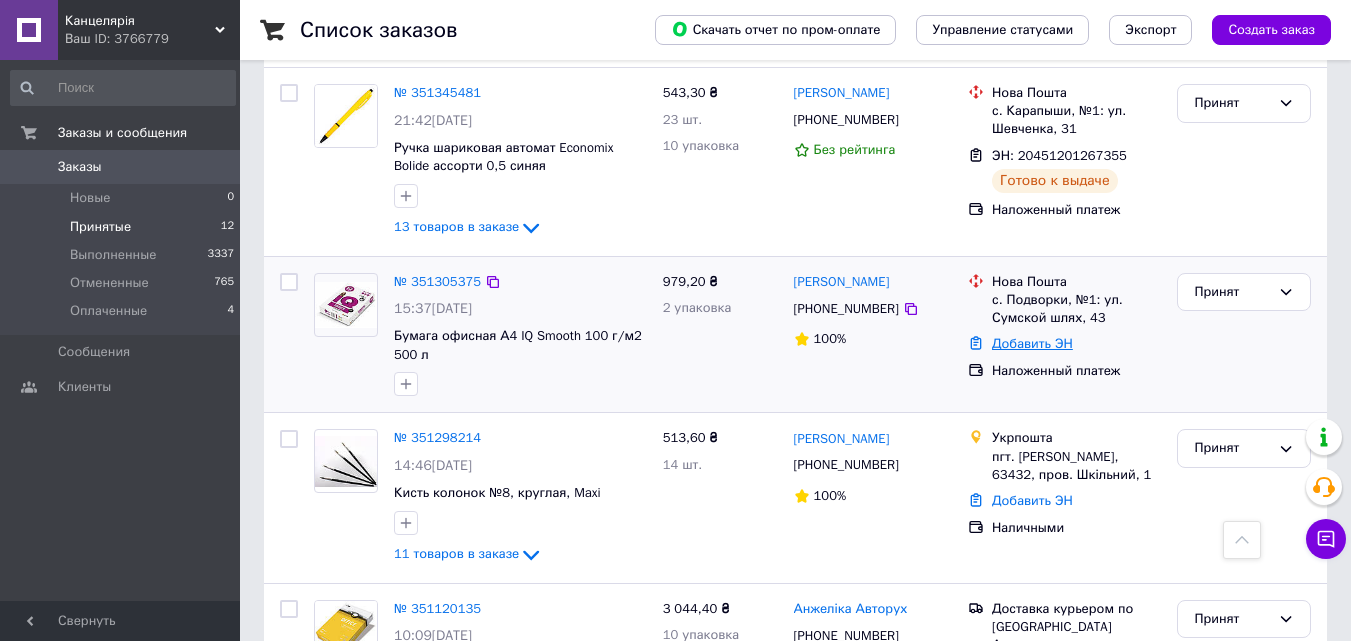 click on "Добавить ЭН" at bounding box center (1032, 343) 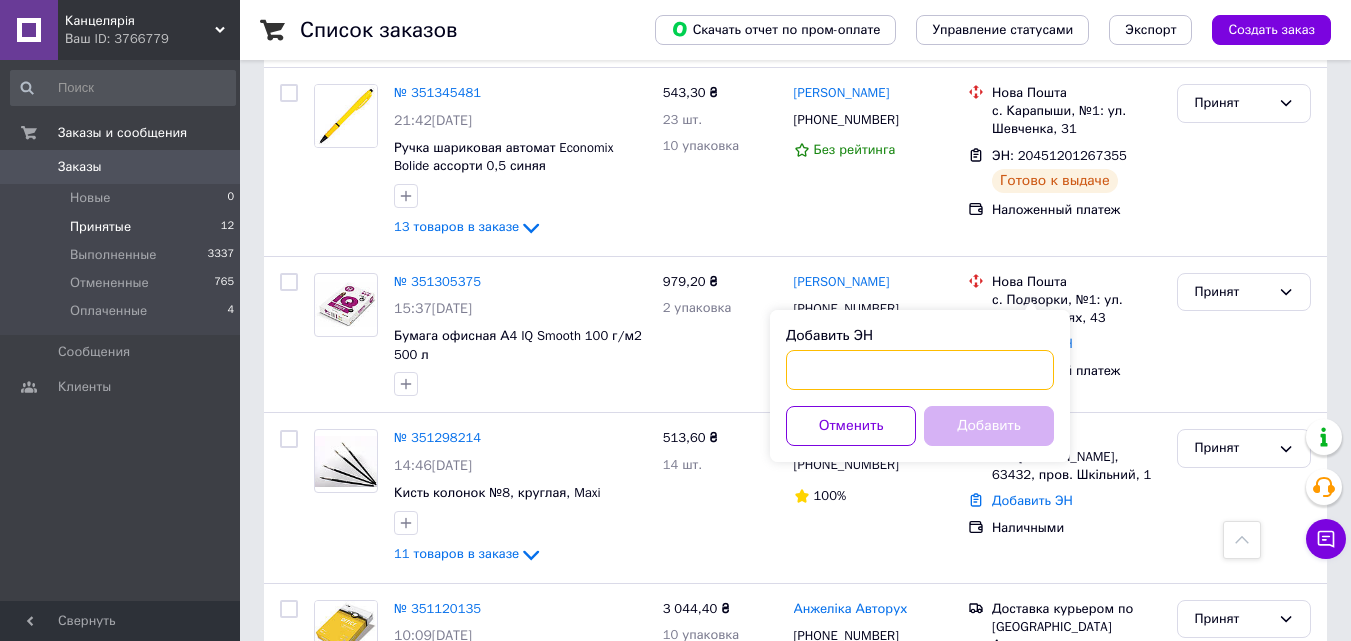 click on "Добавить ЭН" at bounding box center (920, 370) 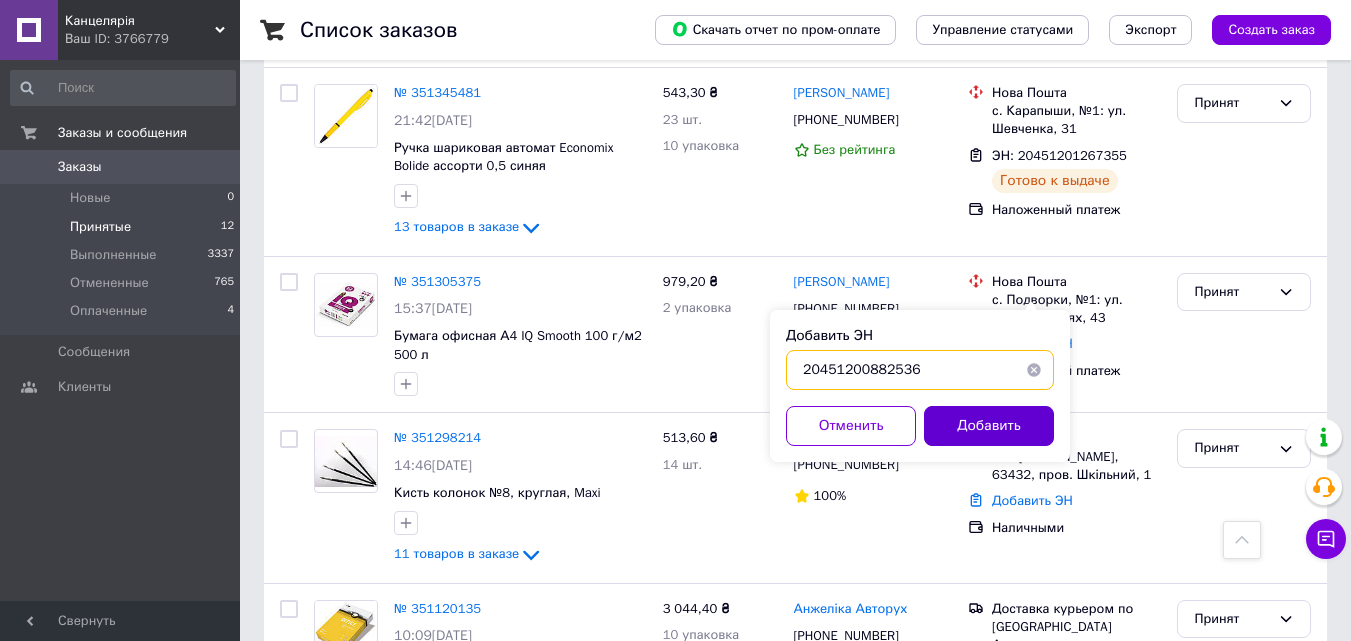 type on "20451200882536" 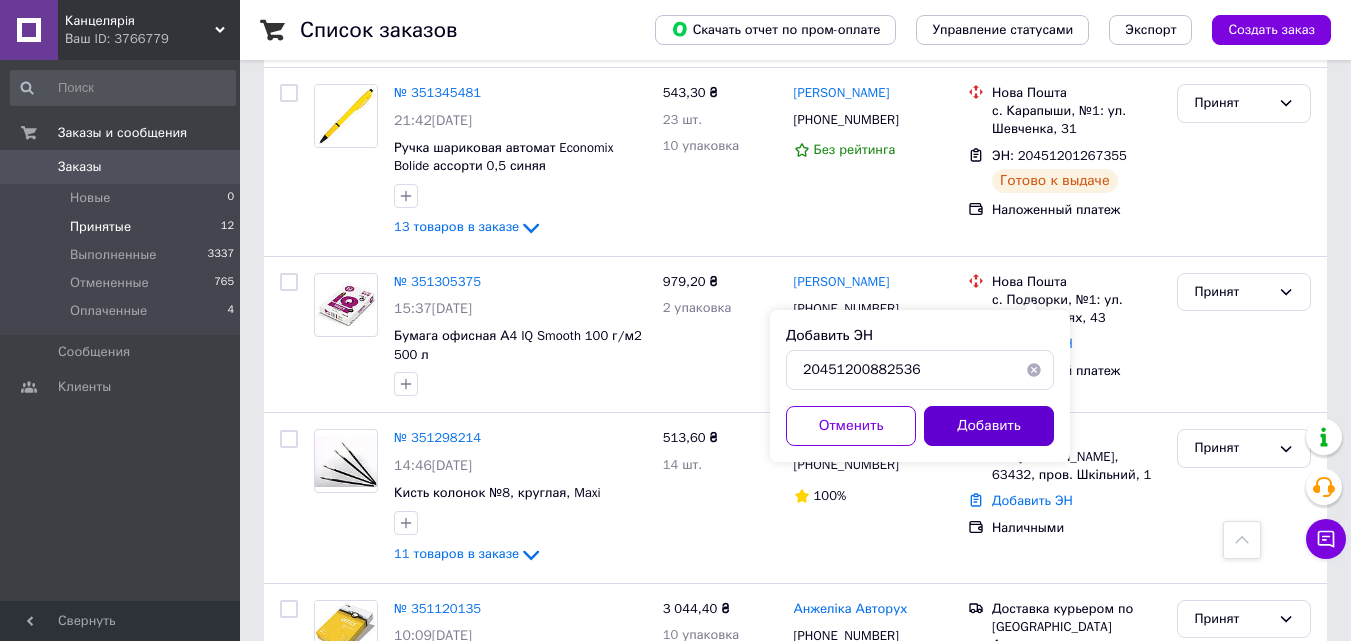 click on "Добавить" at bounding box center (989, 426) 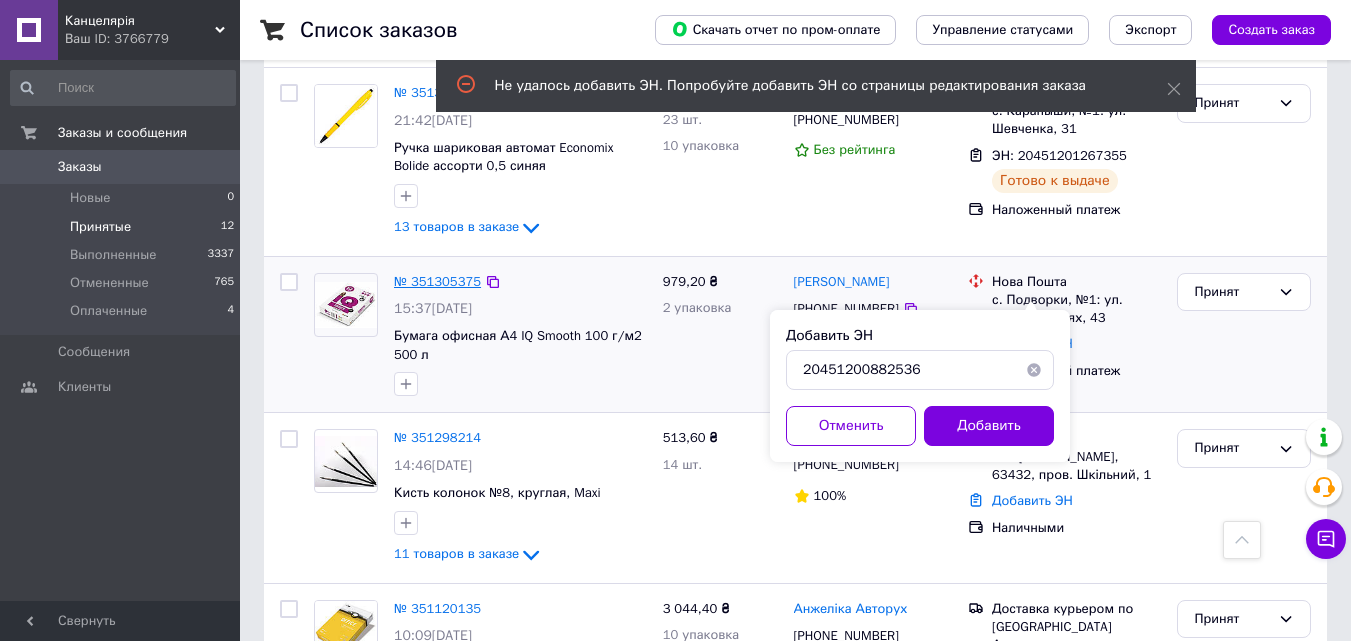 click on "№ 351305375" at bounding box center (437, 281) 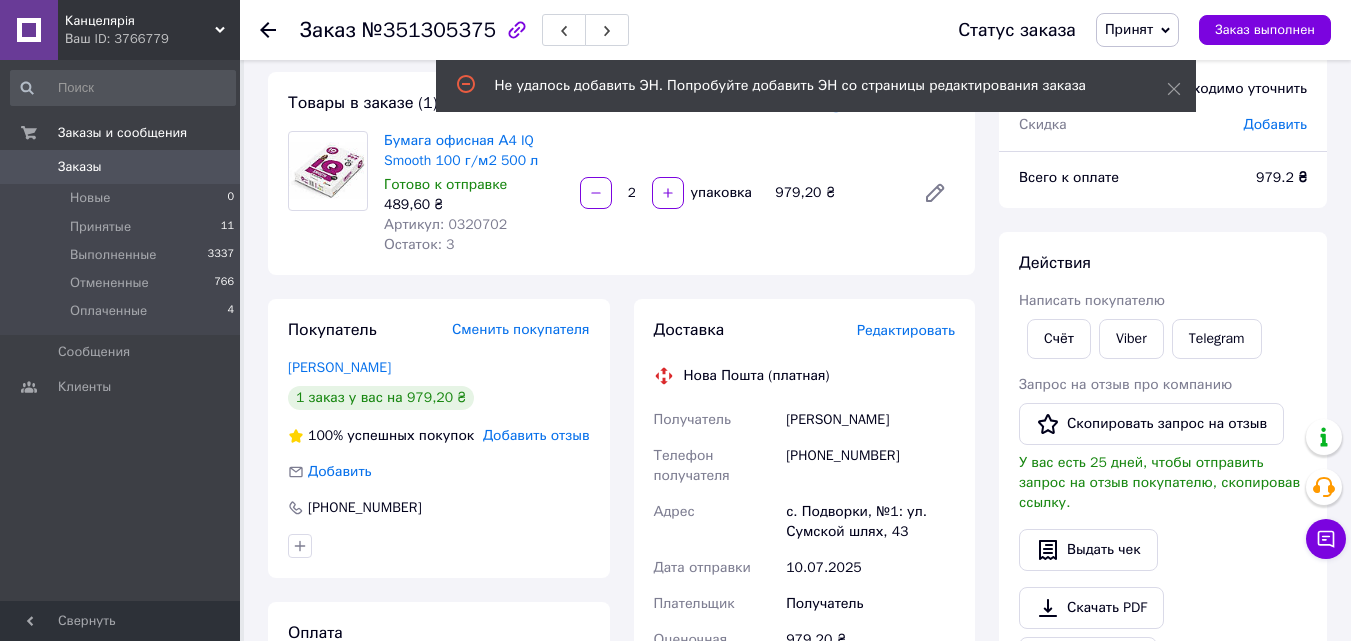 scroll, scrollTop: 200, scrollLeft: 0, axis: vertical 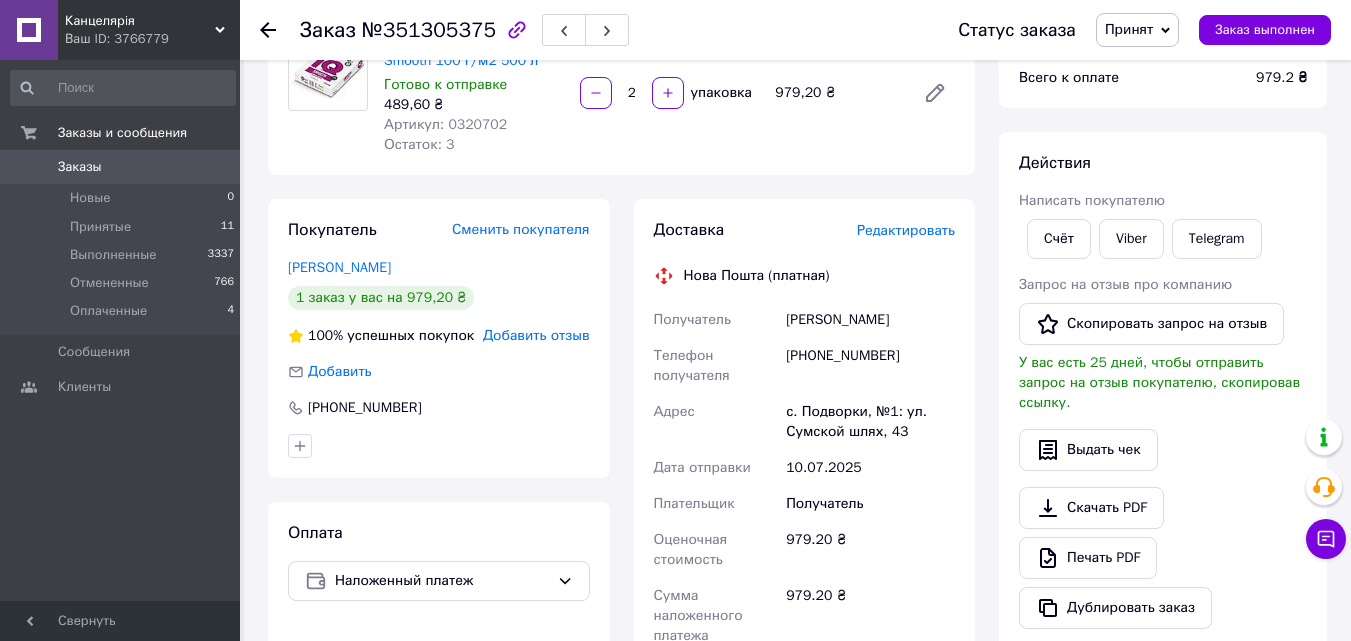 click 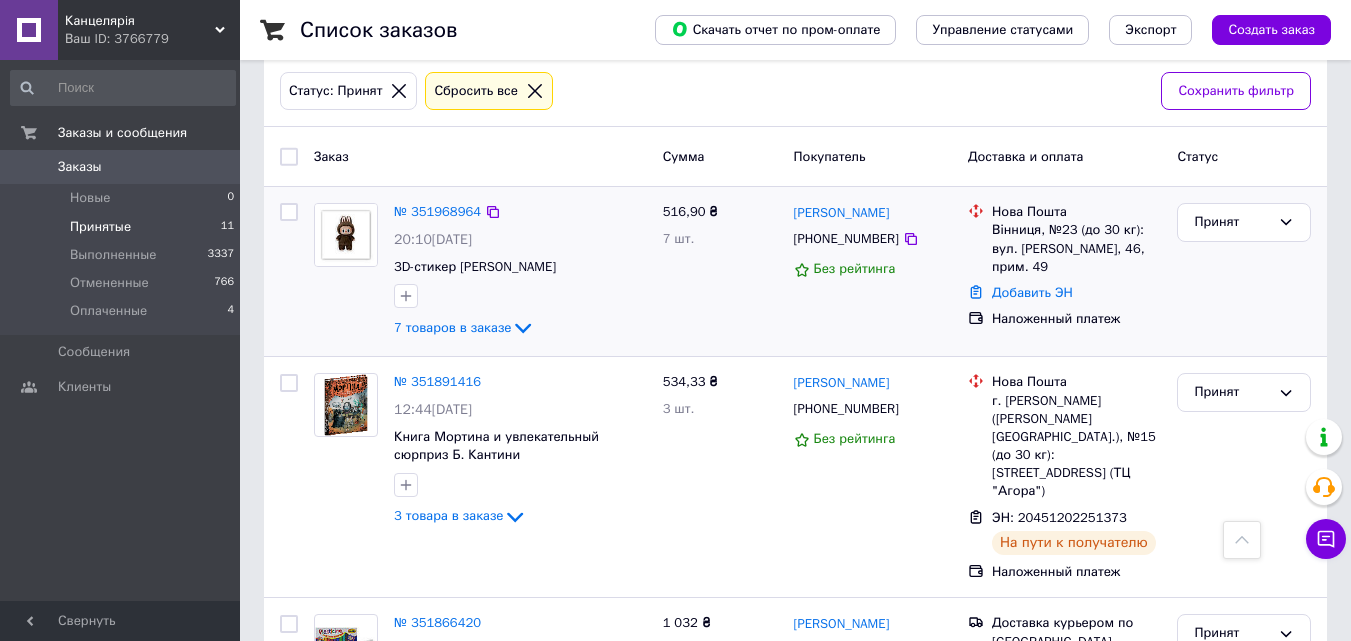 scroll, scrollTop: 0, scrollLeft: 0, axis: both 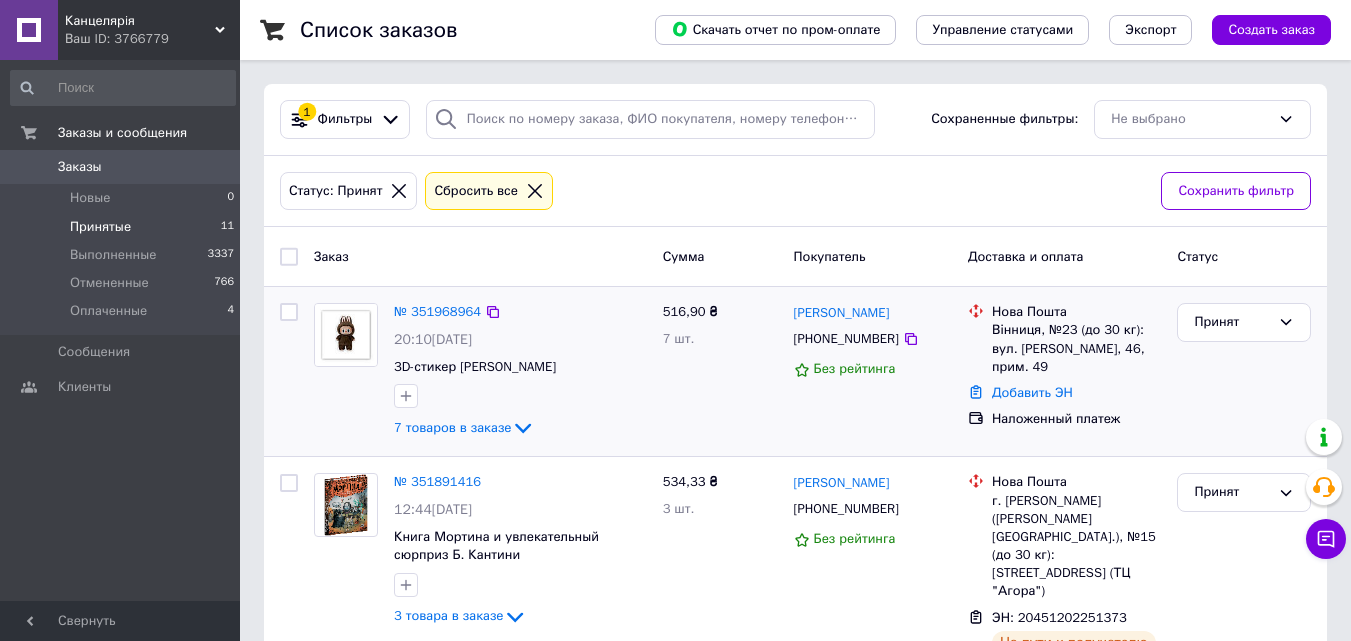 click at bounding box center [346, 335] 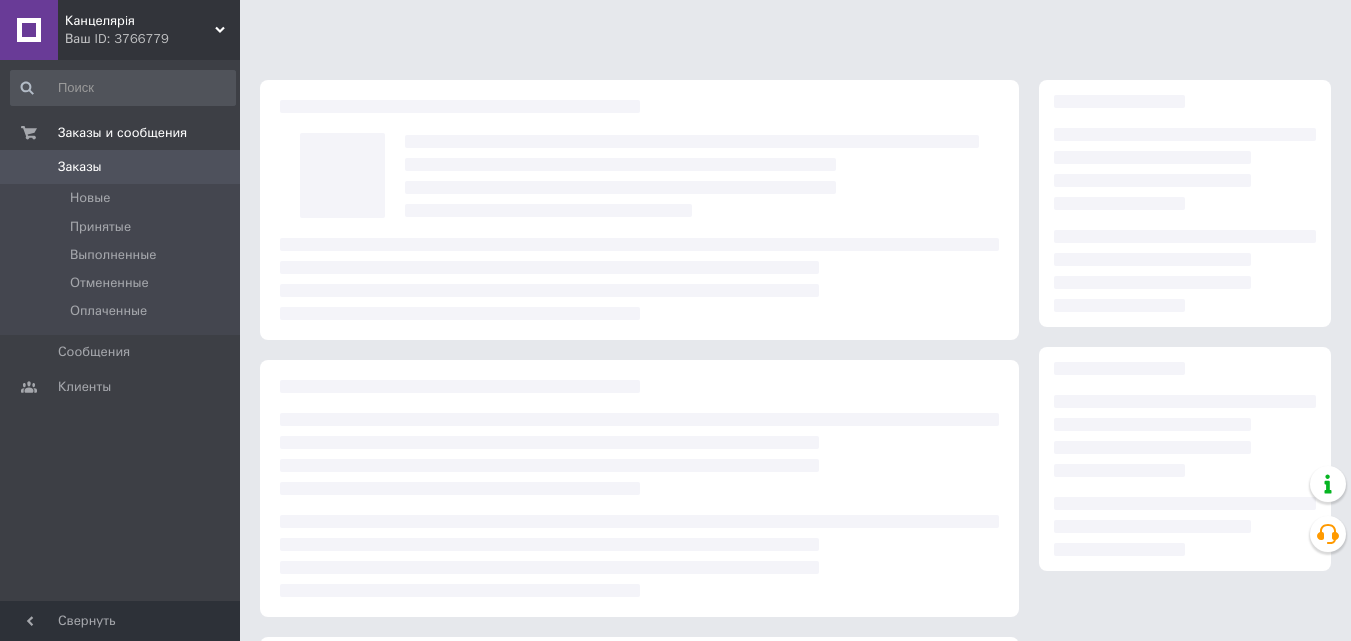 scroll, scrollTop: 0, scrollLeft: 0, axis: both 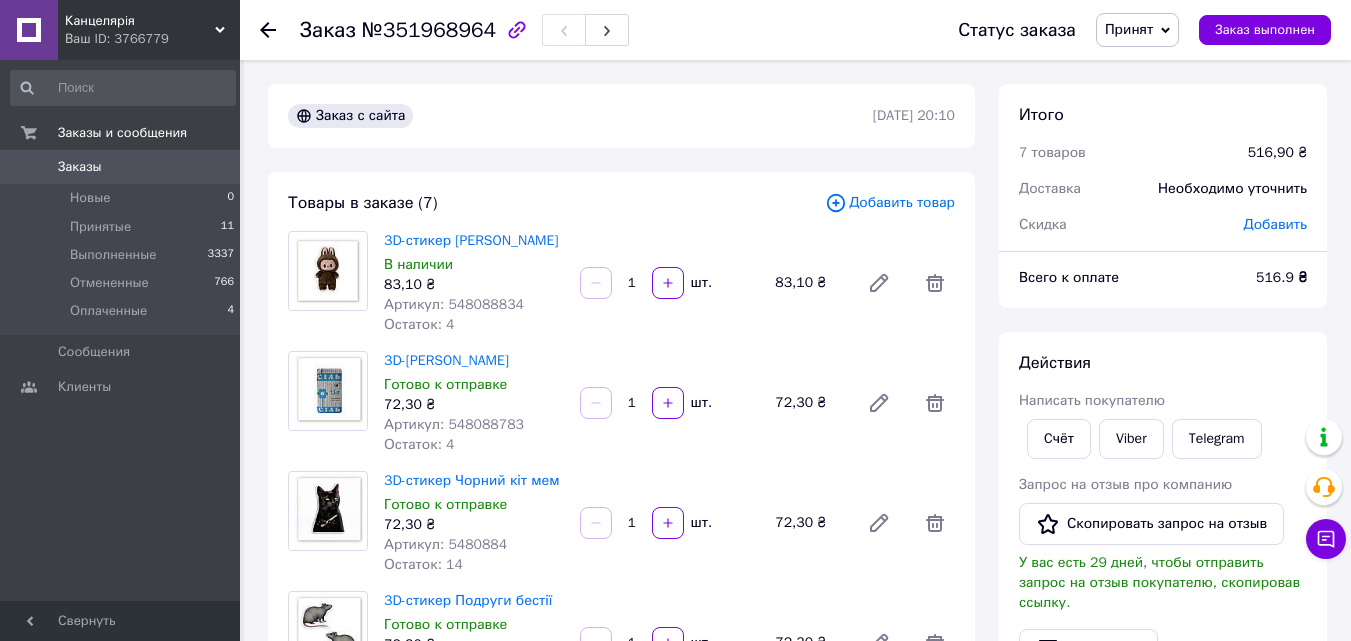 click at bounding box center (328, 271) 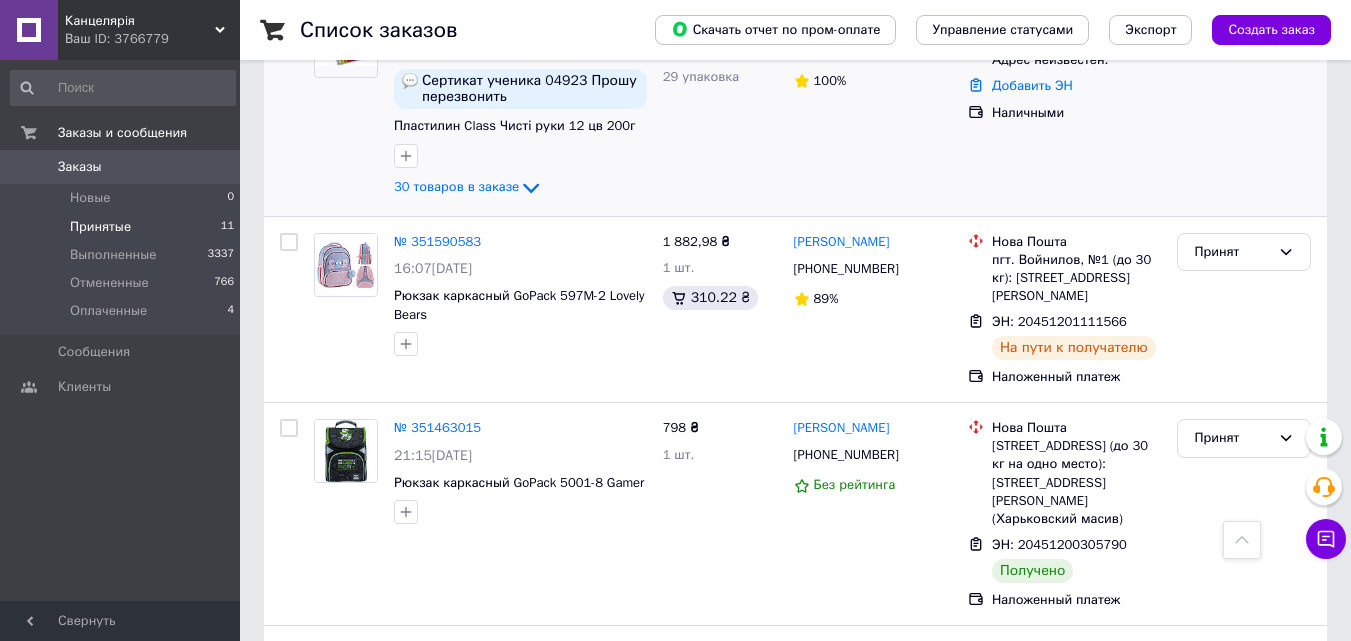 scroll, scrollTop: 800, scrollLeft: 0, axis: vertical 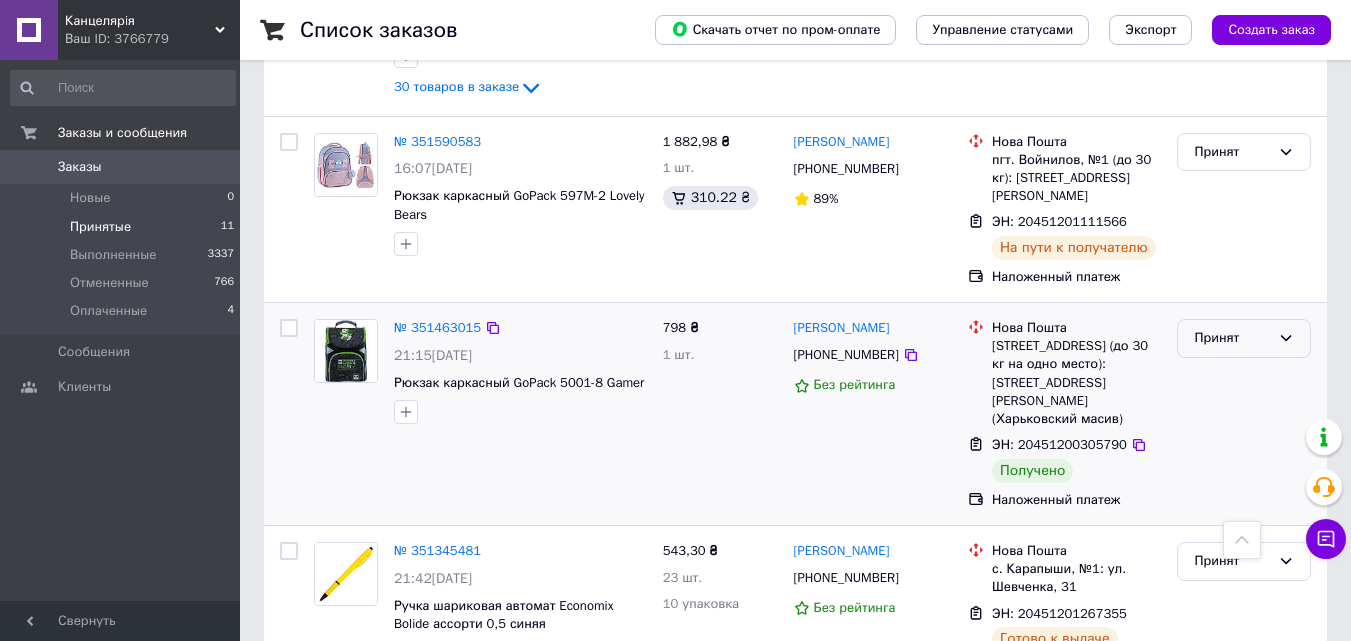 click on "Принят" at bounding box center (1232, 338) 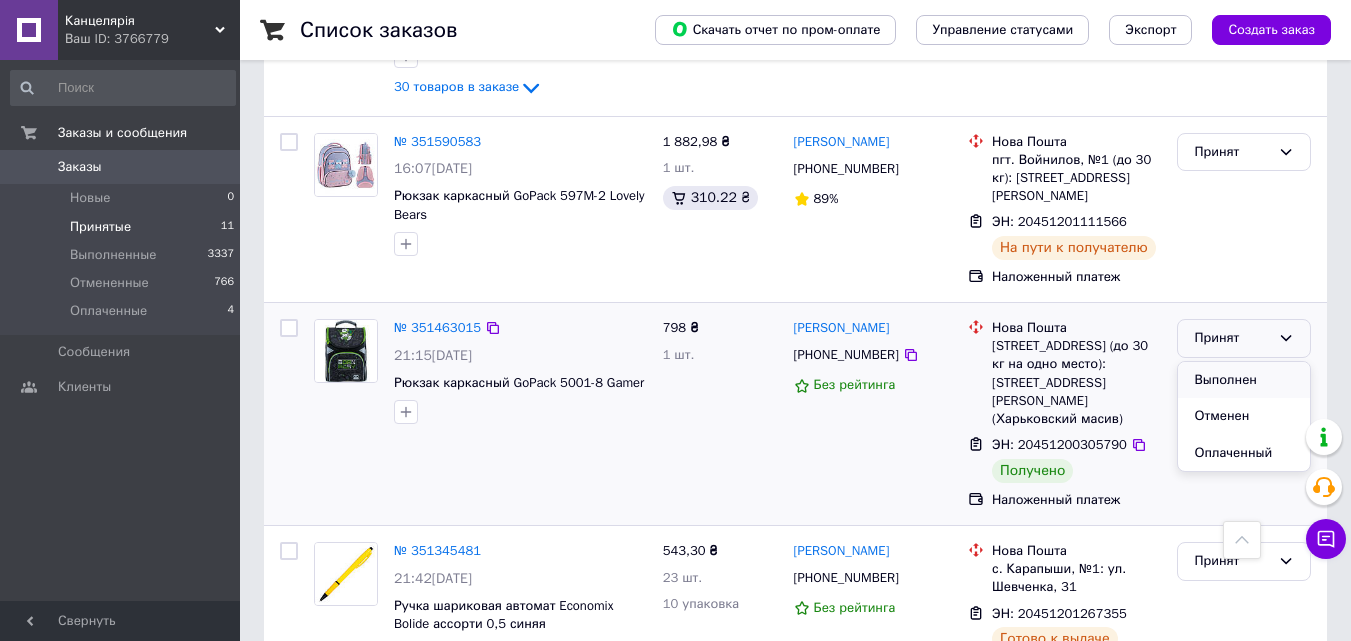 click on "Выполнен" at bounding box center [1244, 380] 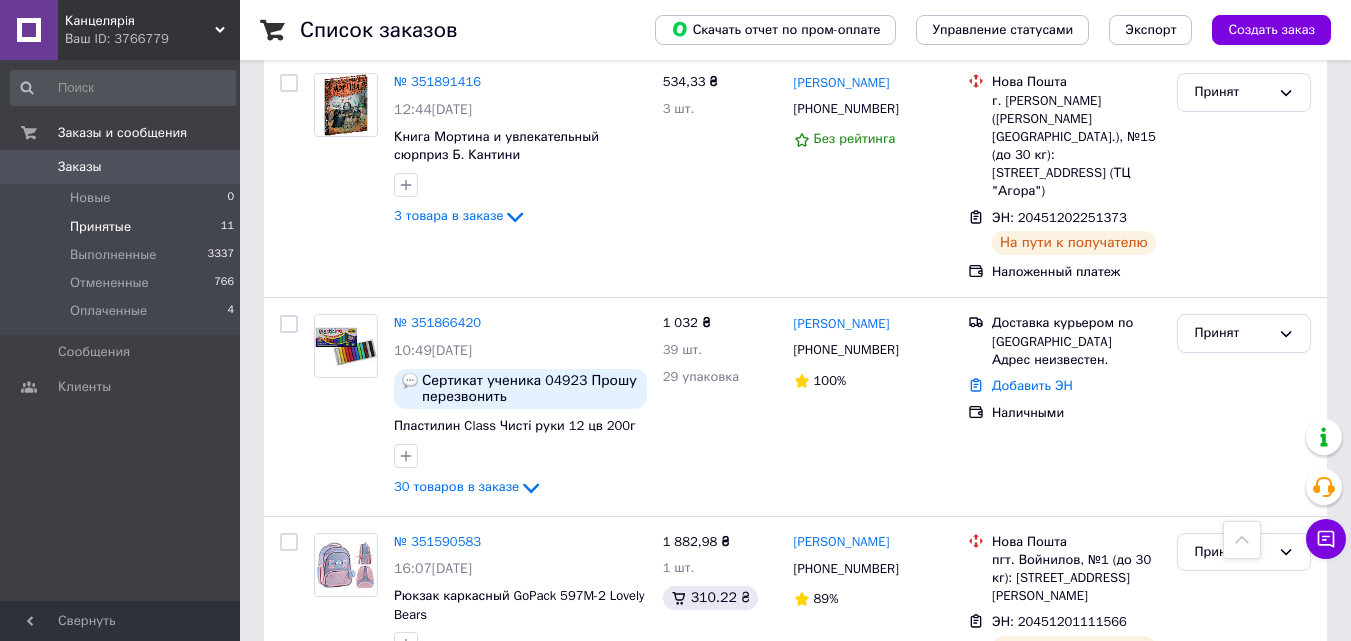 scroll, scrollTop: 200, scrollLeft: 0, axis: vertical 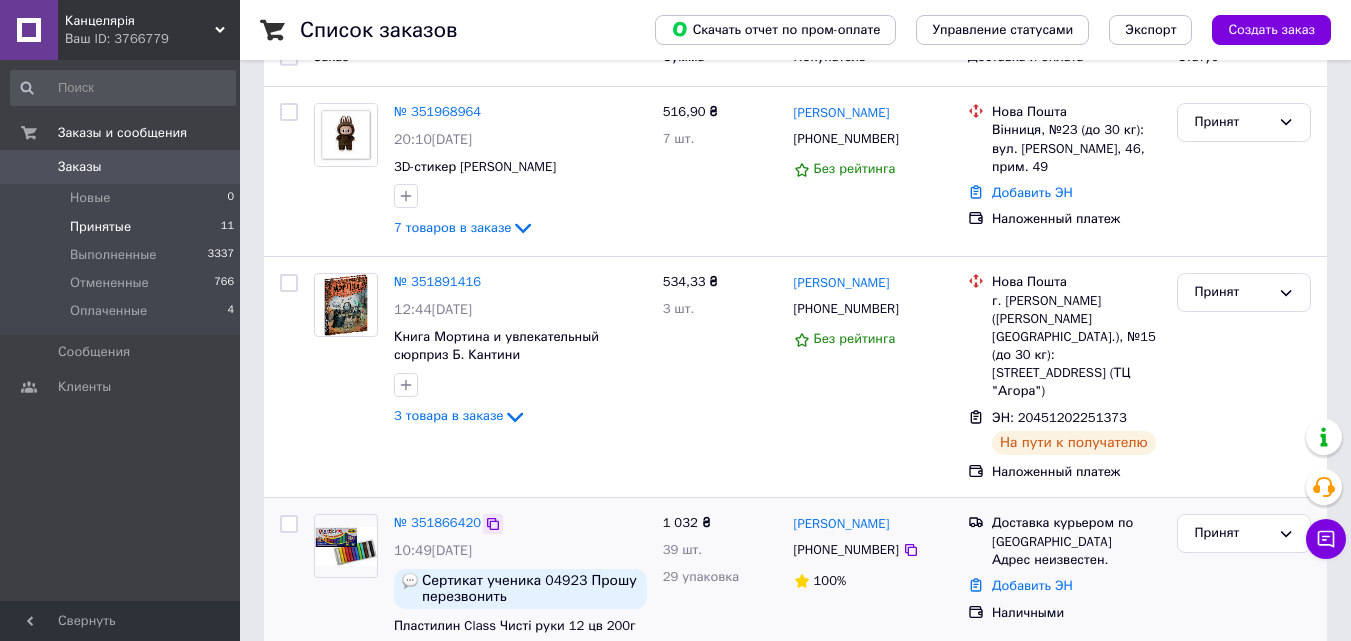 click 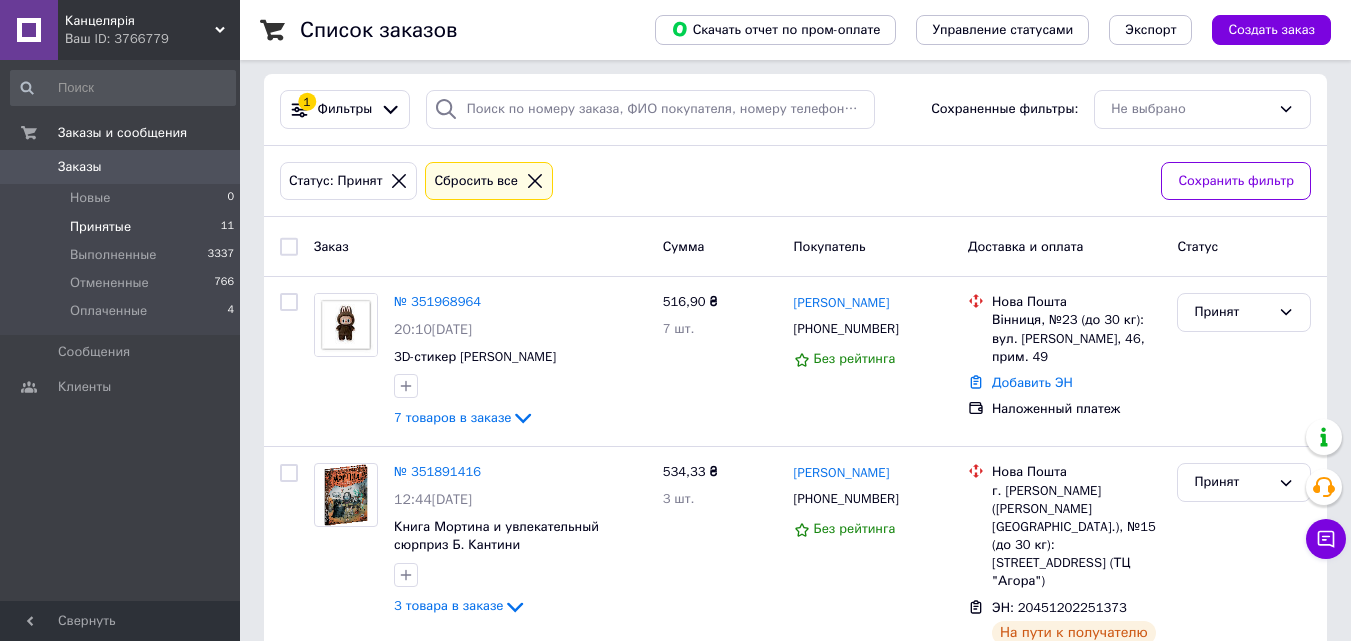 scroll, scrollTop: 0, scrollLeft: 0, axis: both 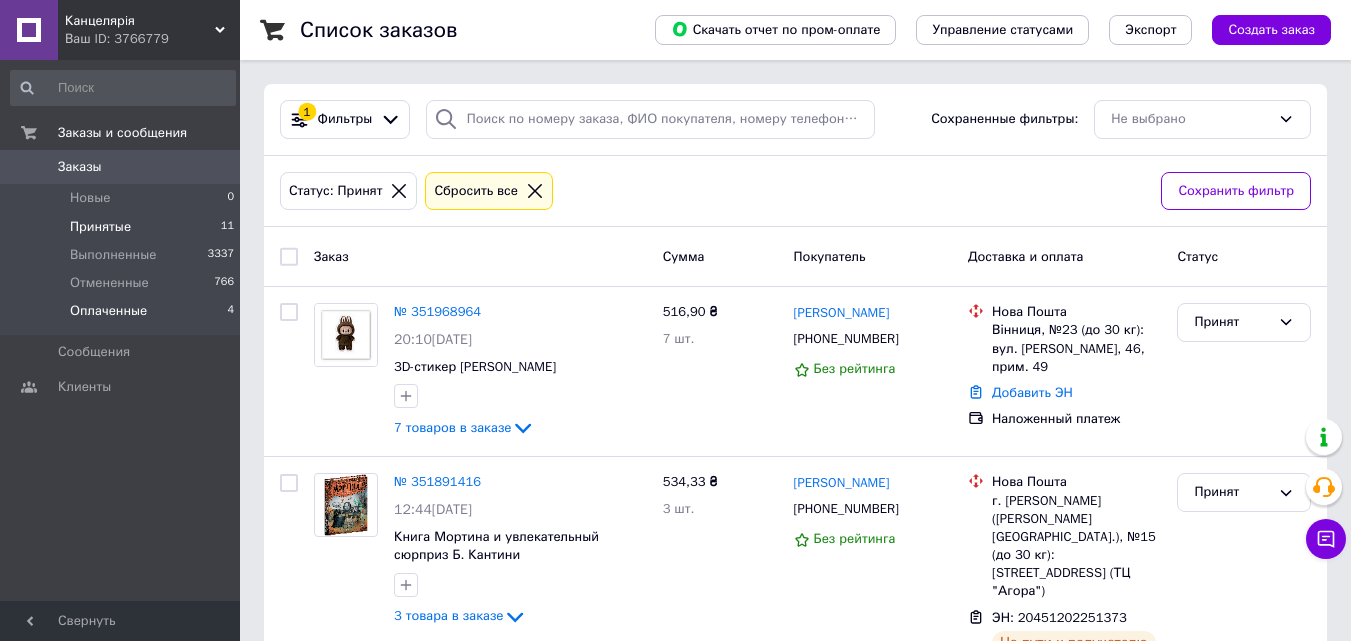 click on "Оплаченные" at bounding box center [108, 311] 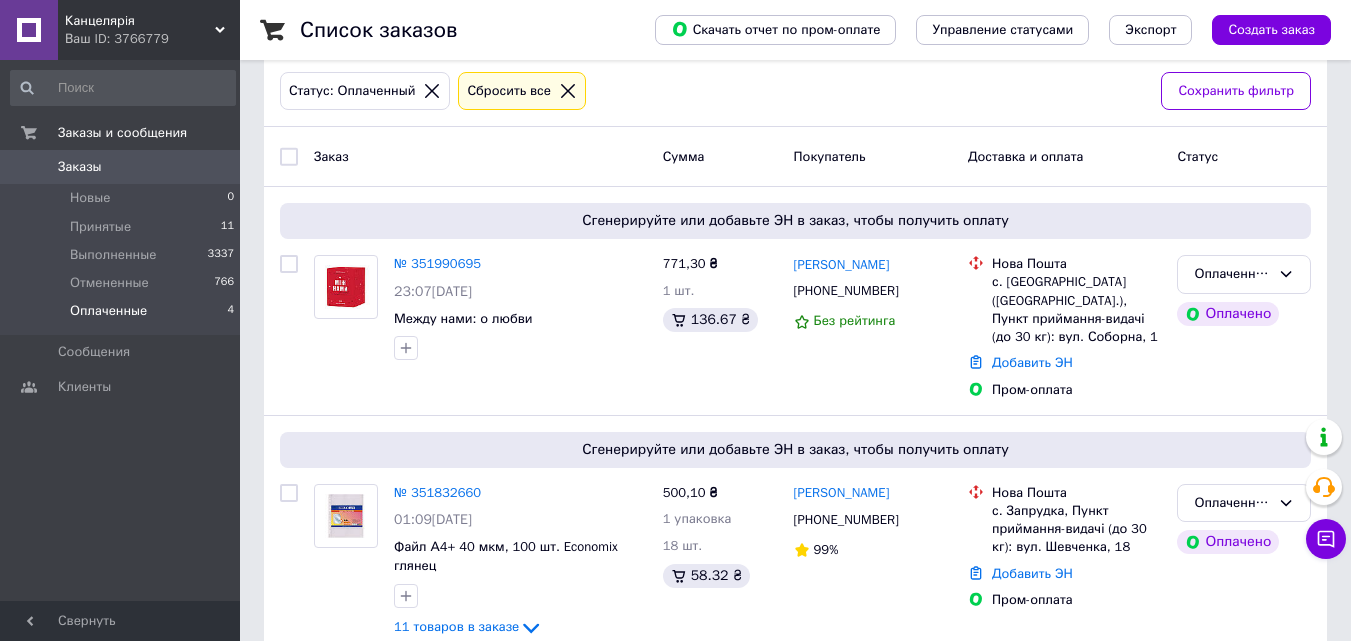 scroll, scrollTop: 554, scrollLeft: 0, axis: vertical 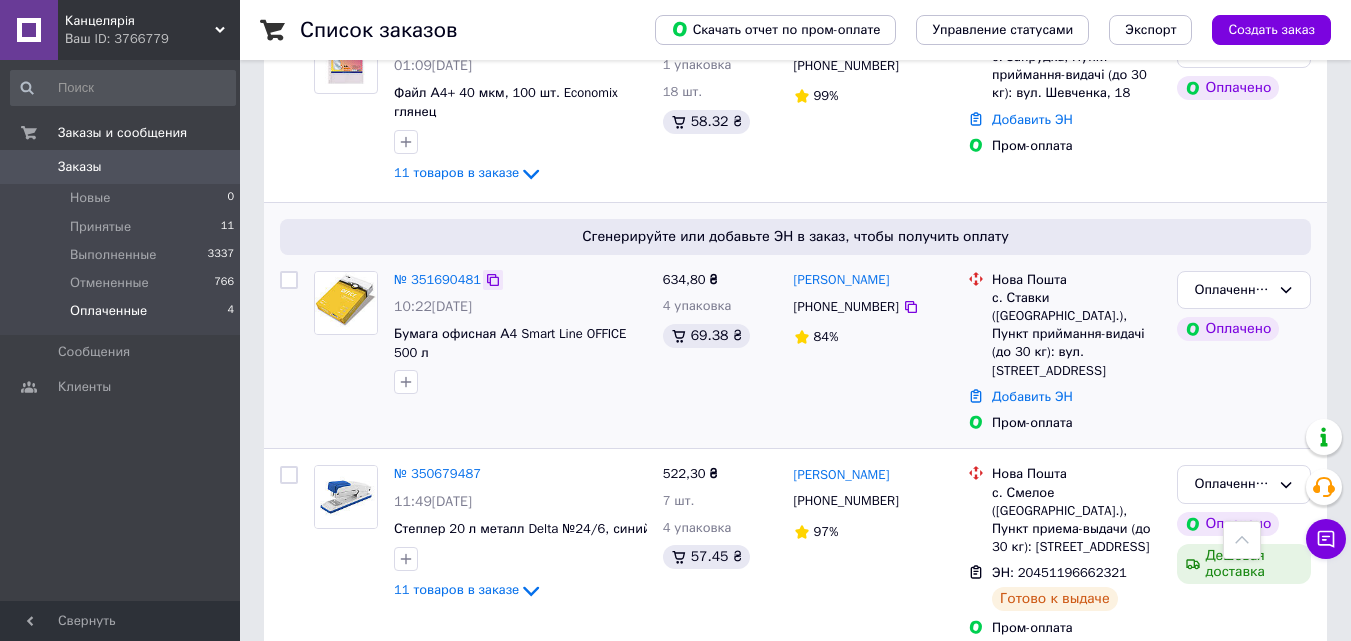 click 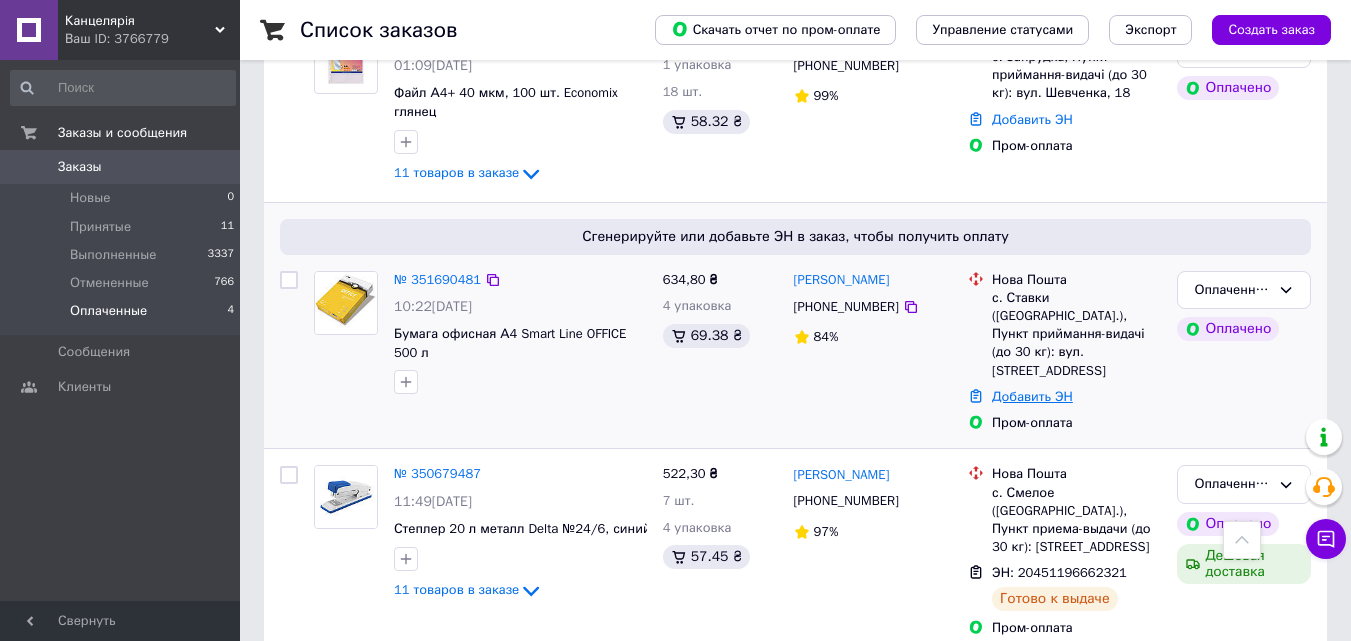 click on "Добавить ЭН" at bounding box center (1032, 396) 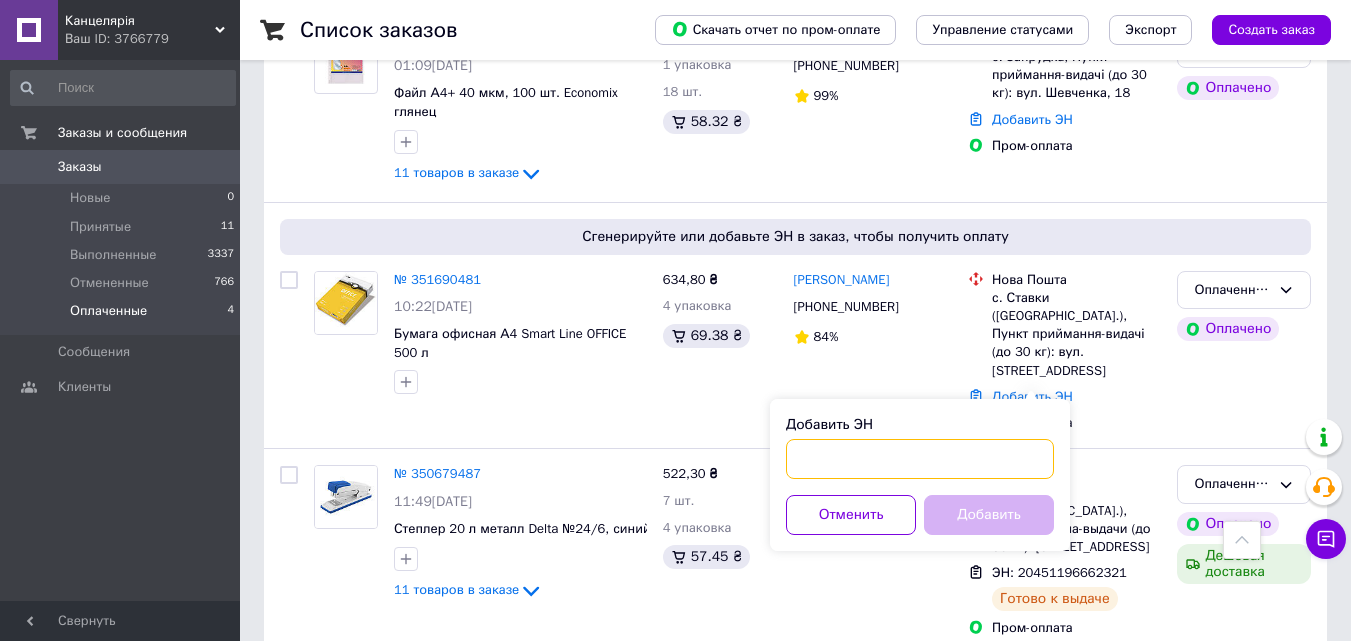 click on "Добавить ЭН" at bounding box center (920, 459) 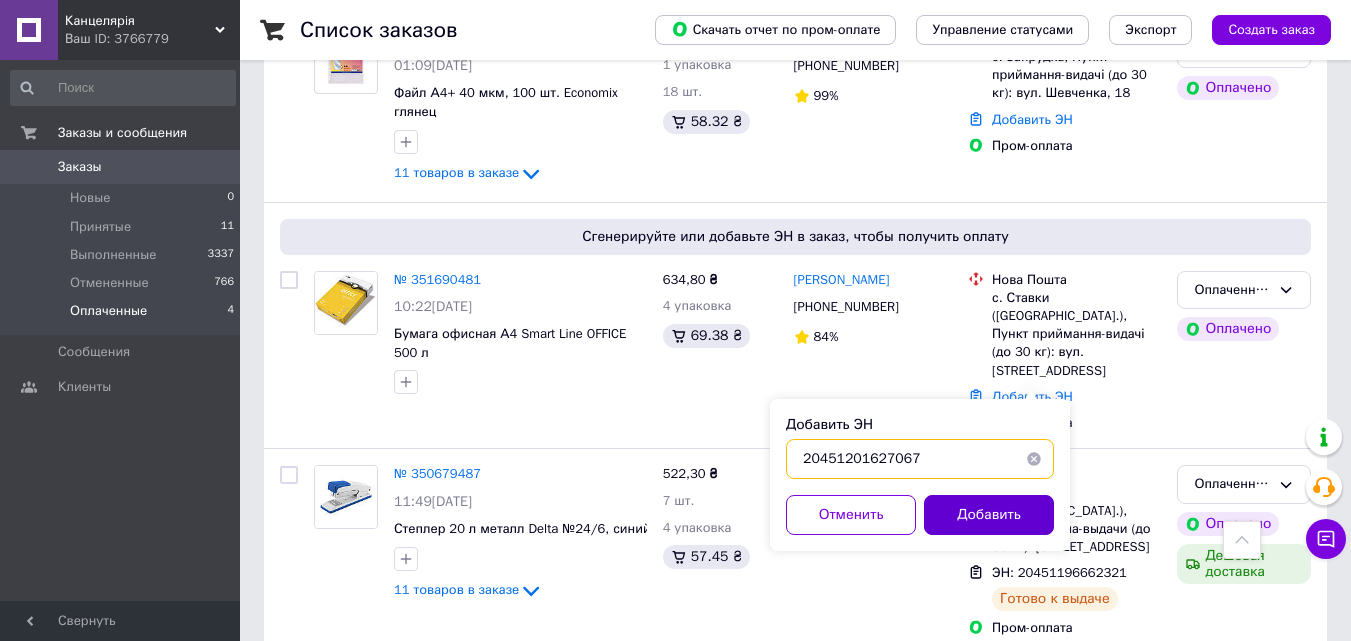 type on "20451201627067" 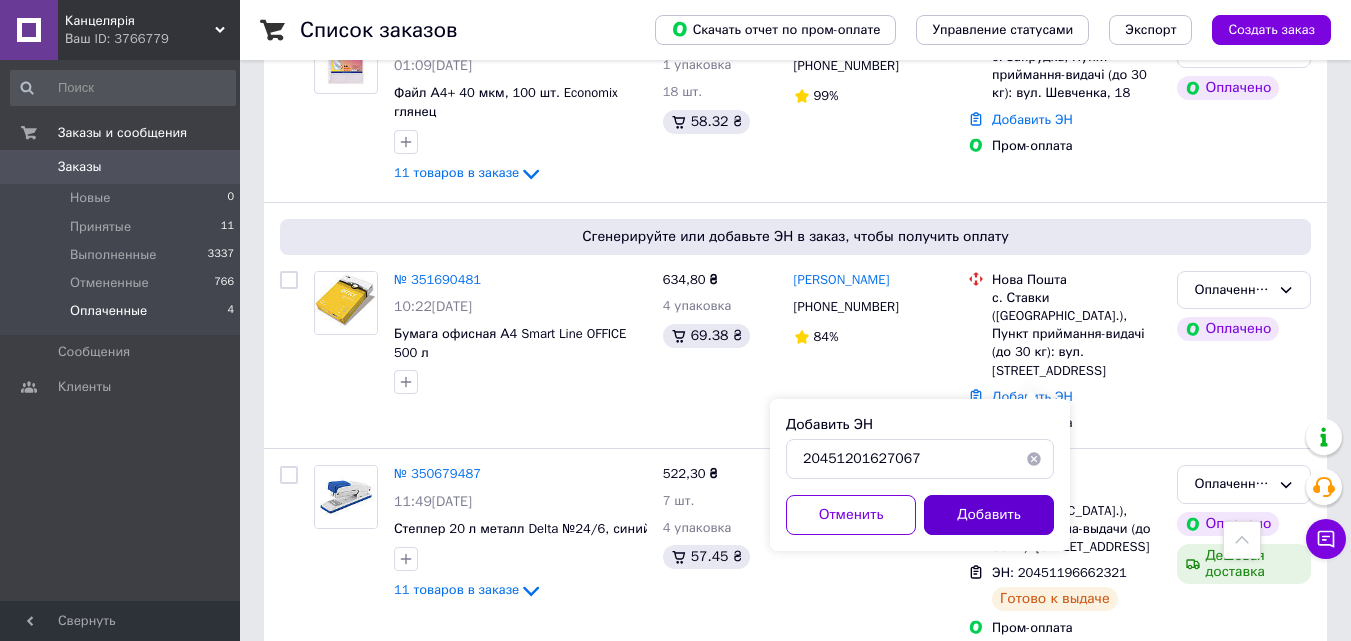 click on "Добавить" at bounding box center (989, 515) 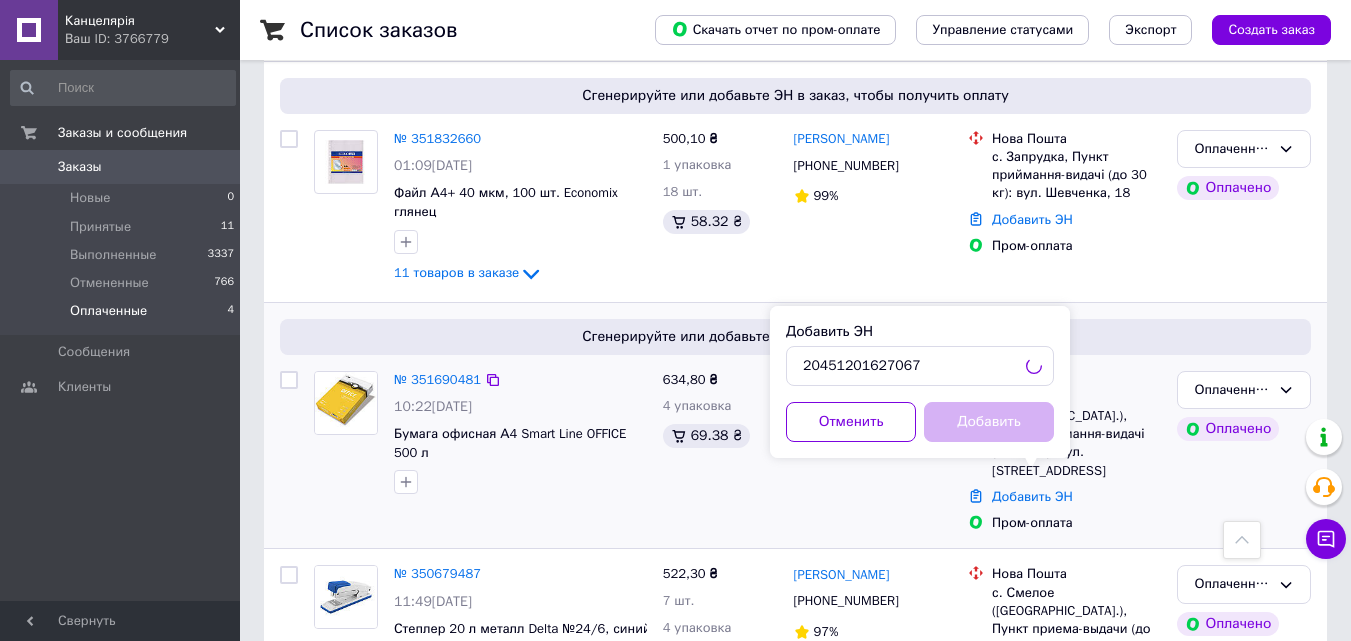 scroll, scrollTop: 354, scrollLeft: 0, axis: vertical 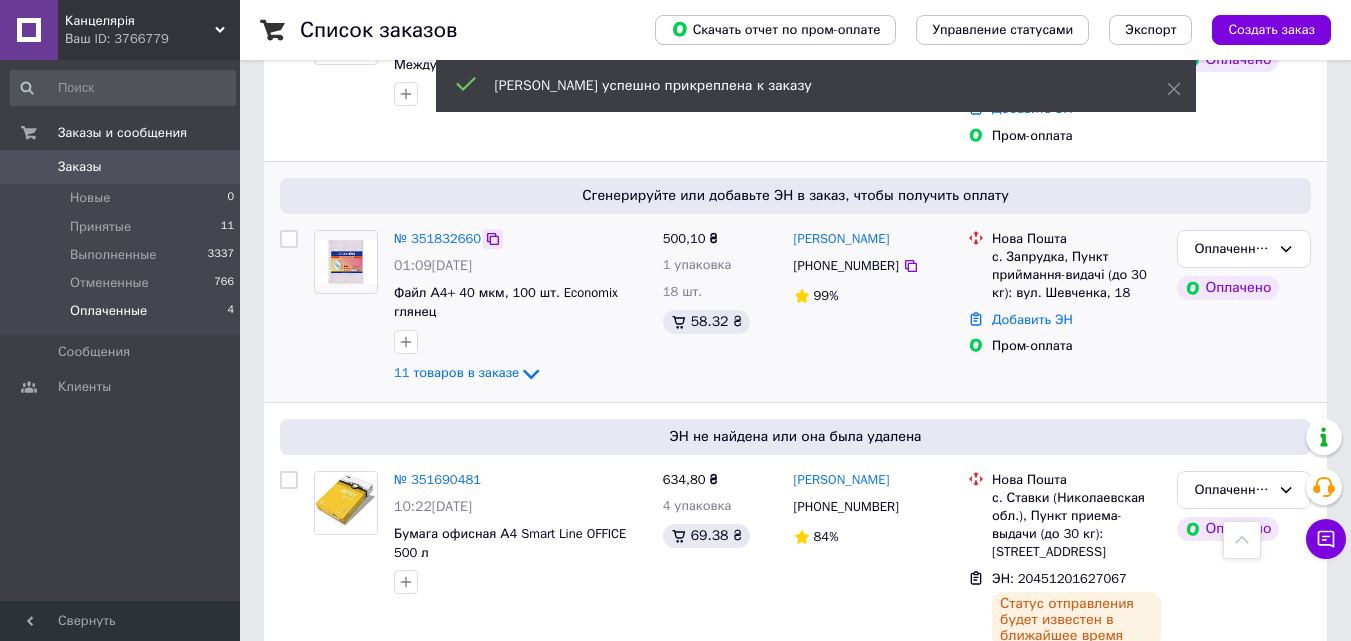 click 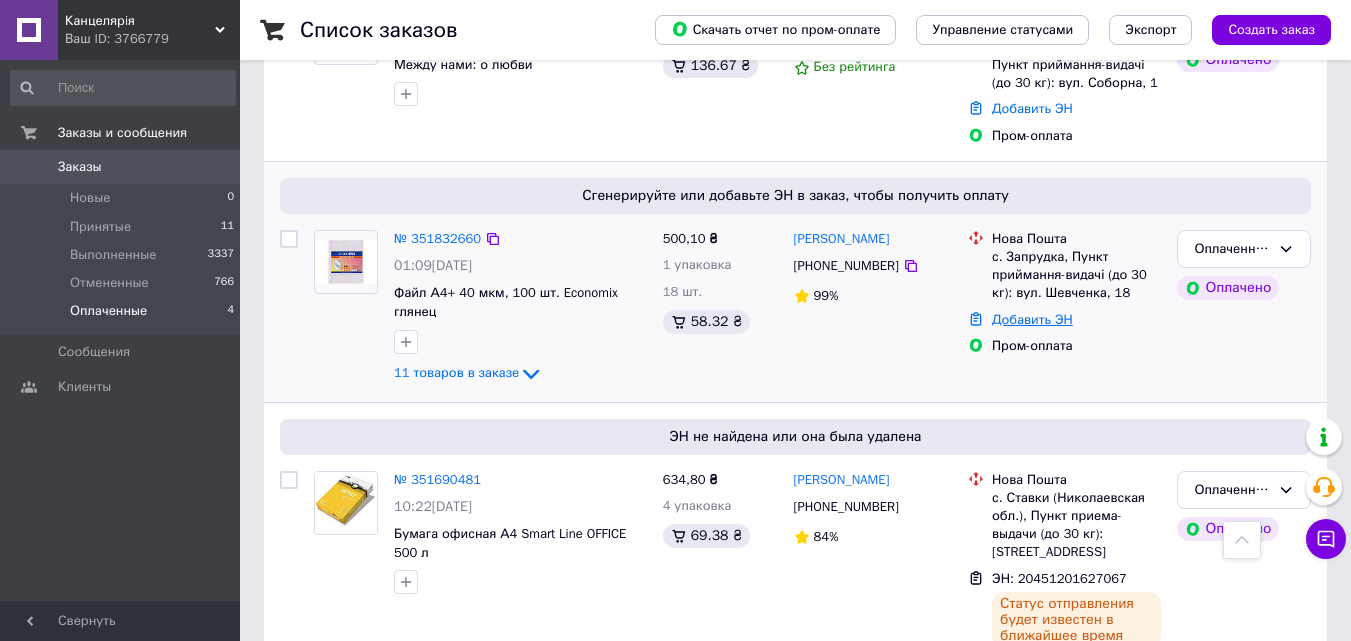 click on "Добавить ЭН" at bounding box center (1032, 319) 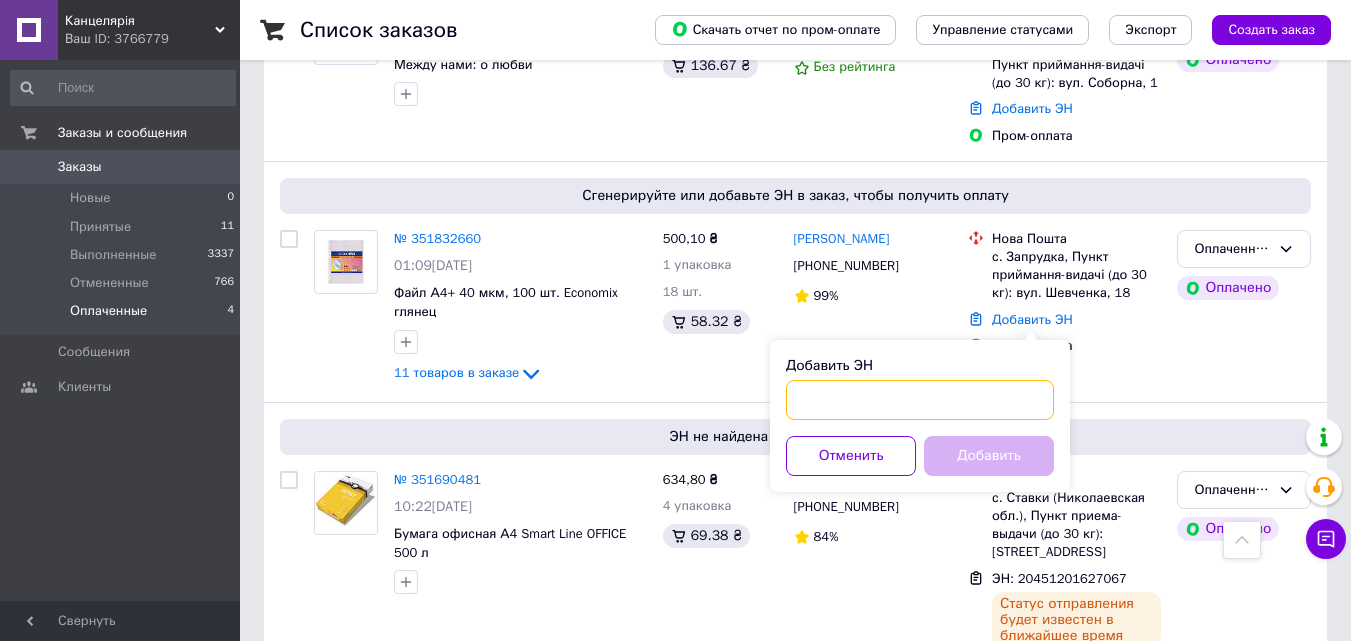 click on "Добавить ЭН" at bounding box center [920, 400] 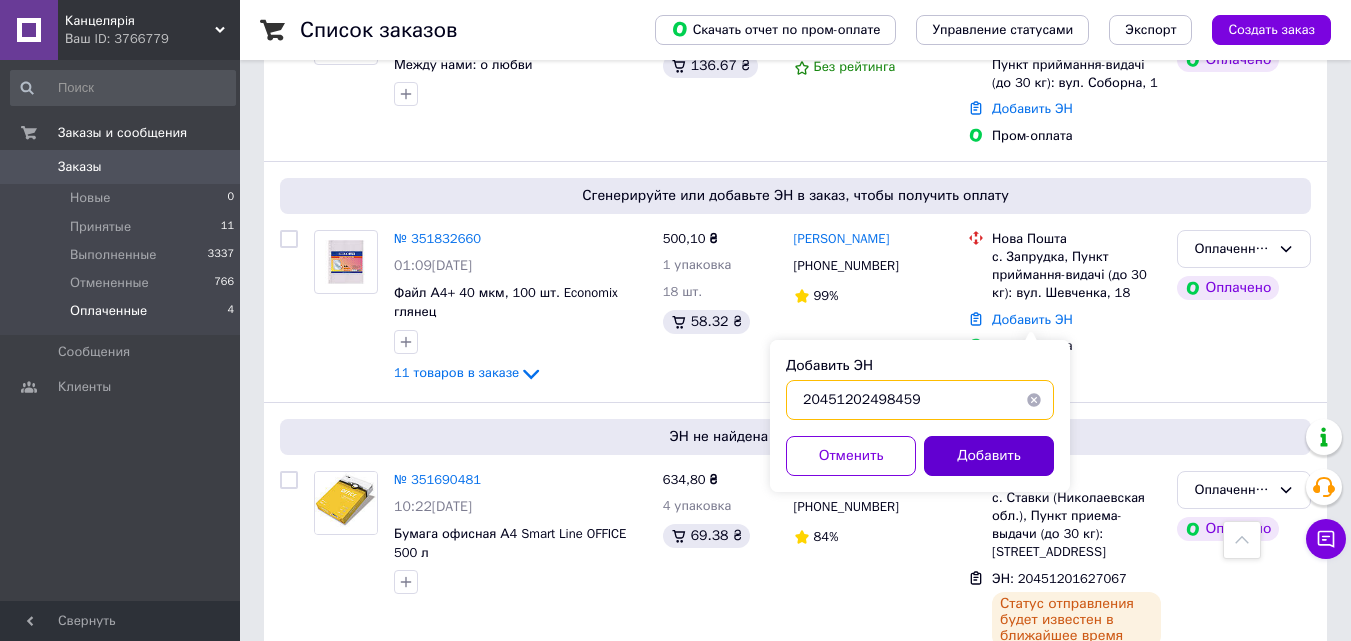 type on "20451202498459" 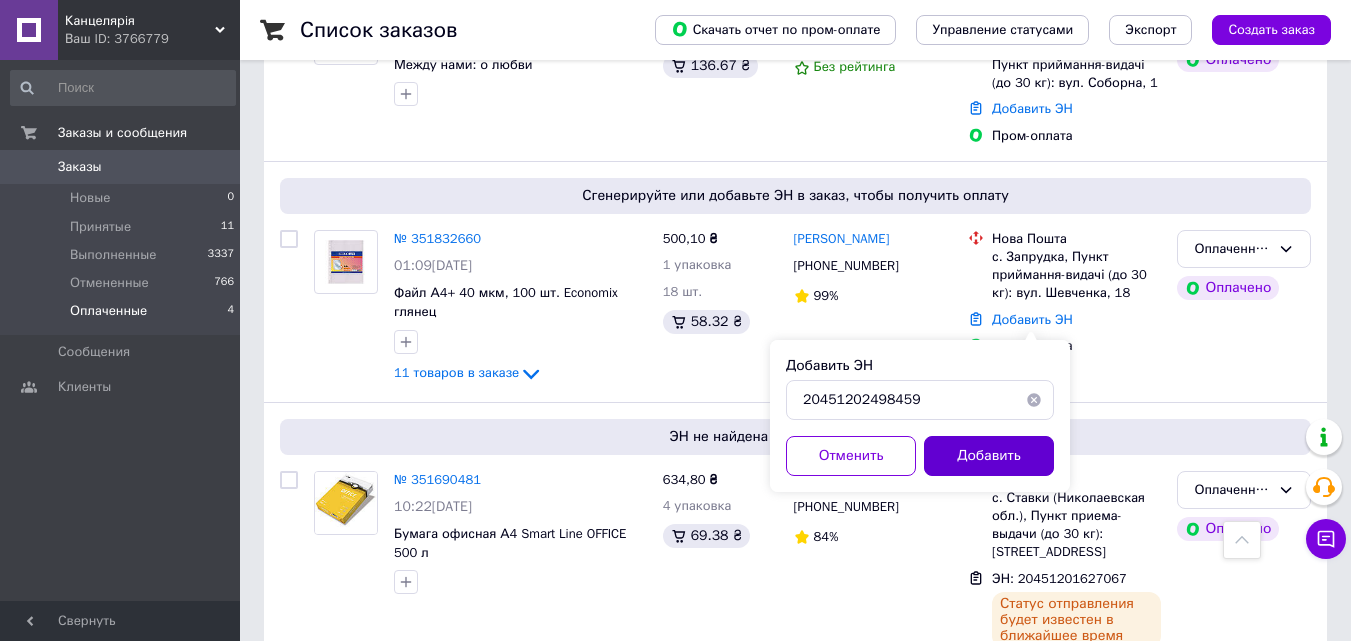 click on "Добавить" at bounding box center [989, 456] 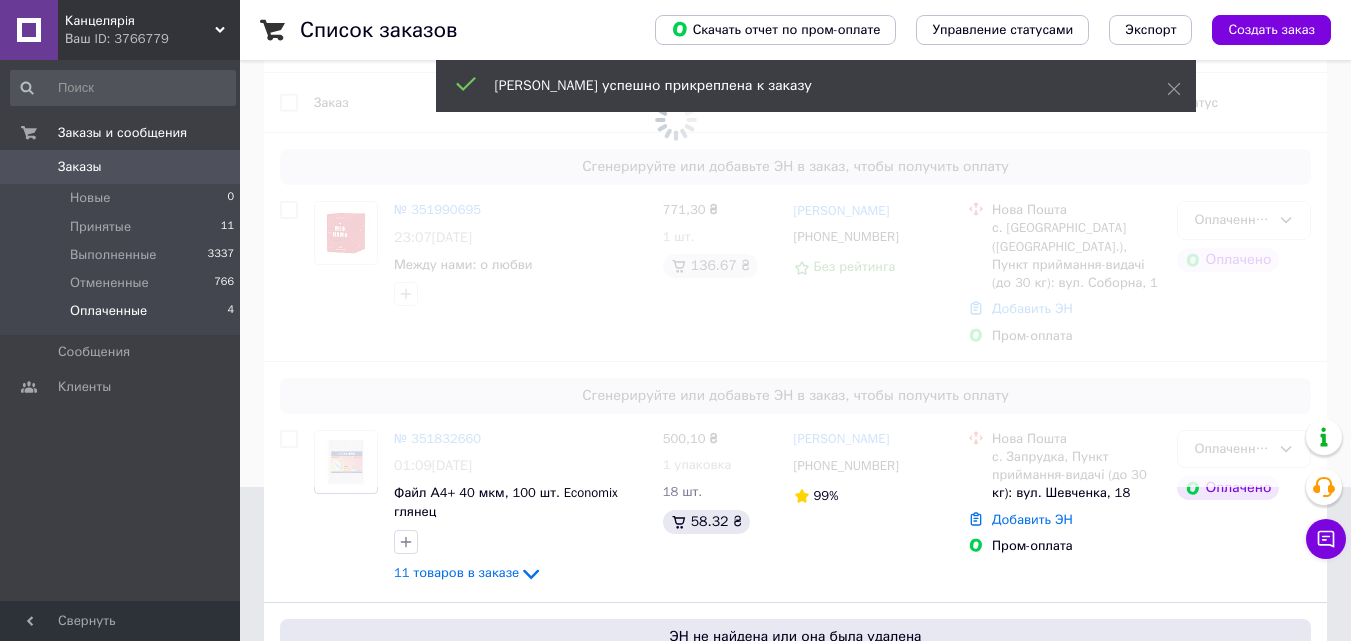 scroll, scrollTop: 54, scrollLeft: 0, axis: vertical 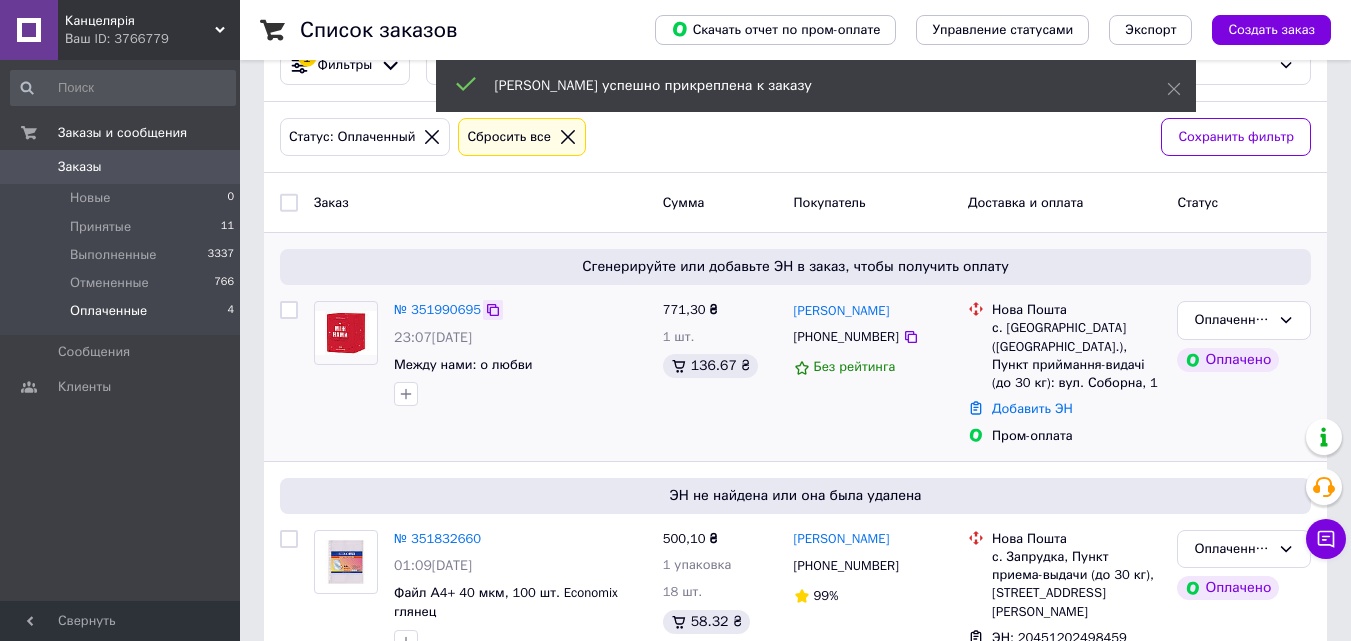 click 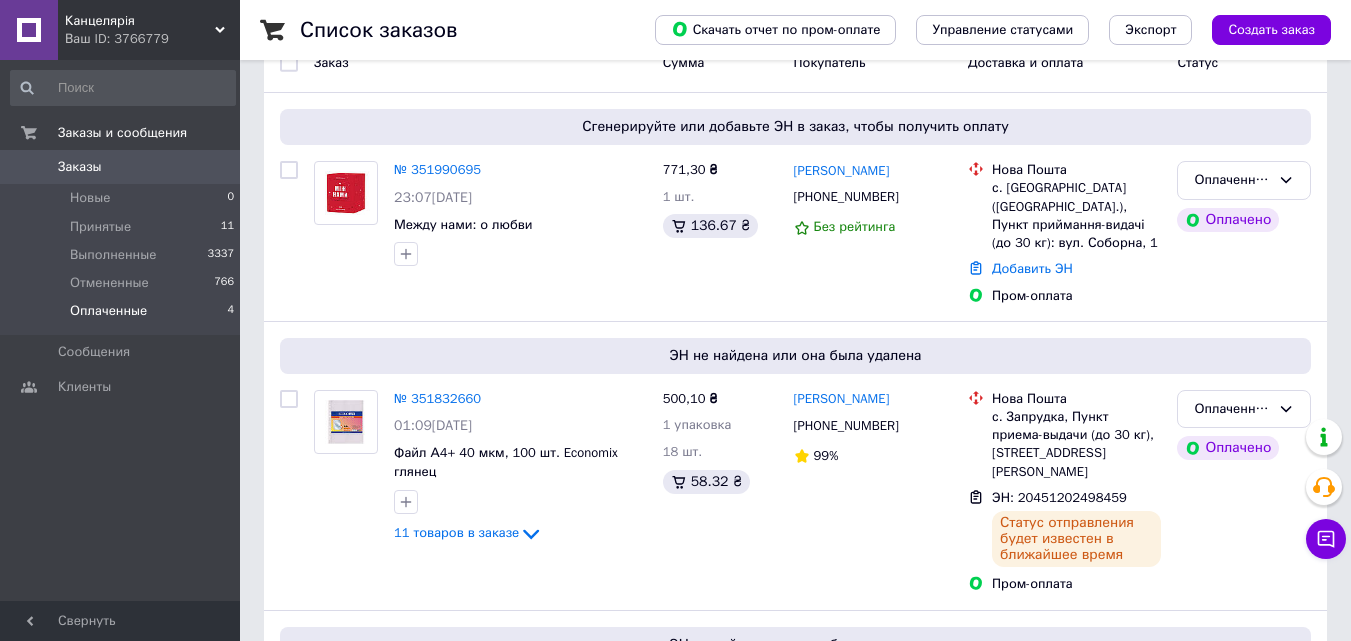 scroll, scrollTop: 211, scrollLeft: 0, axis: vertical 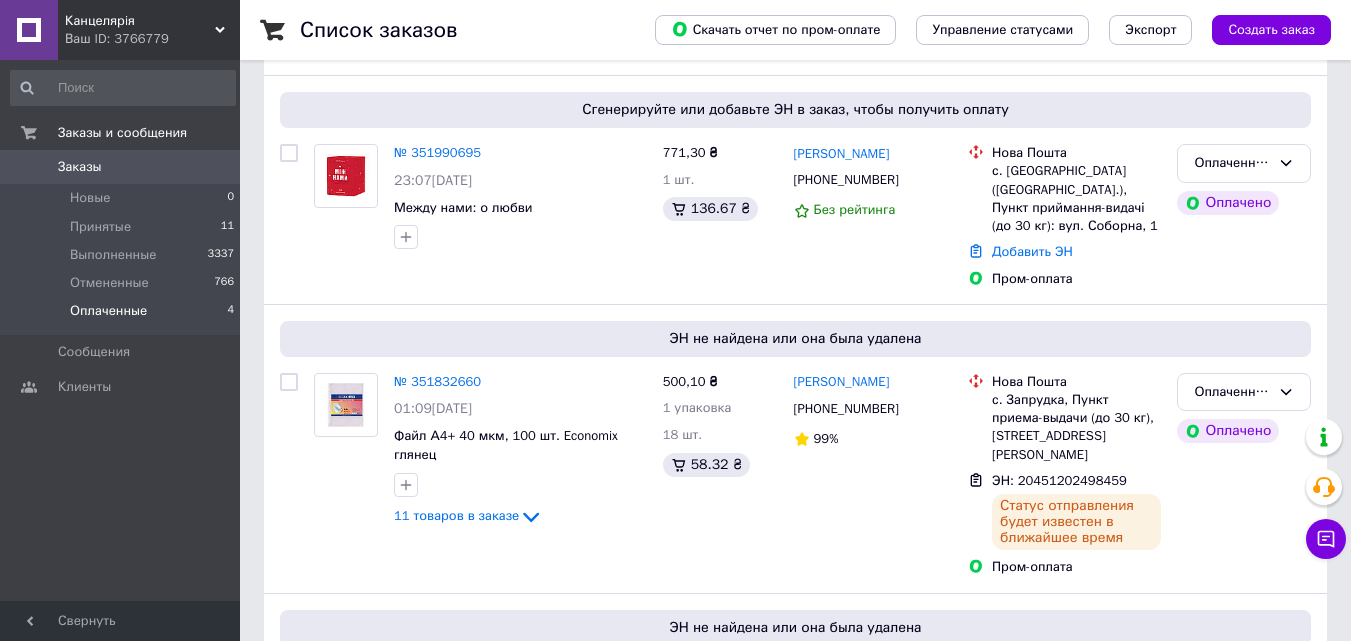 click on "Ваш ID: 3766779" at bounding box center [152, 39] 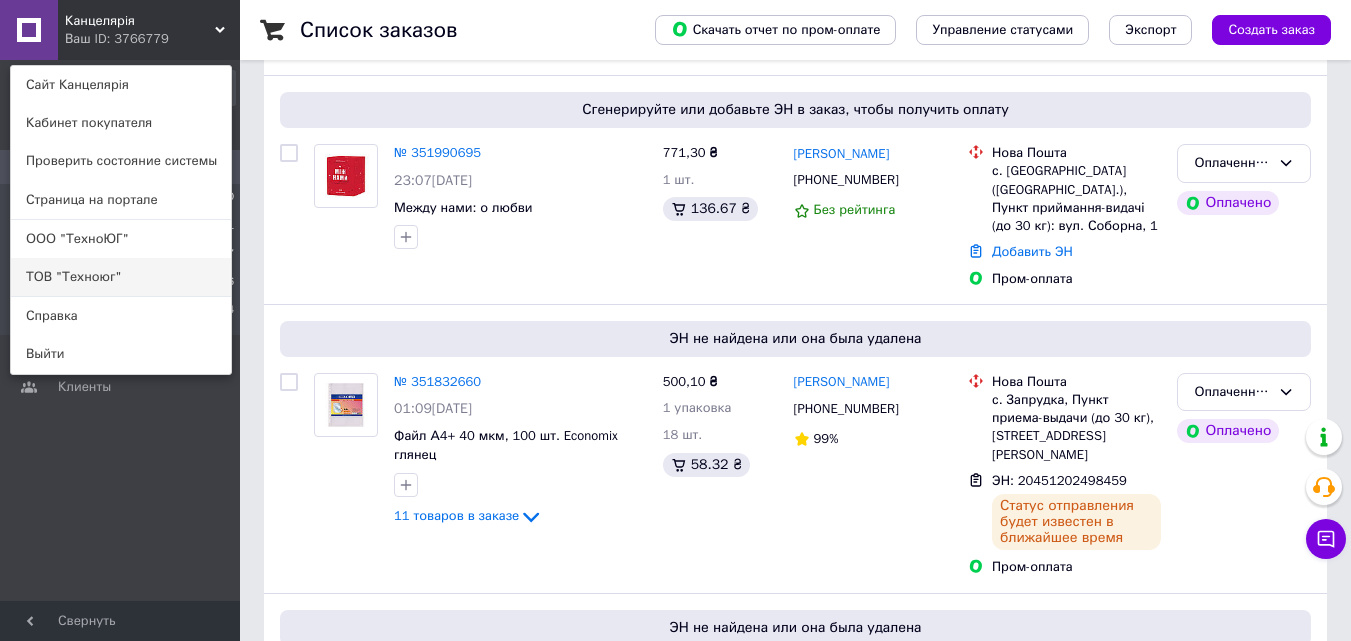 click on "ТОВ "Техноюг"" at bounding box center [121, 277] 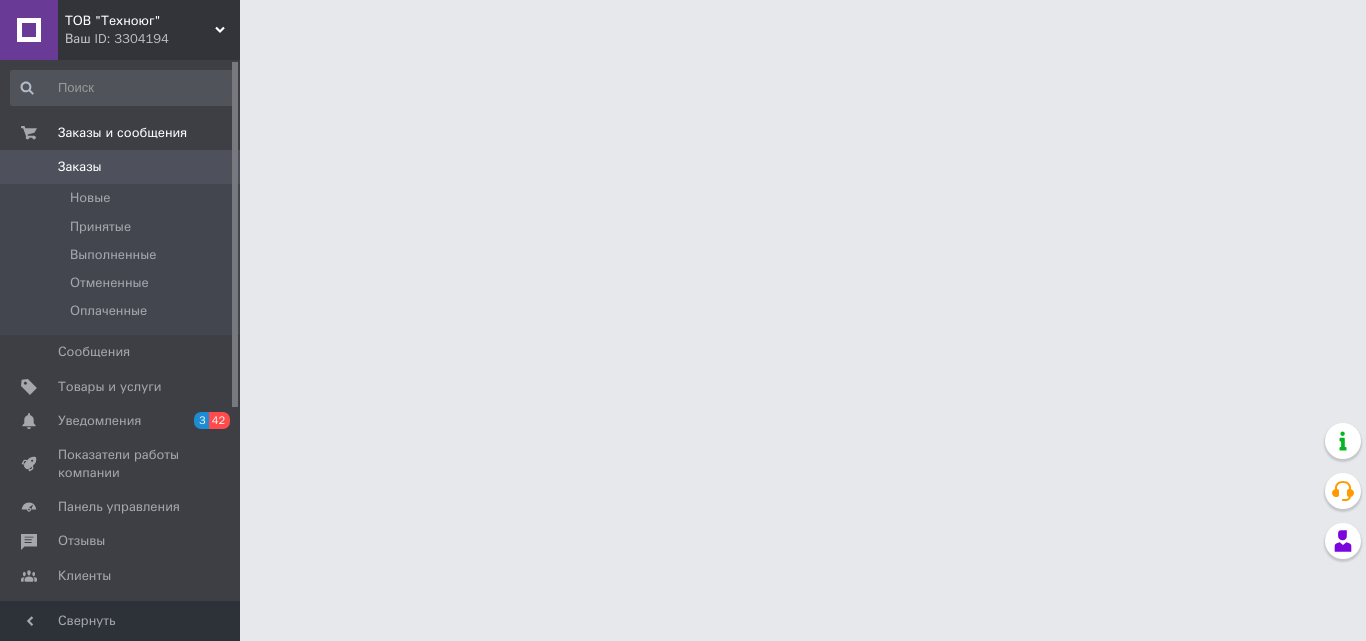 scroll, scrollTop: 0, scrollLeft: 0, axis: both 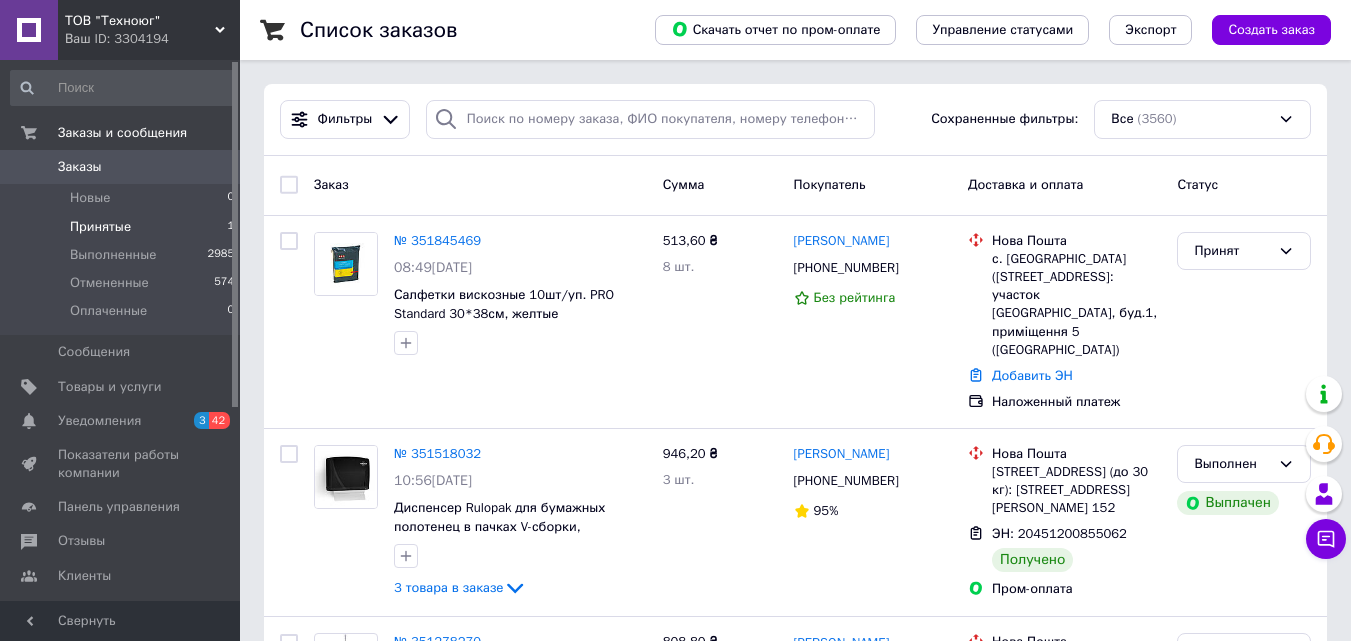 click on "Принятые 1" at bounding box center (123, 227) 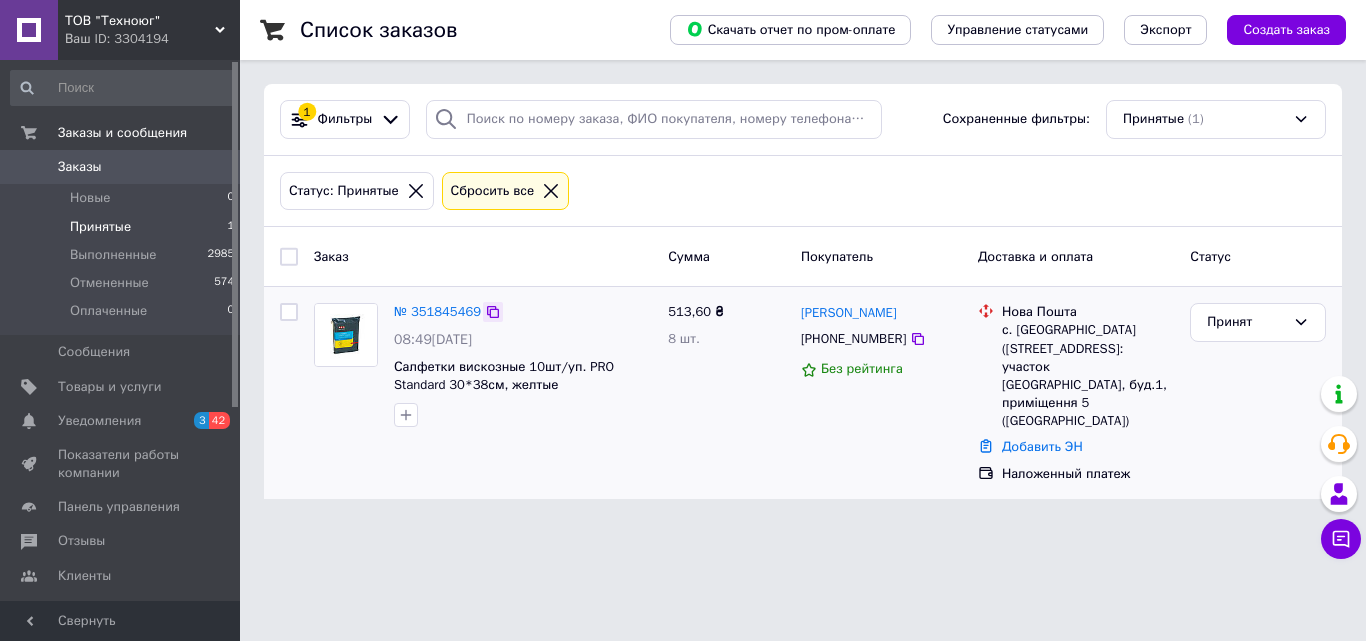 click 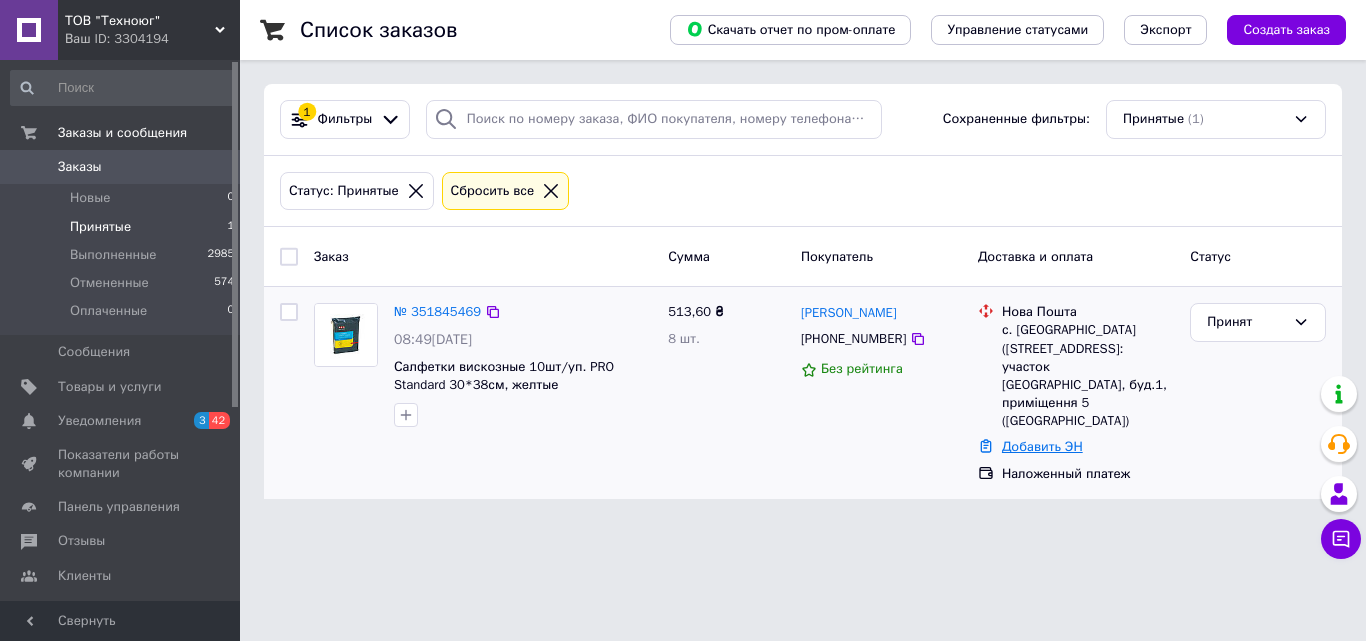click on "Добавить ЭН" at bounding box center [1042, 446] 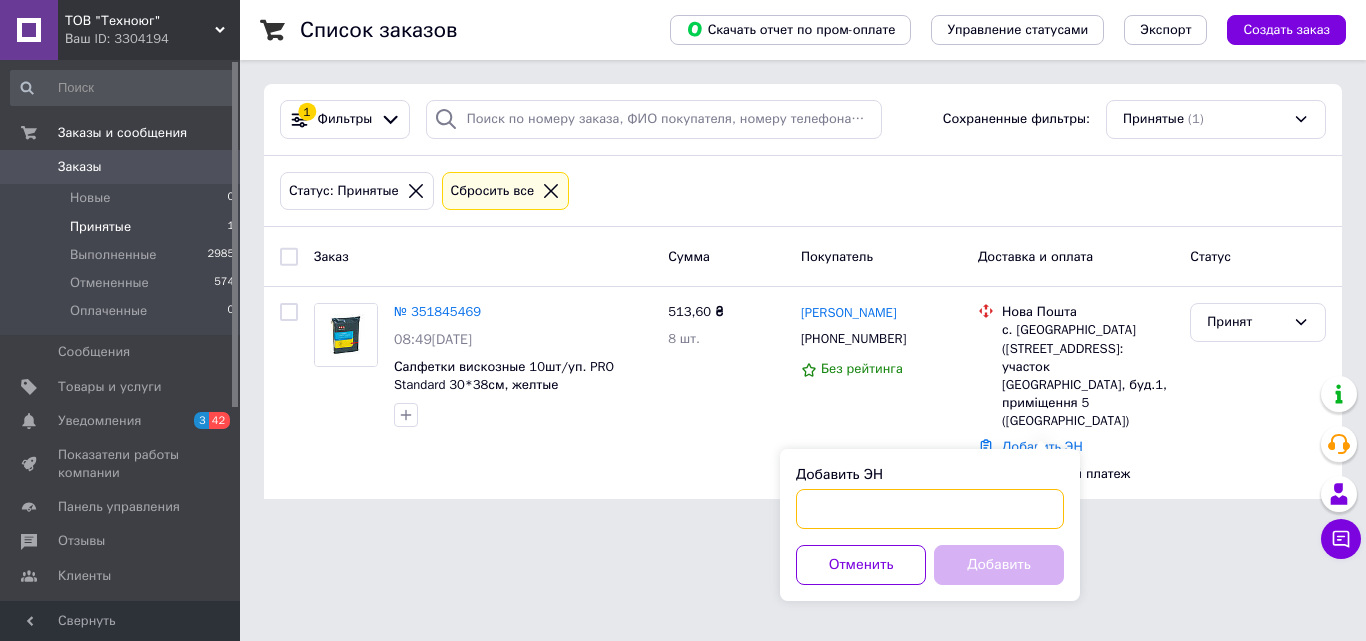 click on "Добавить ЭН" at bounding box center (930, 509) 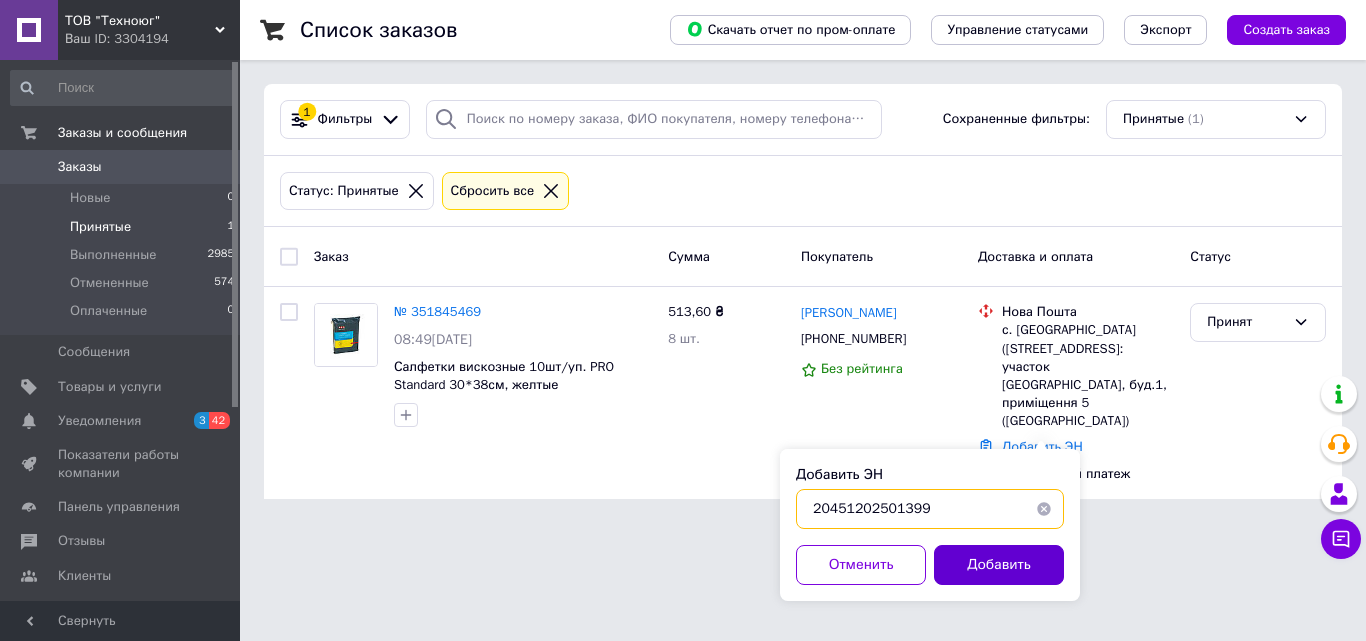type on "20451202501399" 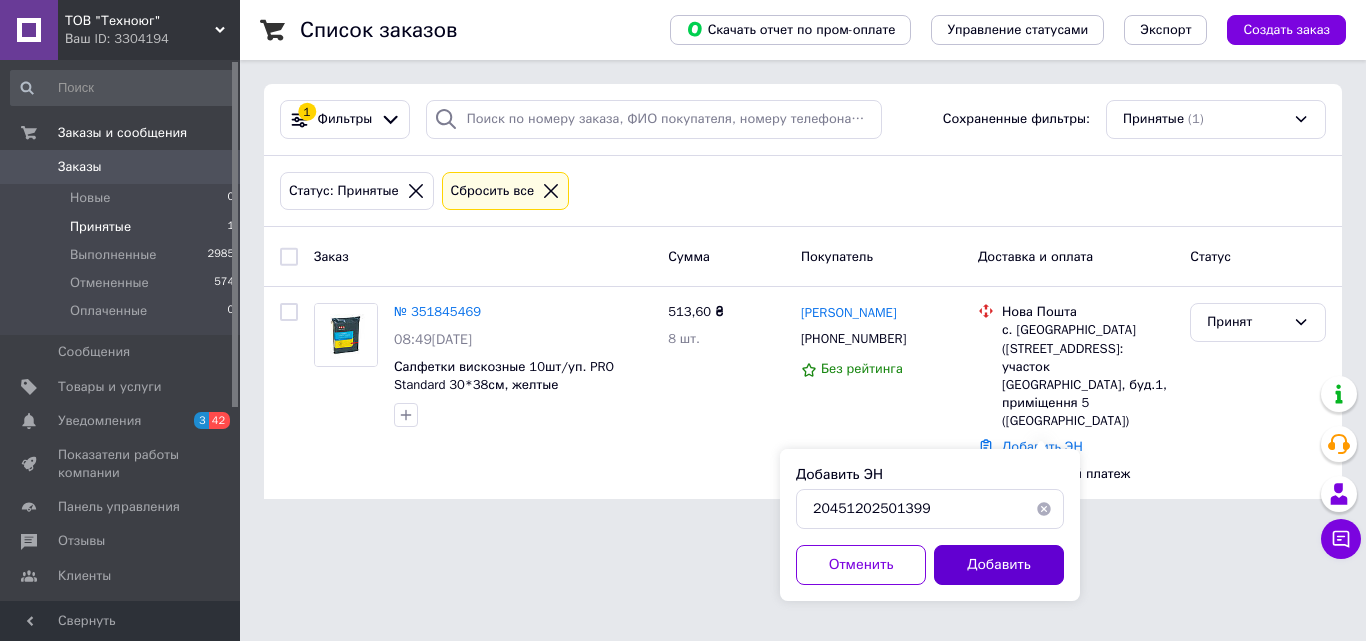 click on "Добавить" at bounding box center (999, 565) 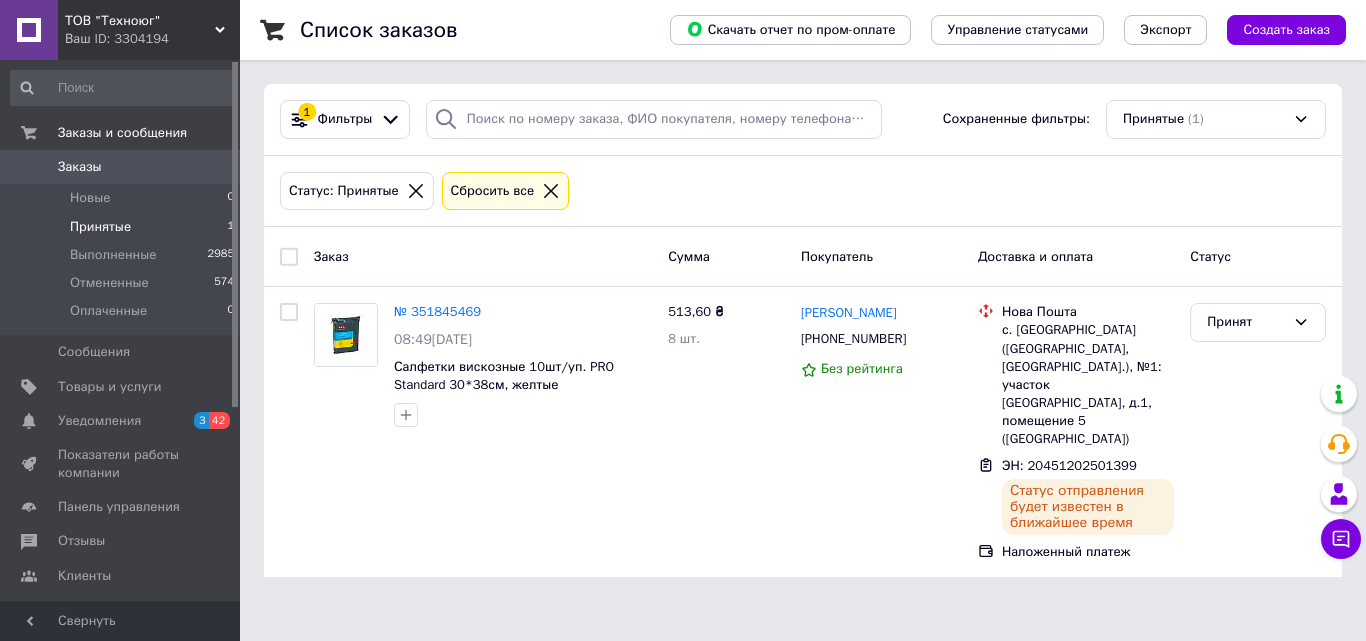 click on "Ваш ID: 3304194" at bounding box center (152, 39) 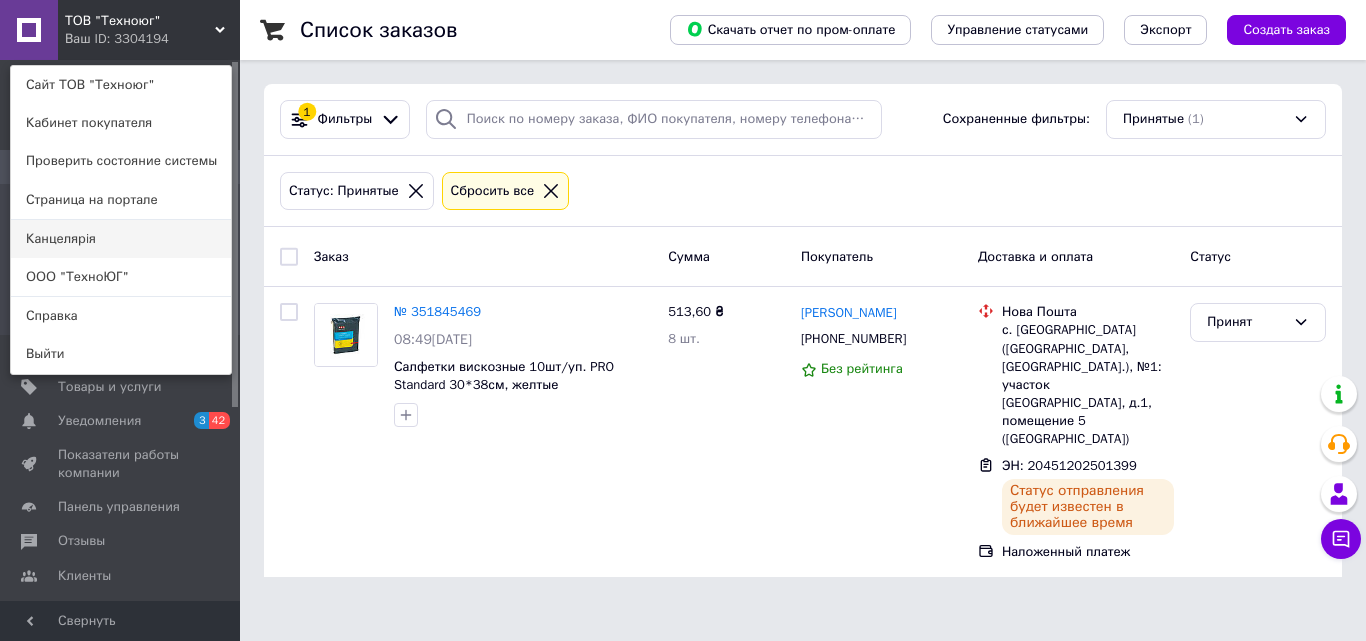 click on "Канцелярiя" at bounding box center [121, 239] 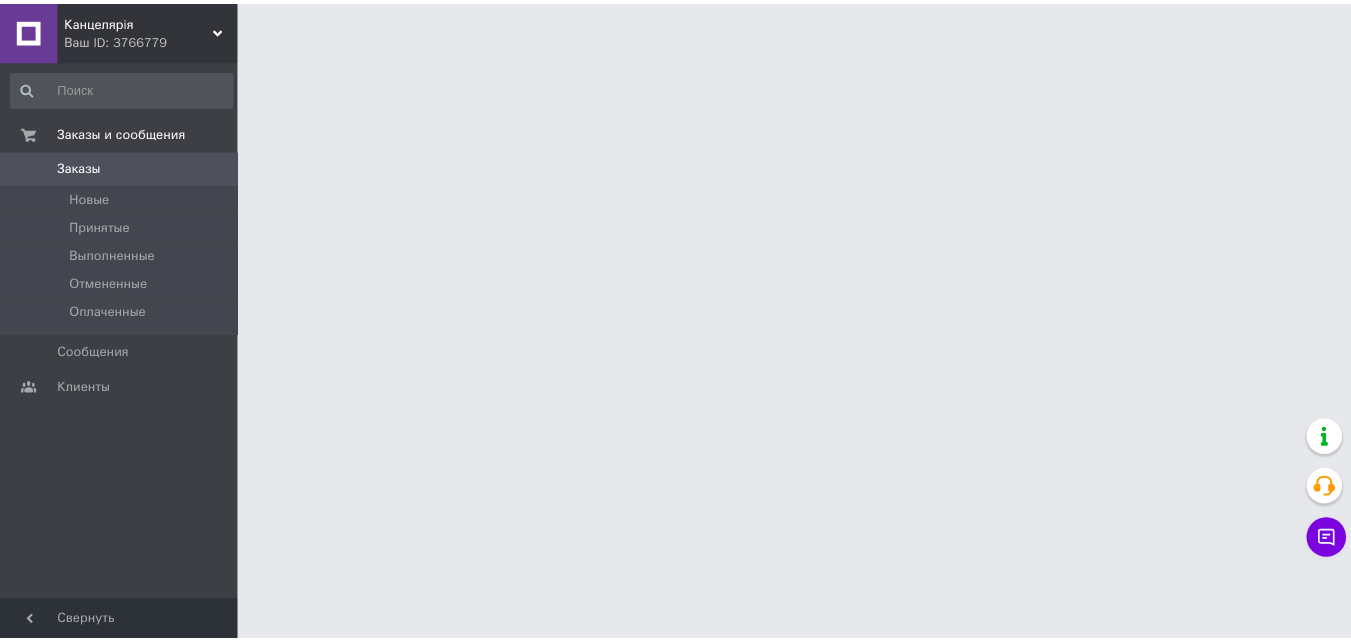 scroll, scrollTop: 0, scrollLeft: 0, axis: both 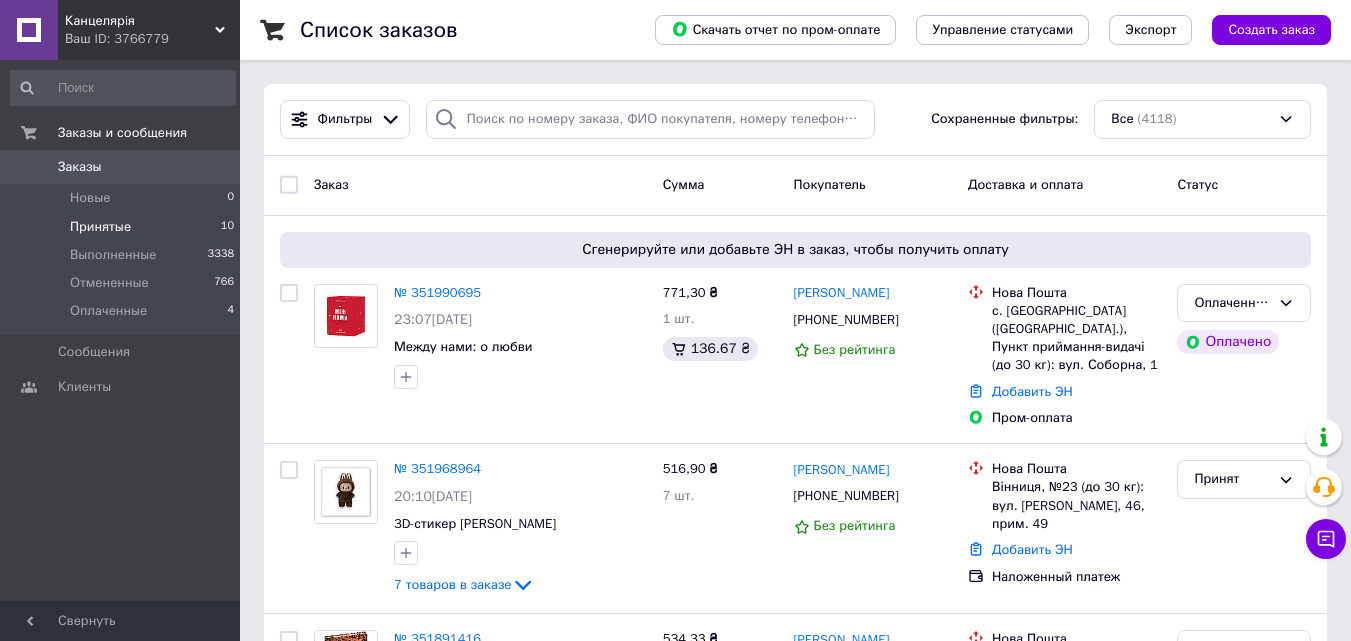 click on "Принятые" at bounding box center (100, 227) 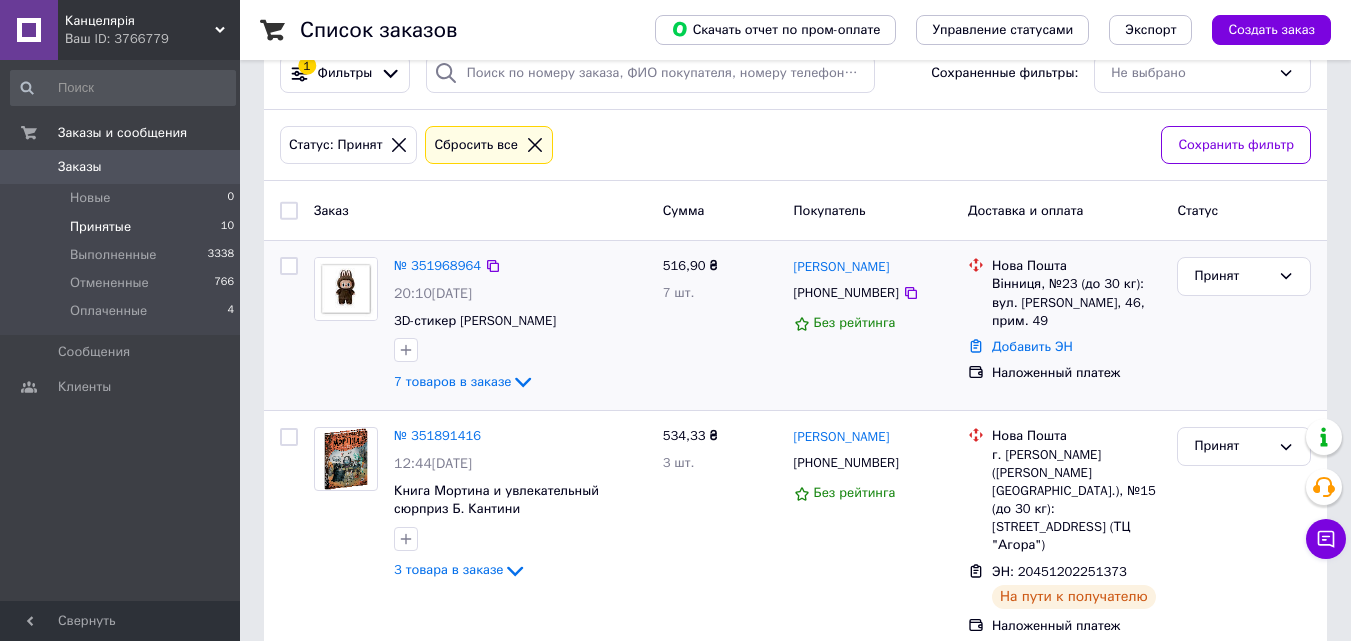 scroll, scrollTop: 0, scrollLeft: 0, axis: both 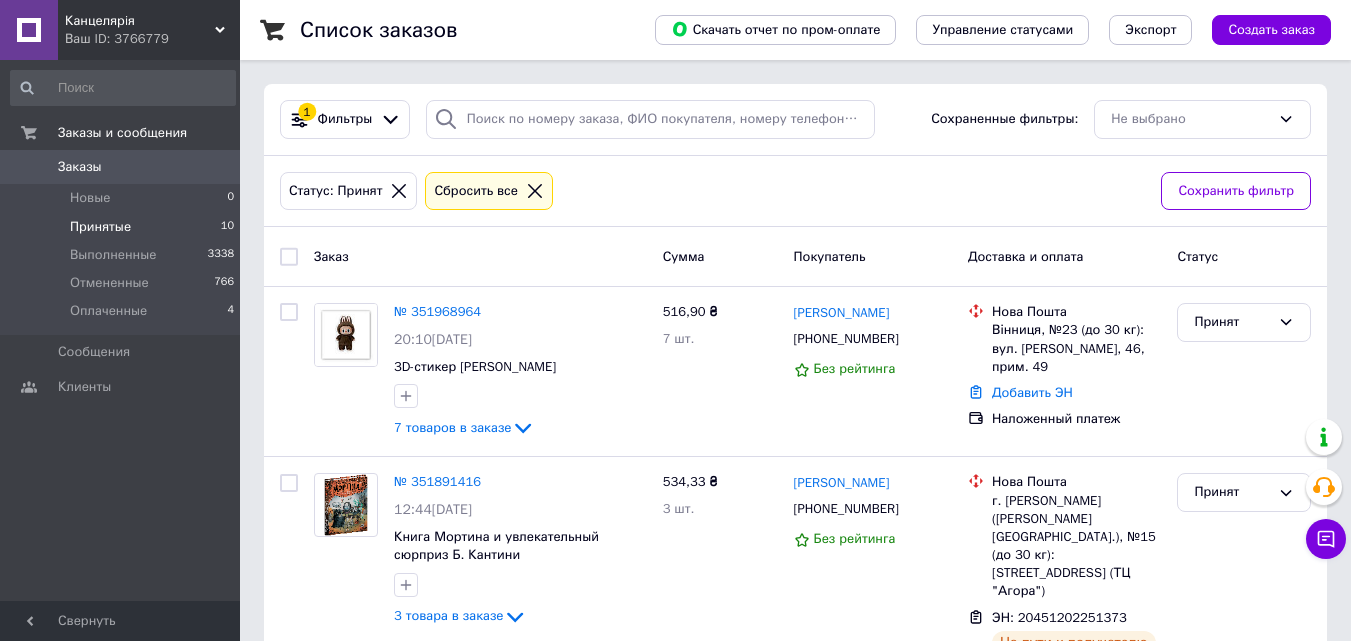 drag, startPoint x: 134, startPoint y: 42, endPoint x: 144, endPoint y: 62, distance: 22.36068 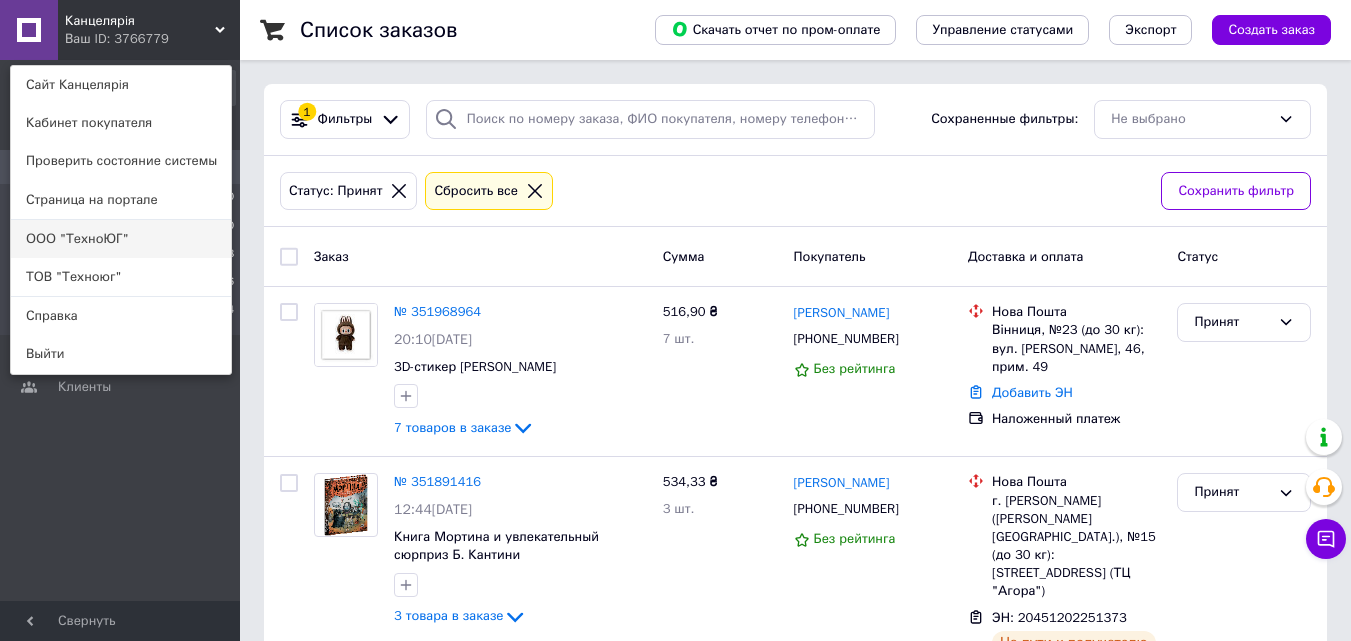 click on "ООО "ТехноЮГ"" at bounding box center (121, 239) 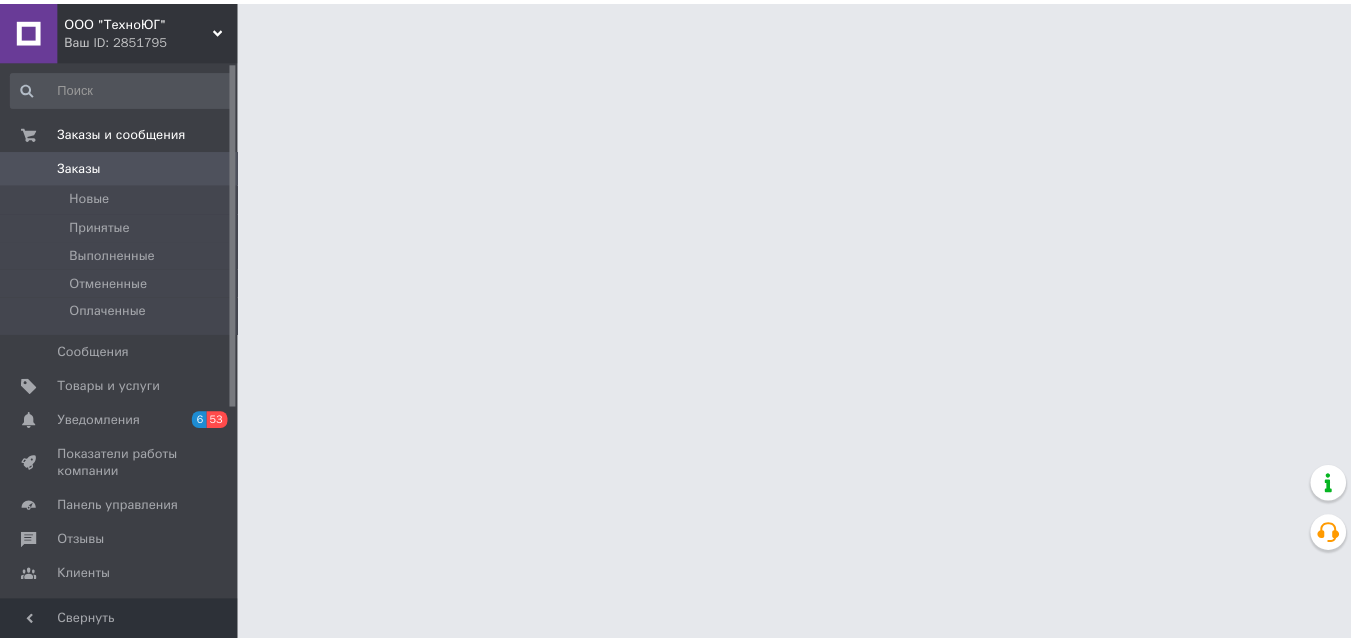 scroll, scrollTop: 0, scrollLeft: 0, axis: both 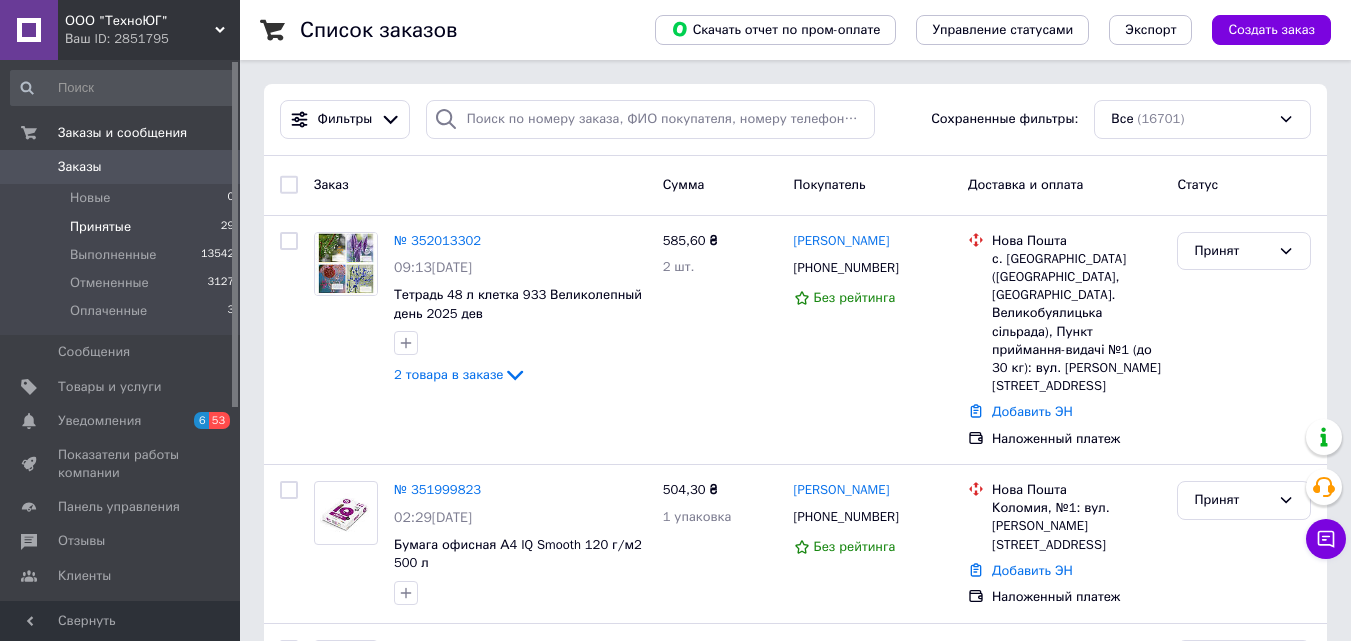click on "Принятые 29" at bounding box center (123, 227) 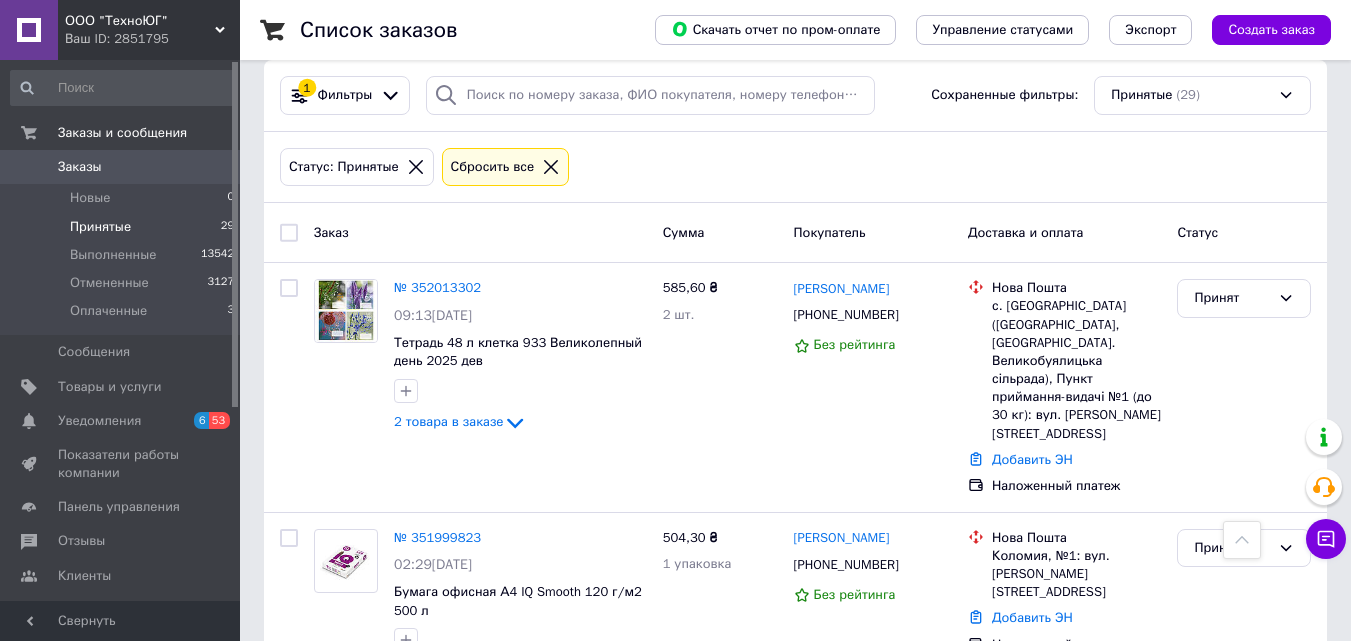 scroll, scrollTop: 0, scrollLeft: 0, axis: both 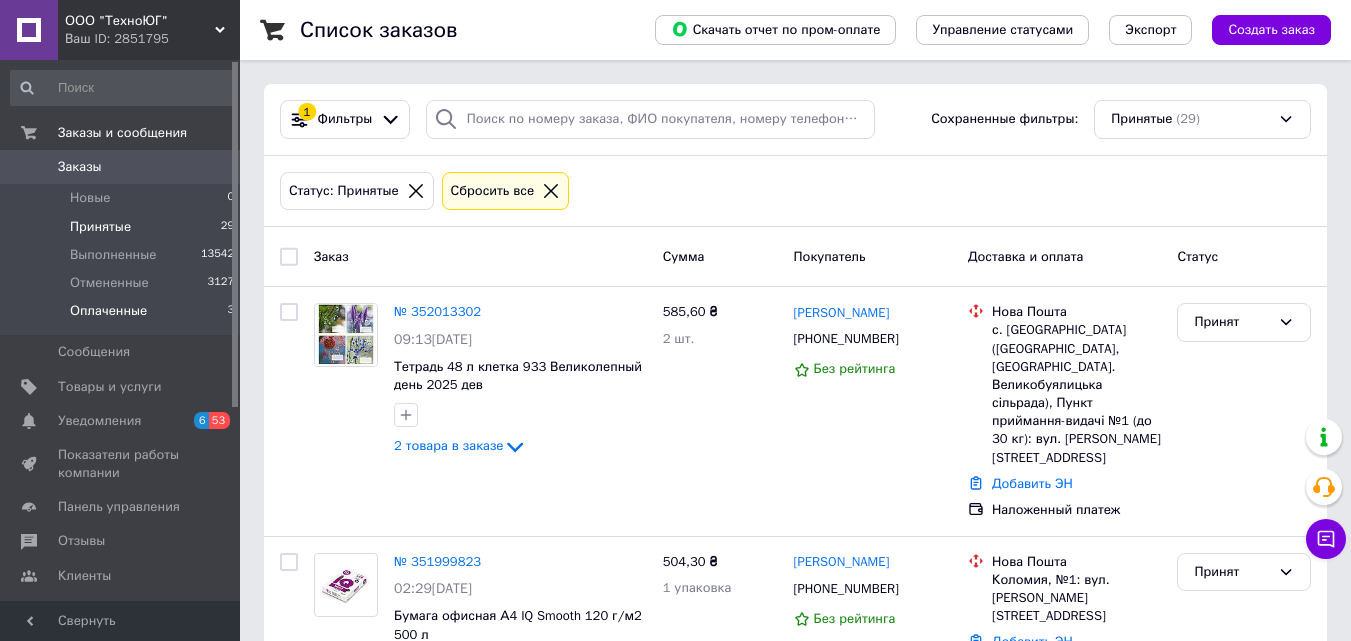 click on "Оплаченные 3" at bounding box center [123, 316] 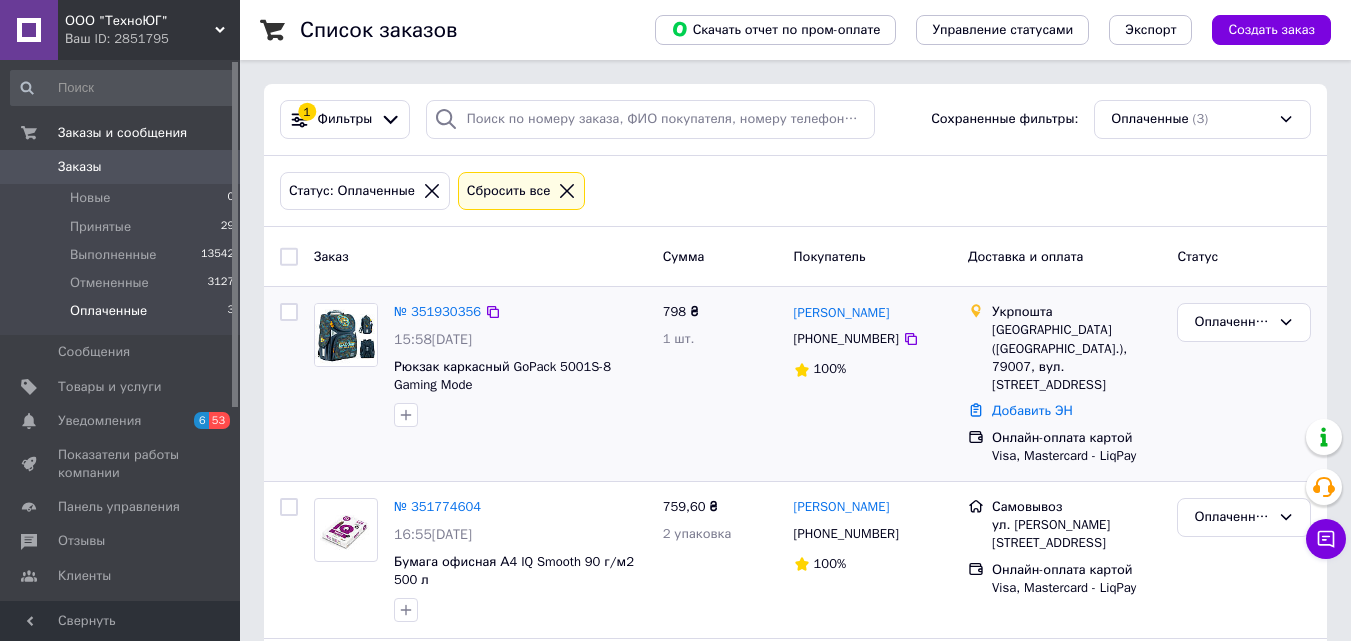 scroll, scrollTop: 173, scrollLeft: 0, axis: vertical 